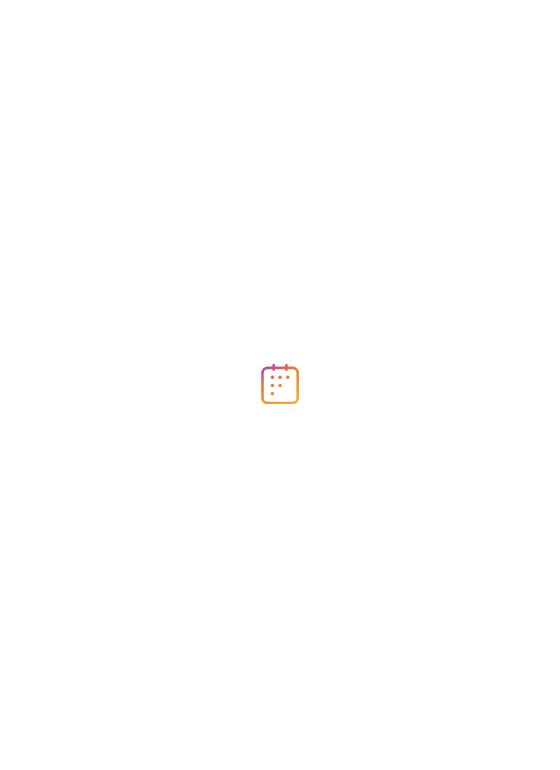 scroll, scrollTop: 0, scrollLeft: 0, axis: both 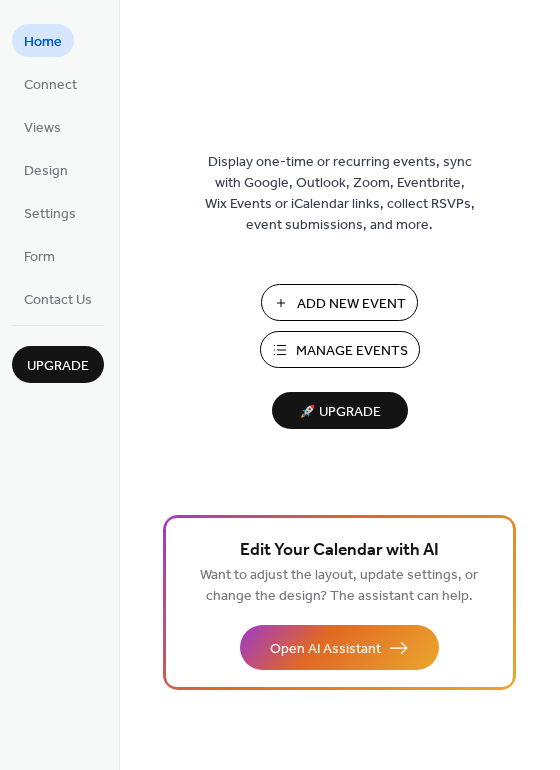 click on "Add New Event" at bounding box center [351, 304] 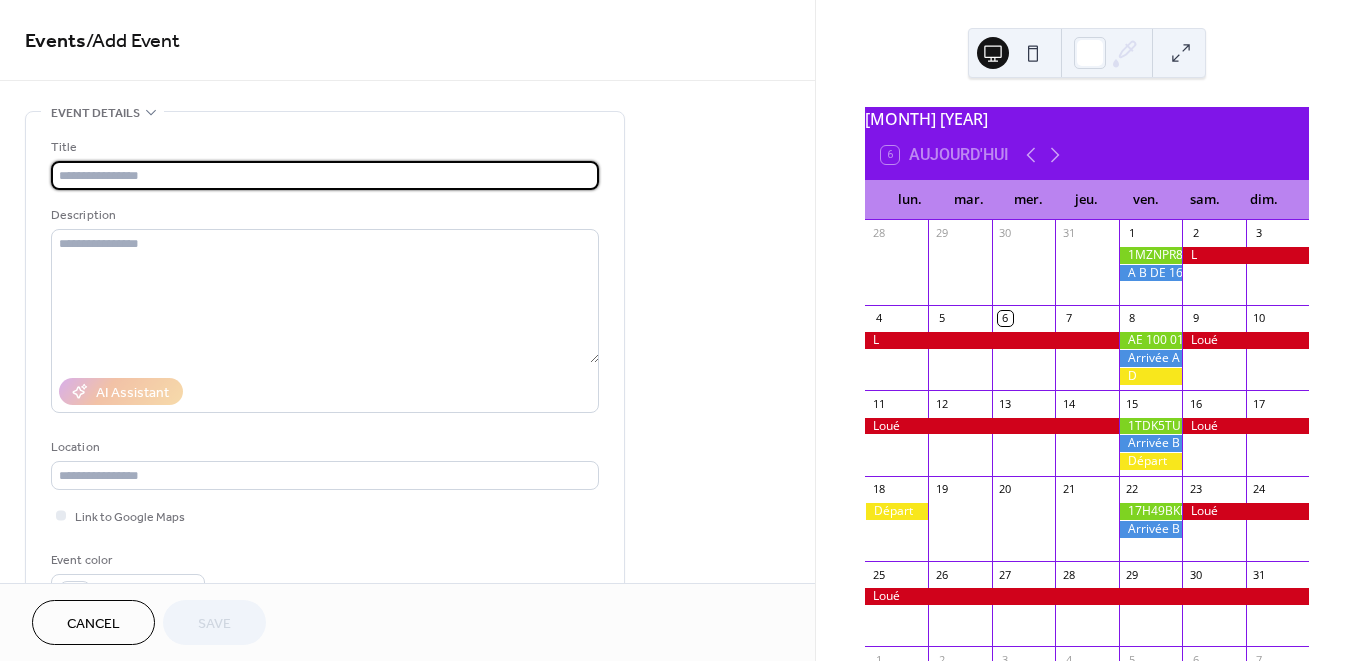 scroll, scrollTop: 0, scrollLeft: 0, axis: both 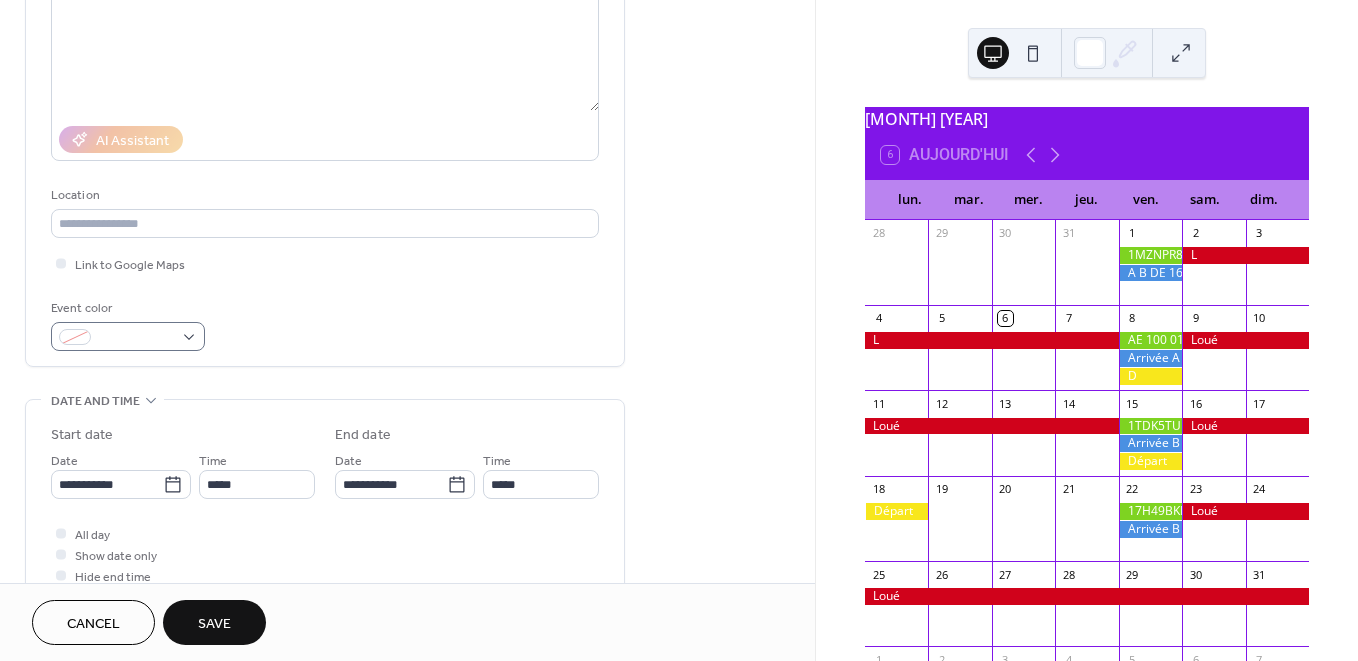 type on "********" 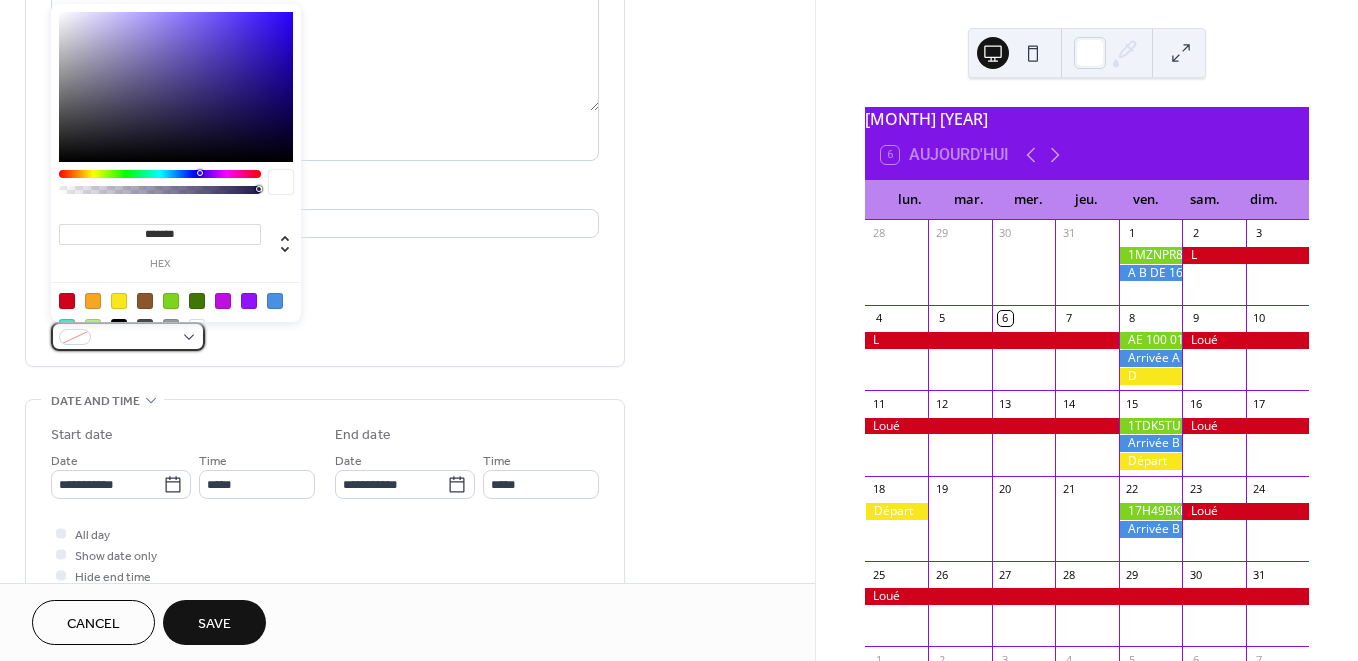 click at bounding box center [128, 336] 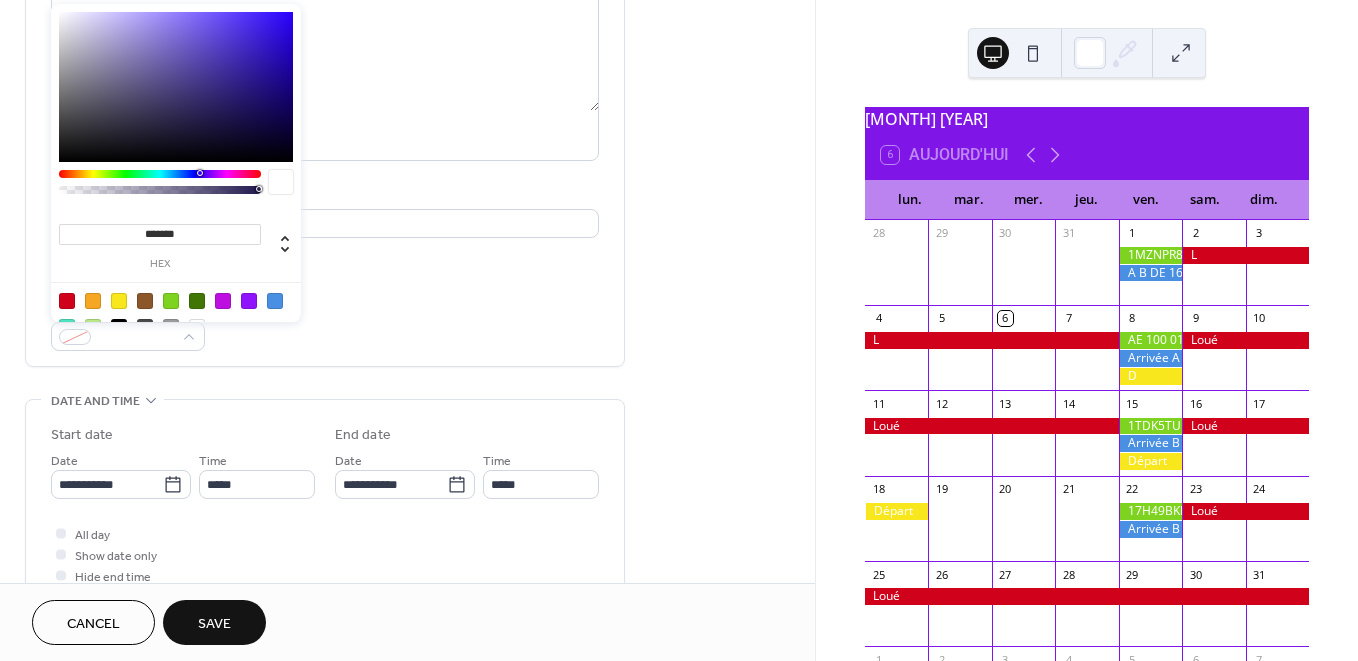 click at bounding box center [275, 301] 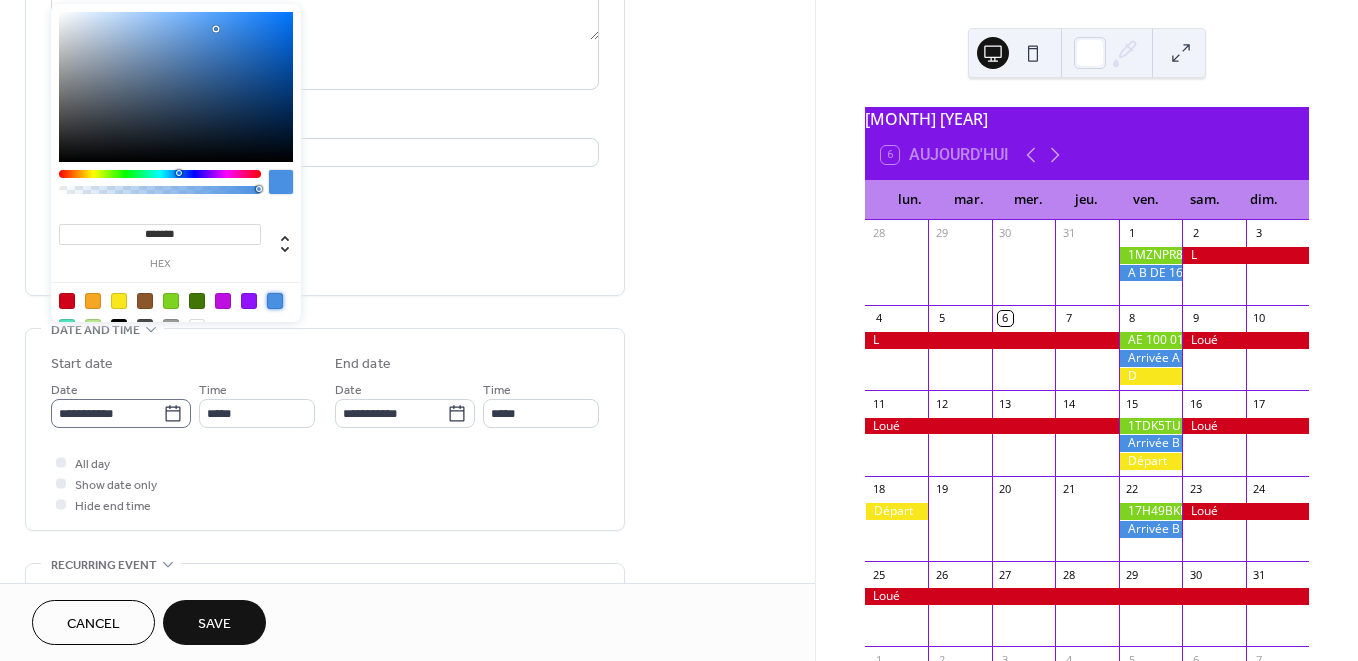 scroll, scrollTop: 352, scrollLeft: 0, axis: vertical 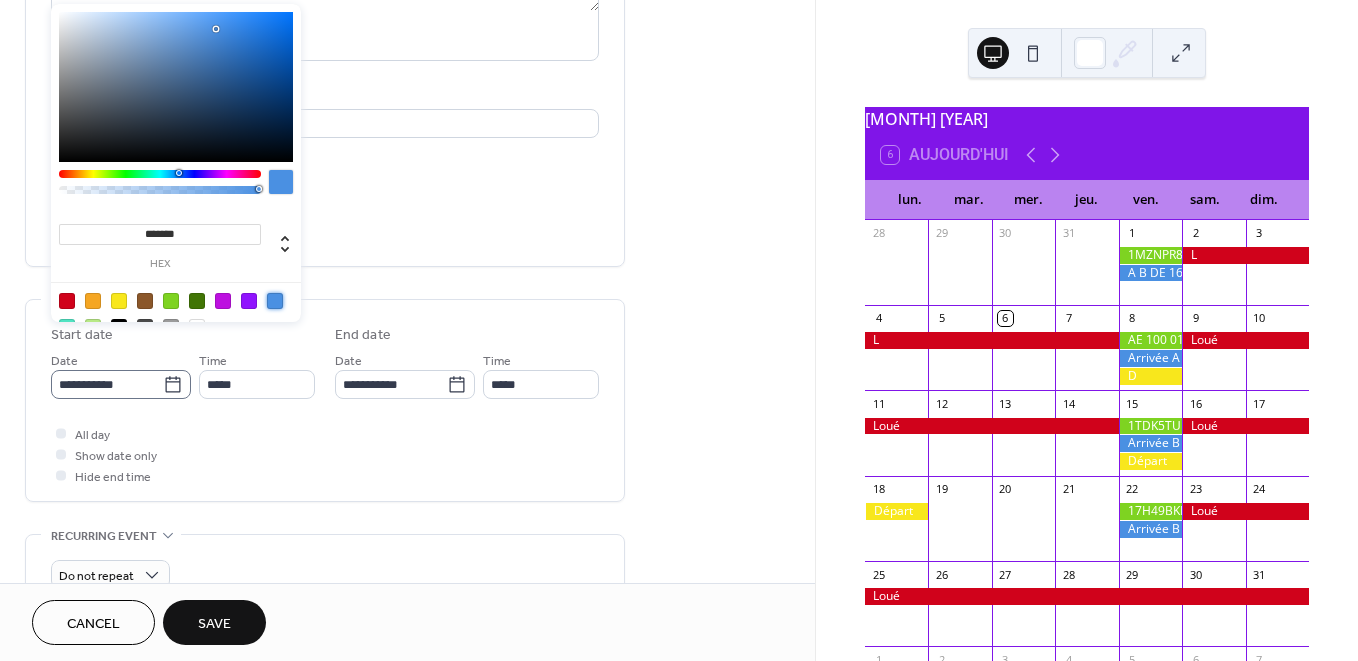 click 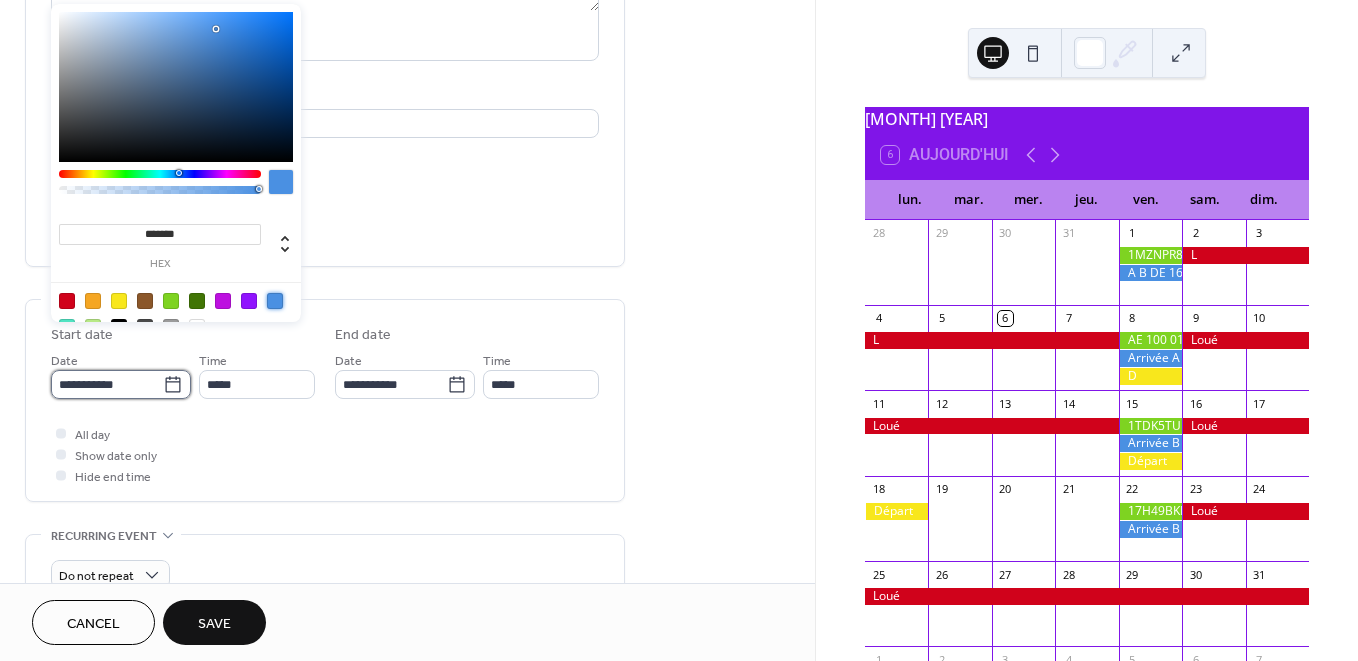 click on "**********" at bounding box center (107, 384) 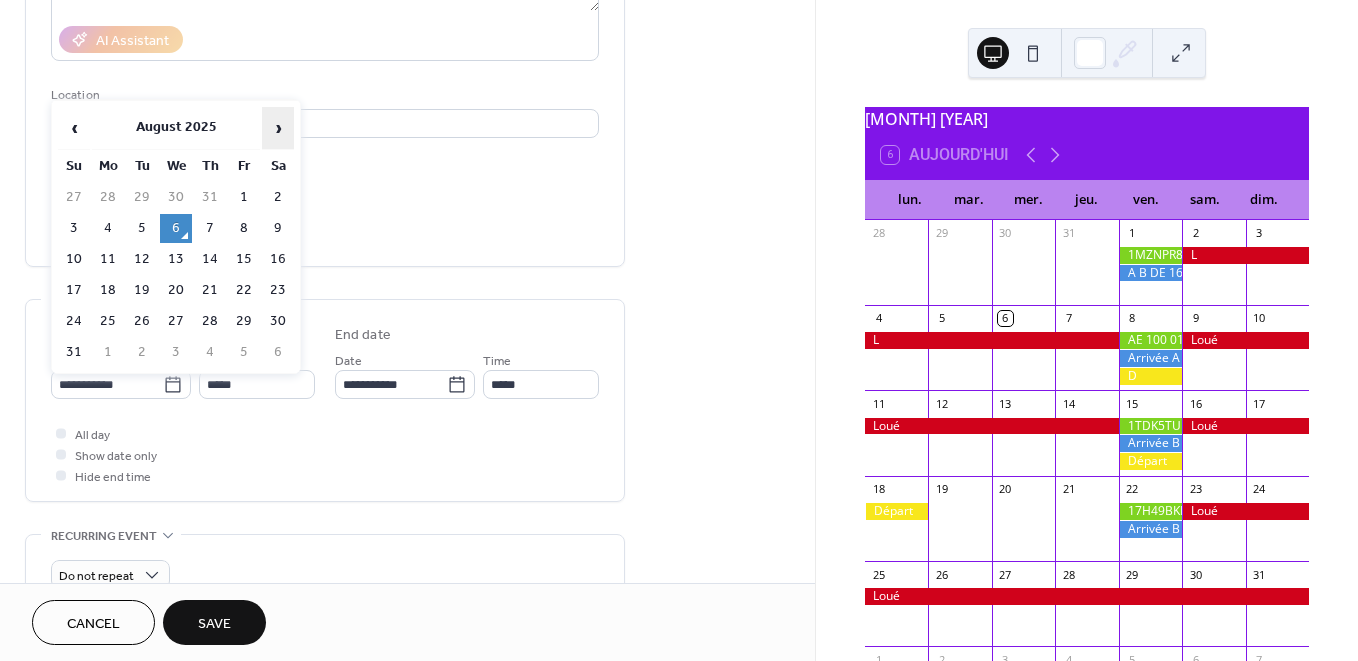 drag, startPoint x: 279, startPoint y: 136, endPoint x: 266, endPoint y: 145, distance: 15.811388 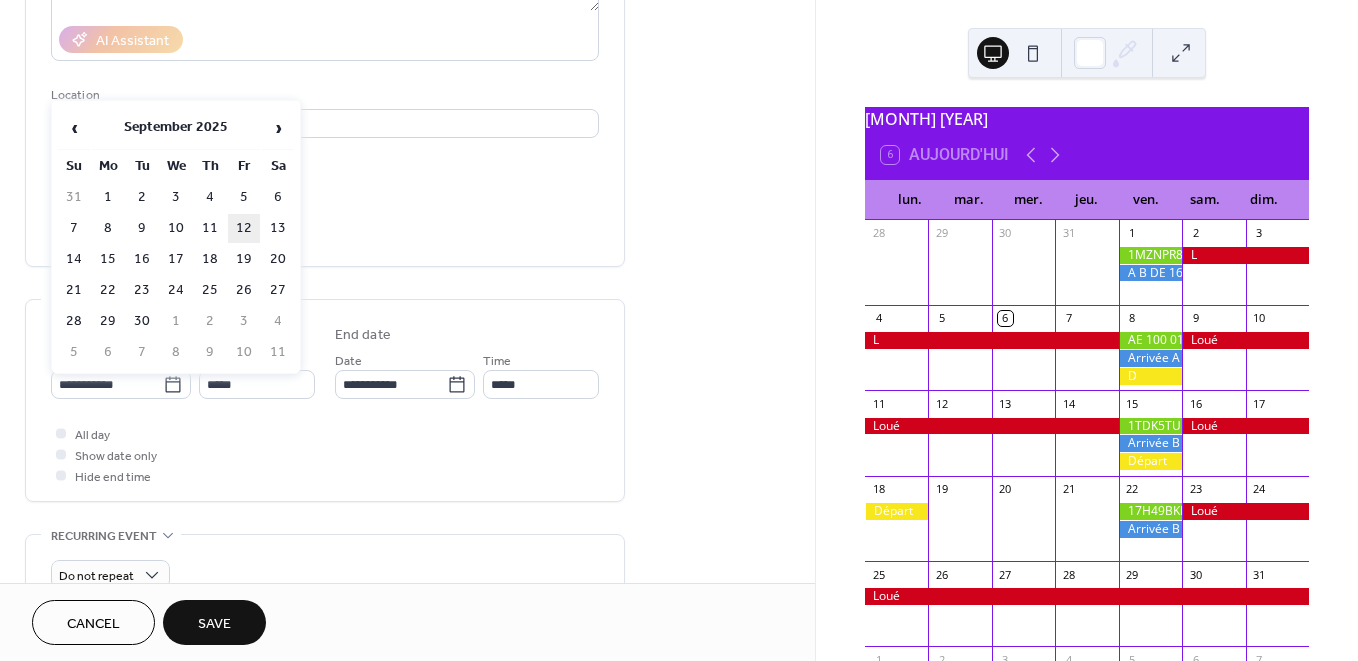 click on "12" at bounding box center [244, 228] 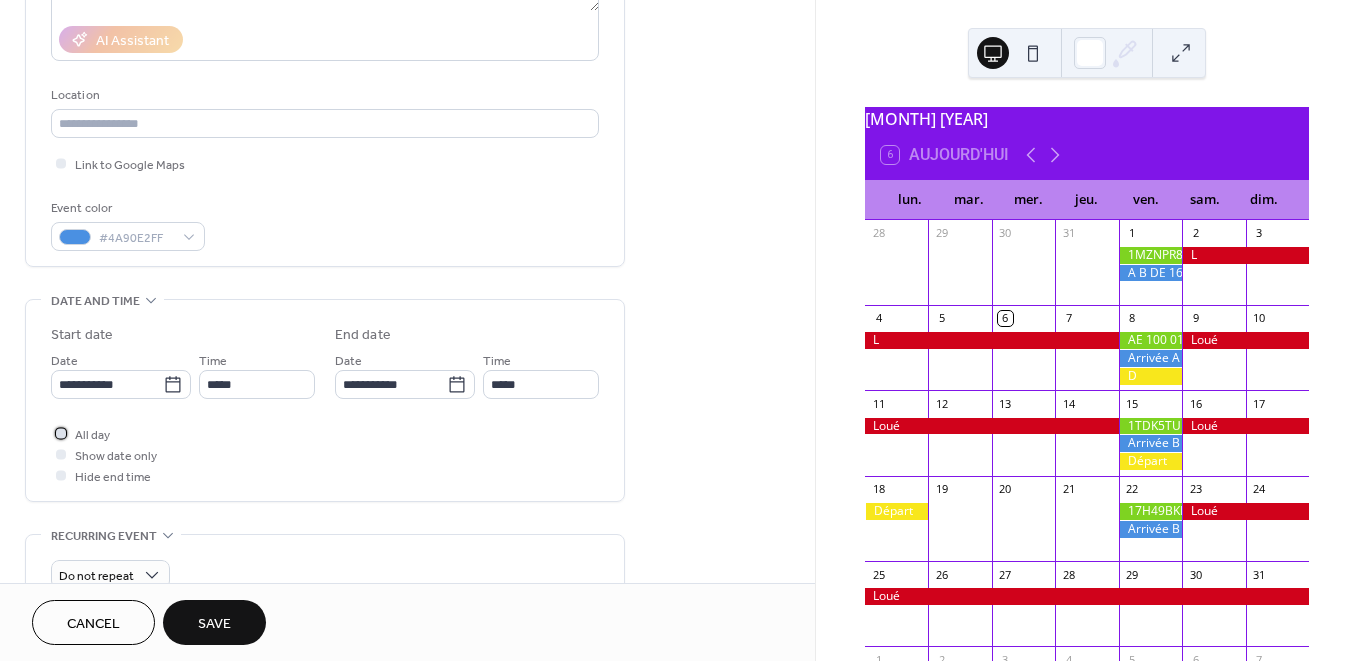click on "All day" at bounding box center (92, 435) 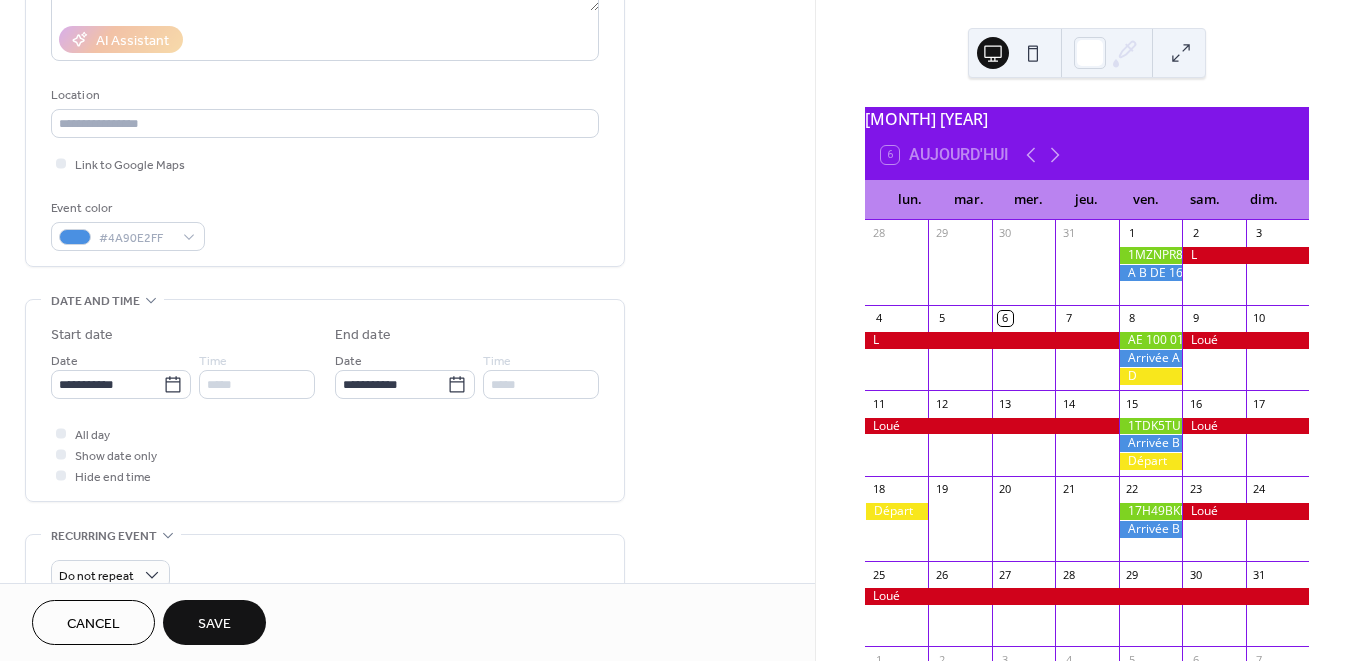 click on "Save" at bounding box center (214, 624) 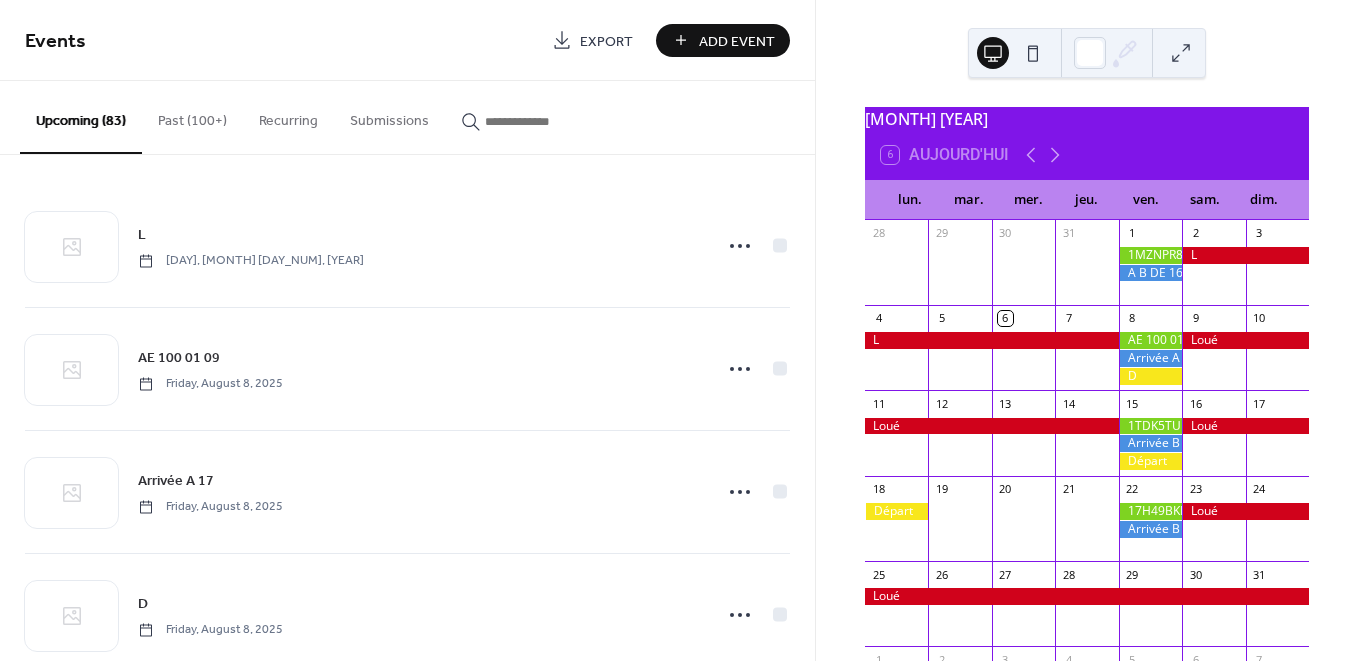 click on "Add Event" at bounding box center (737, 41) 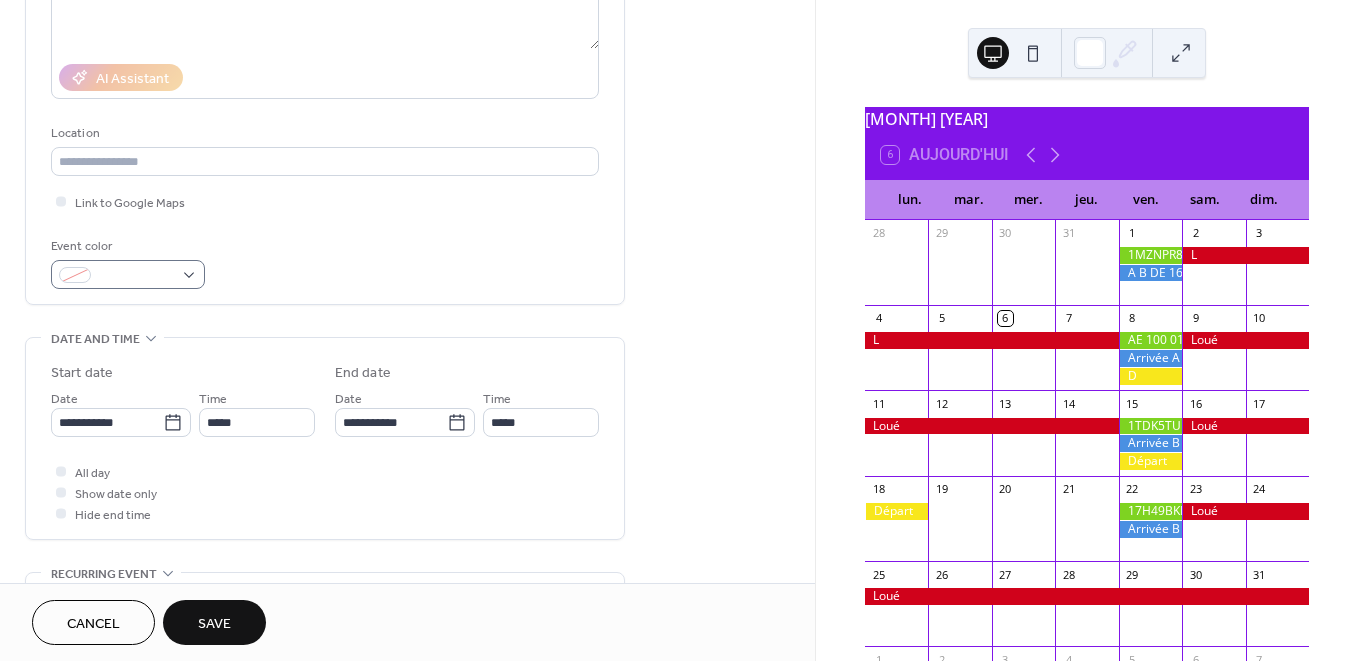 scroll, scrollTop: 322, scrollLeft: 0, axis: vertical 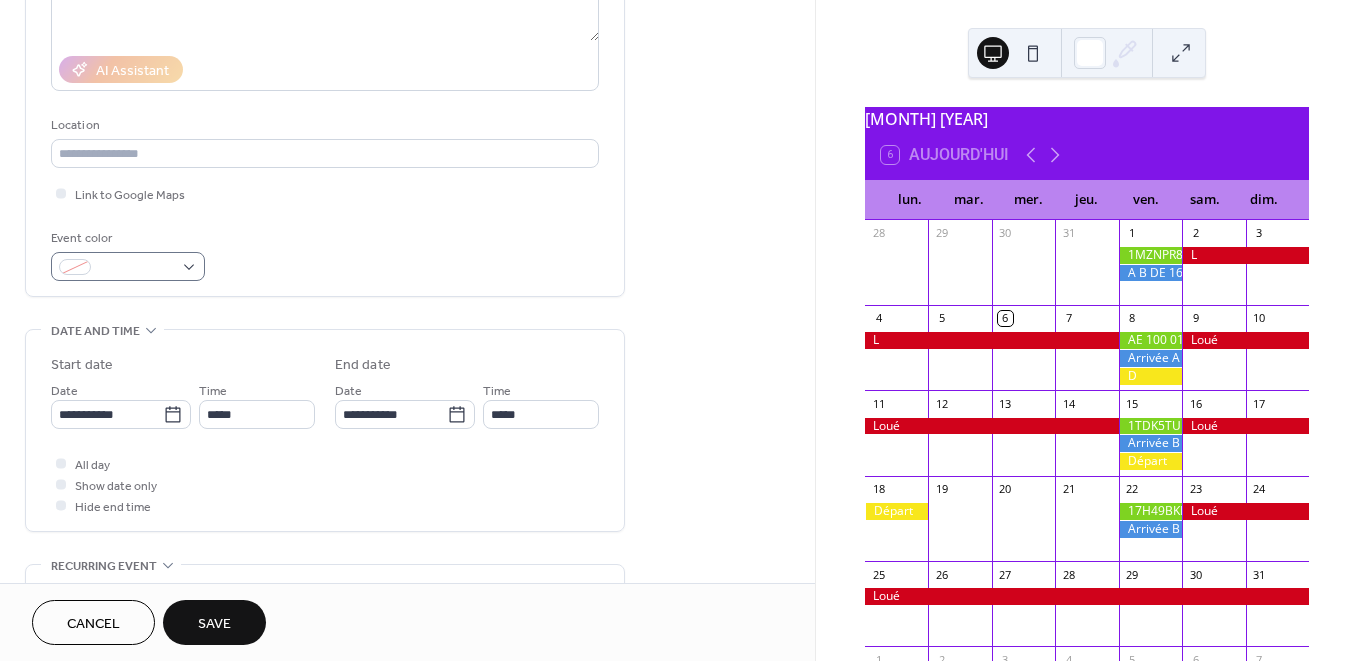 type on "*" 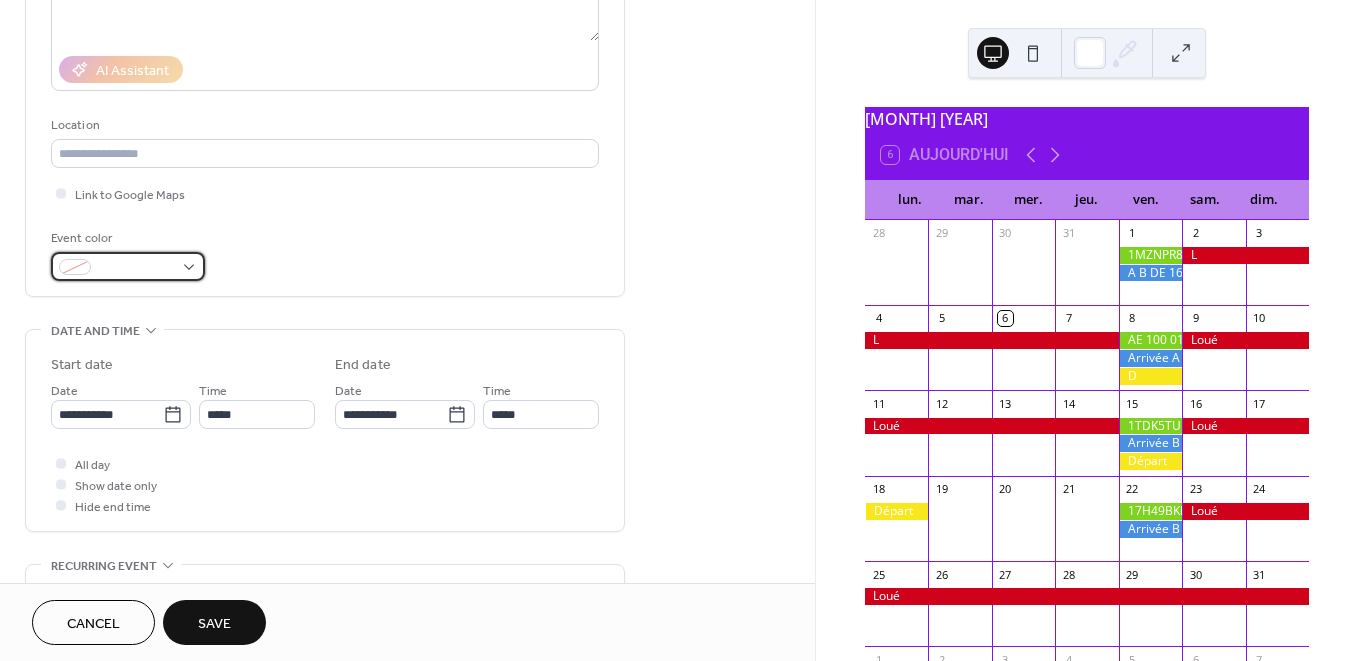 click at bounding box center (128, 266) 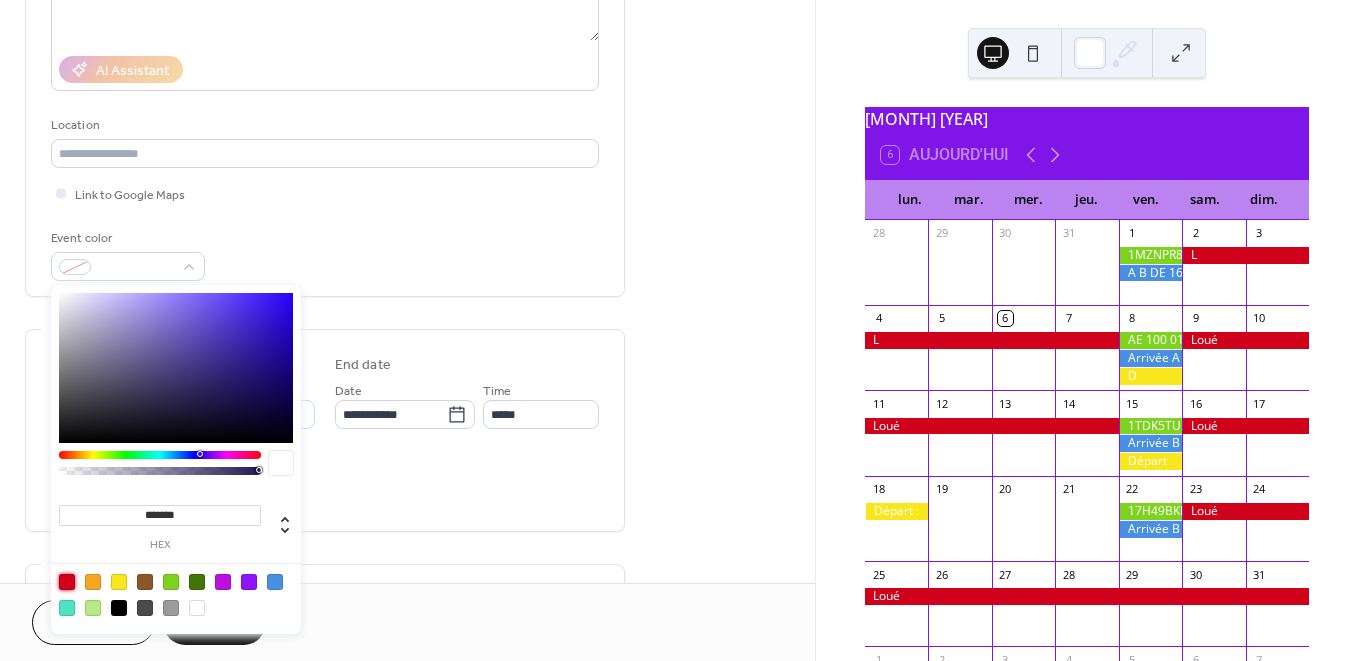 drag, startPoint x: 65, startPoint y: 578, endPoint x: 84, endPoint y: 571, distance: 20.248457 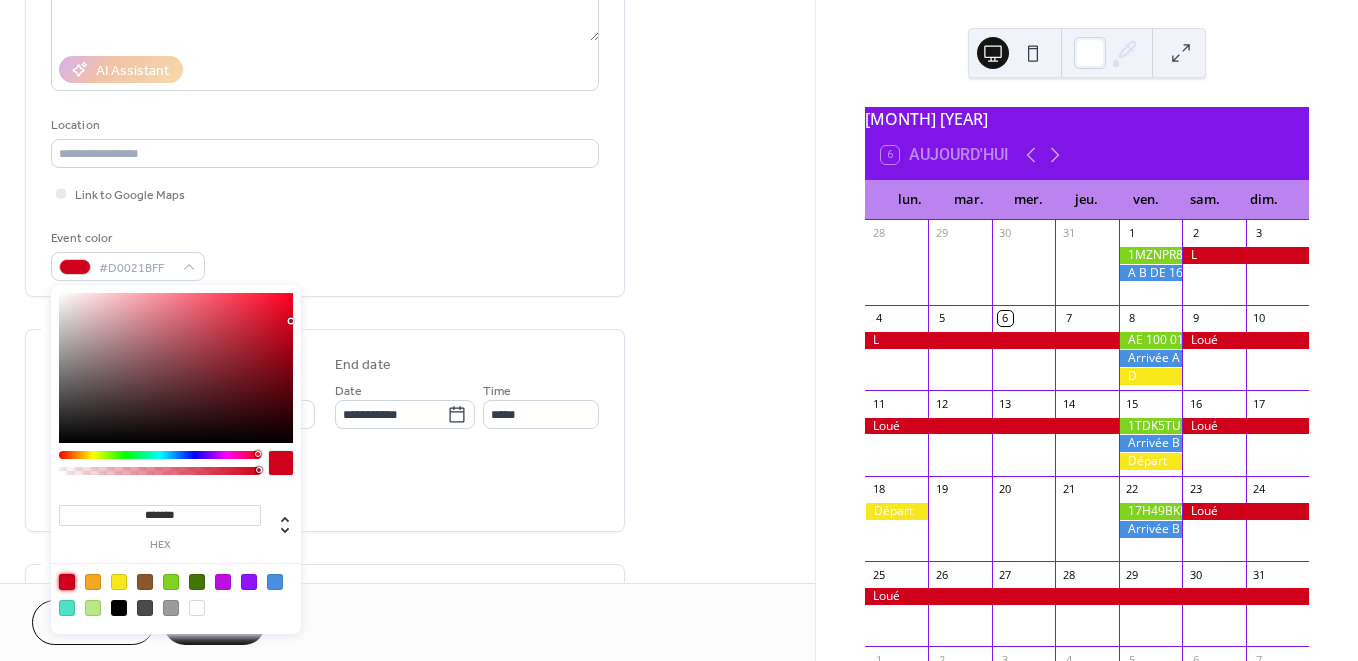 drag, startPoint x: 406, startPoint y: 494, endPoint x: 372, endPoint y: 493, distance: 34.0147 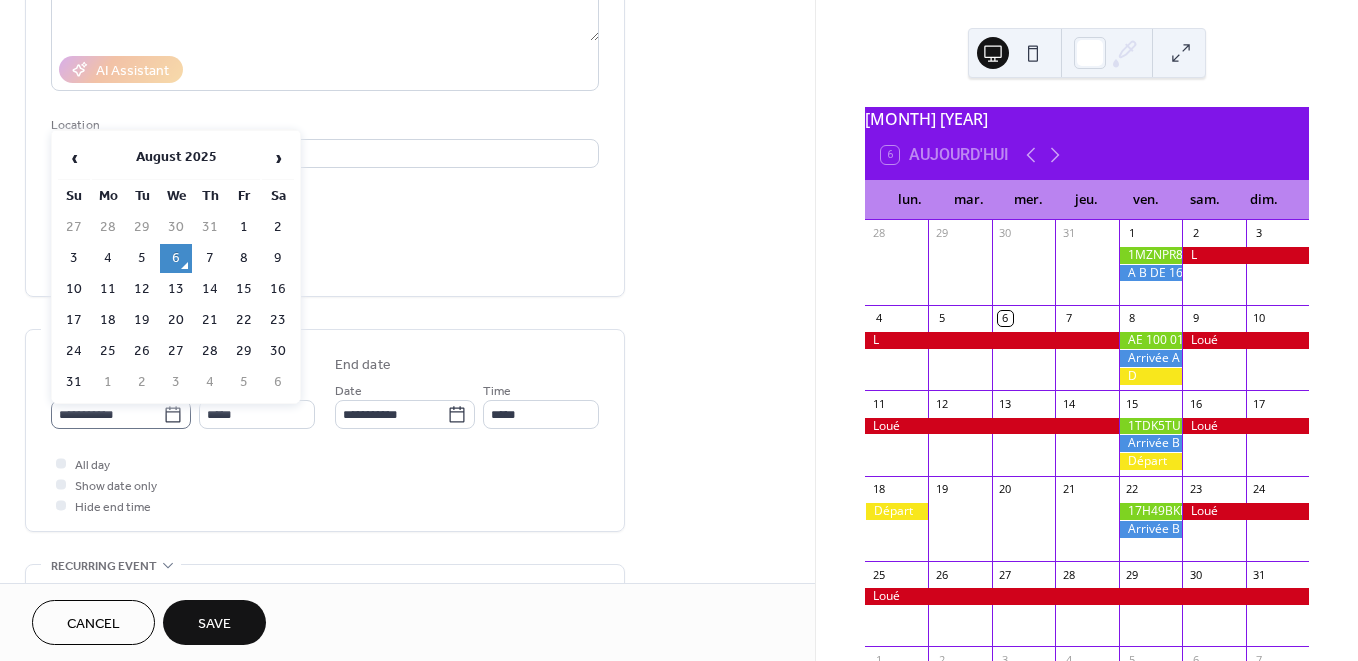 click 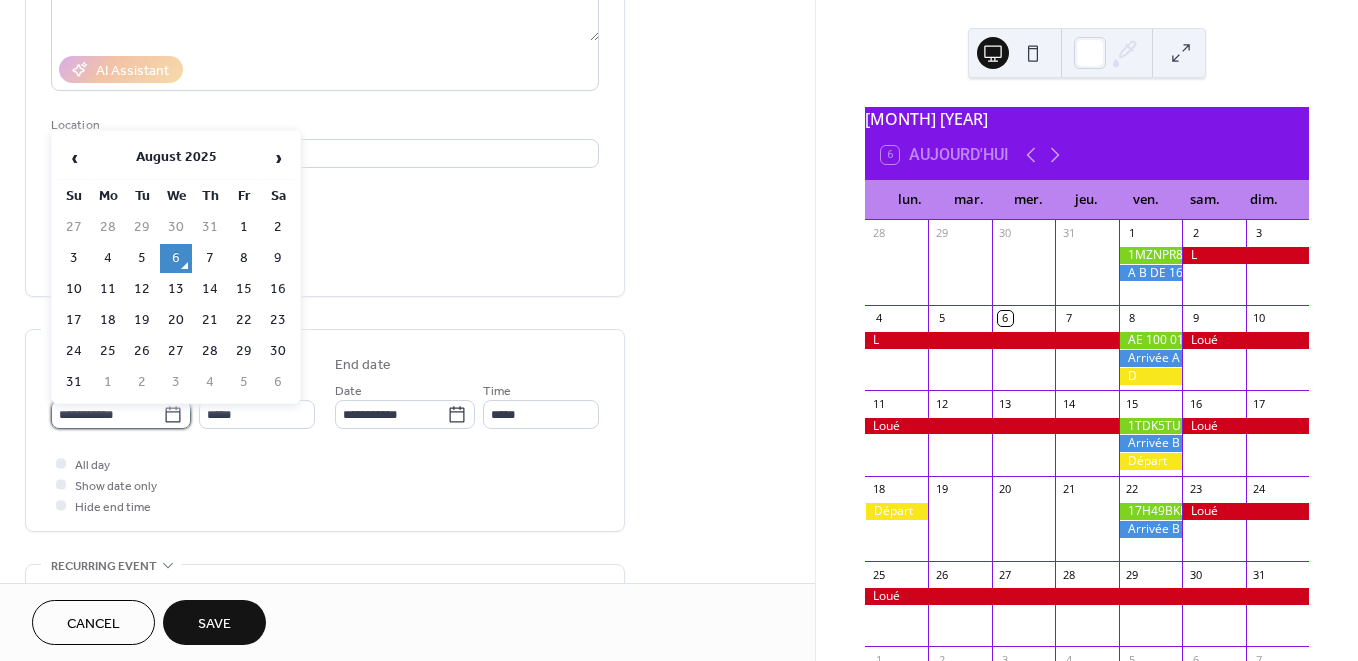 click on "**********" at bounding box center [107, 414] 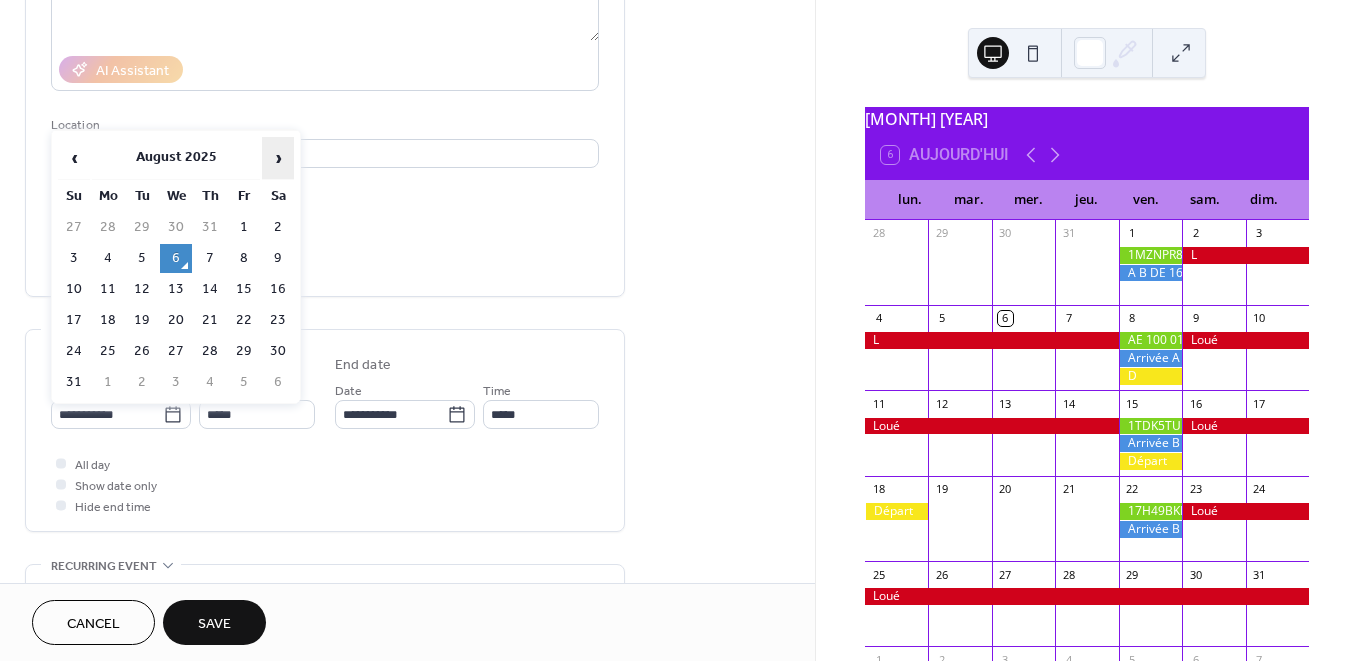 click on "›" at bounding box center (278, 158) 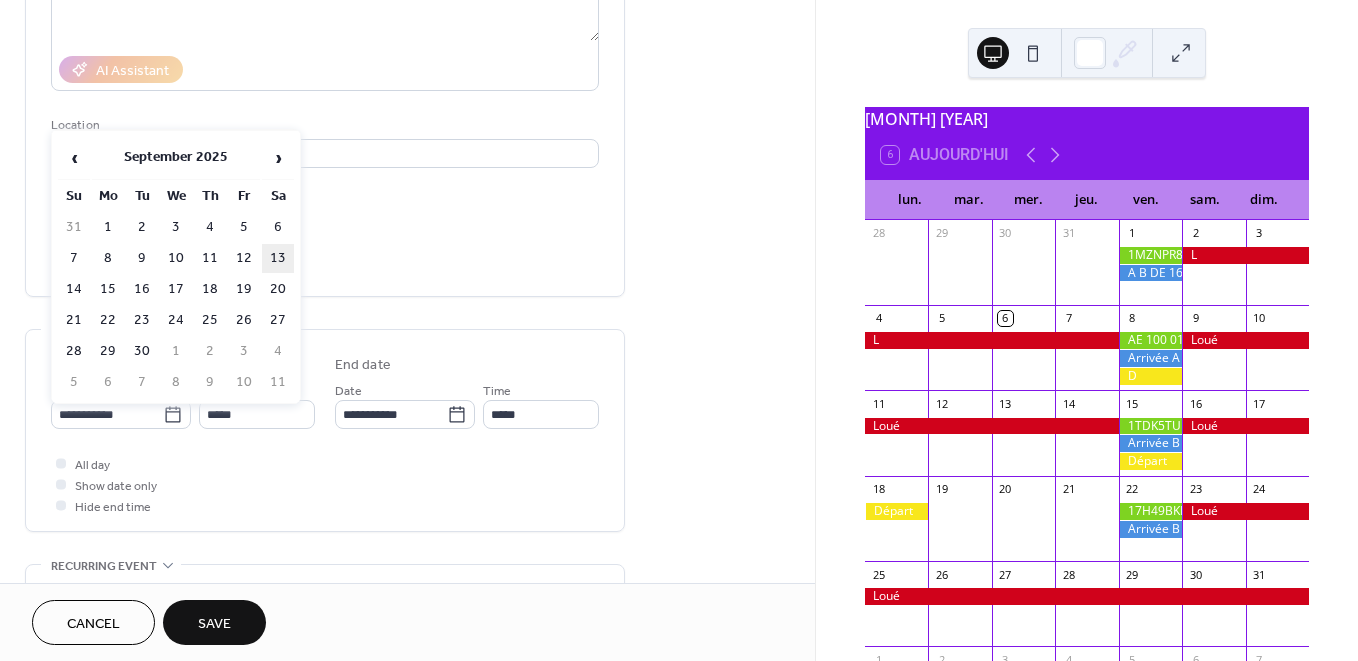 click on "13" at bounding box center [278, 258] 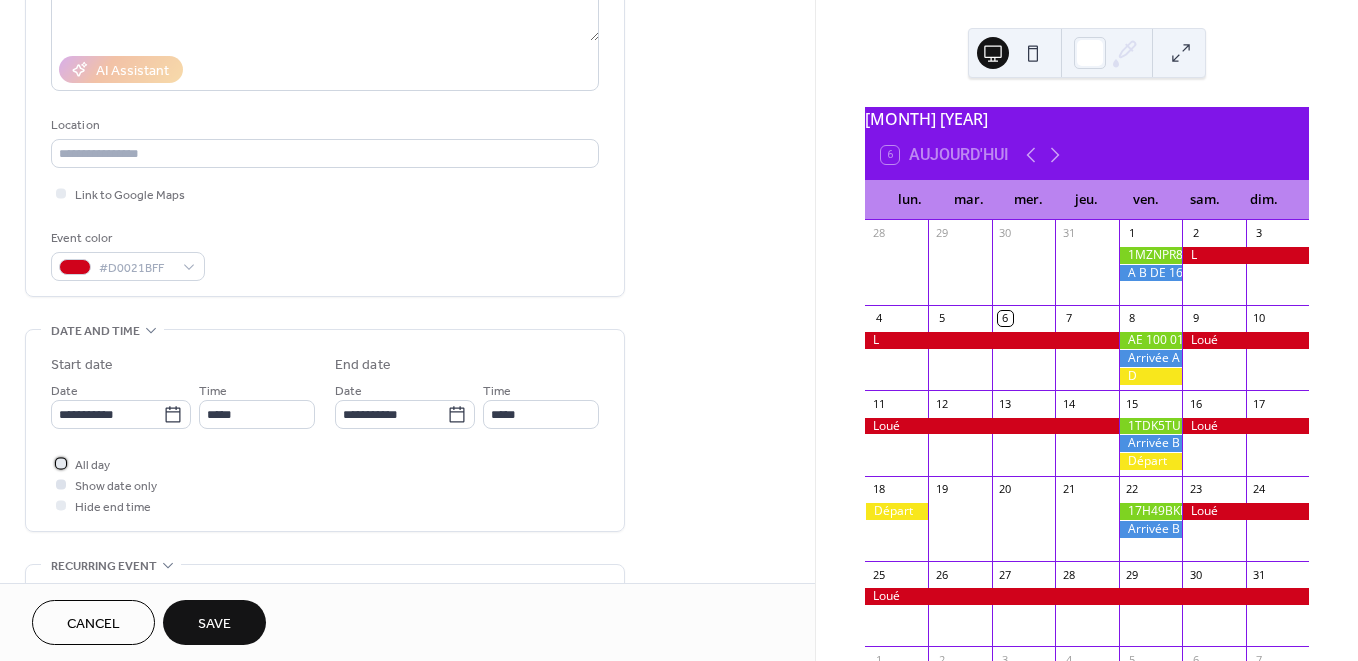 click on "All day" at bounding box center [92, 465] 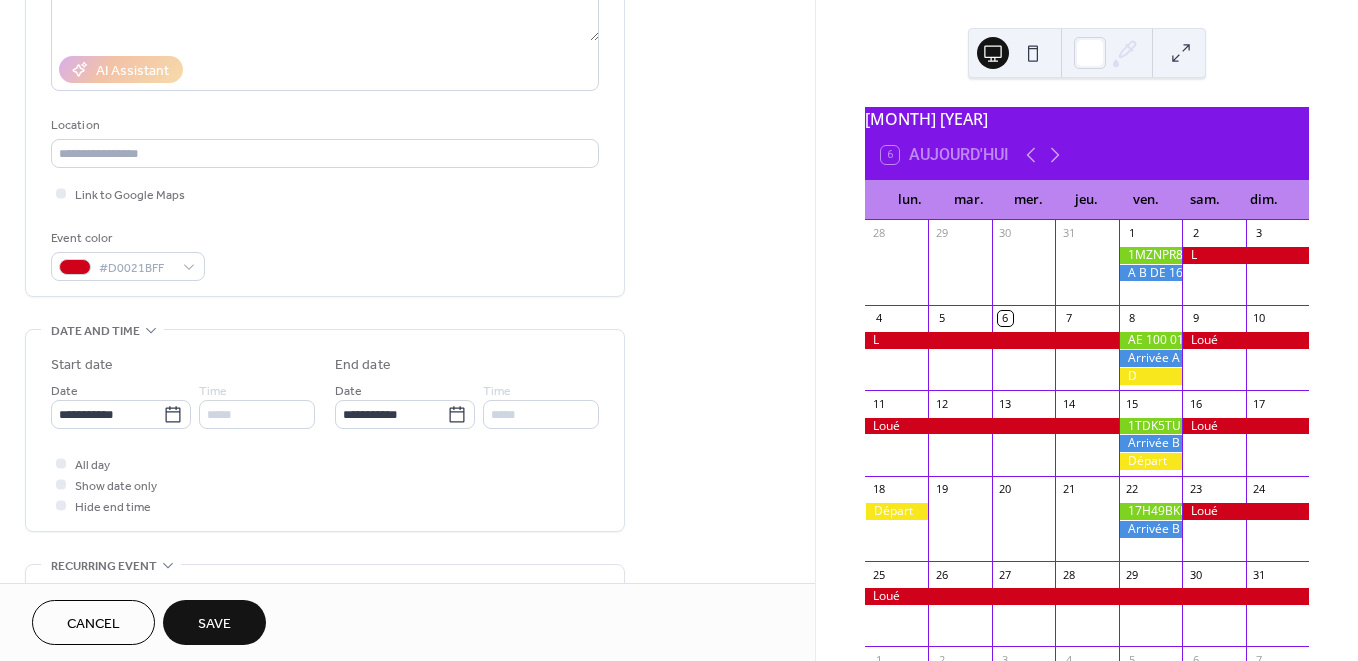 click on "Save" at bounding box center (214, 624) 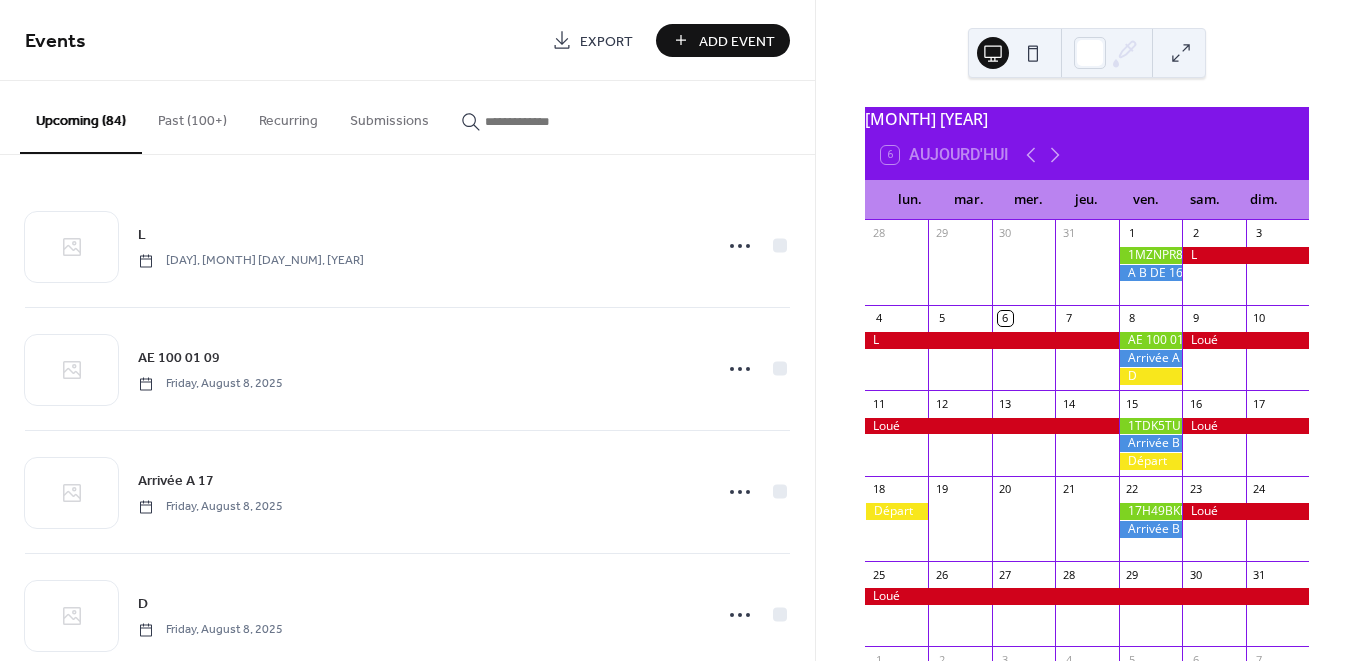 click on "Add Event" at bounding box center (737, 41) 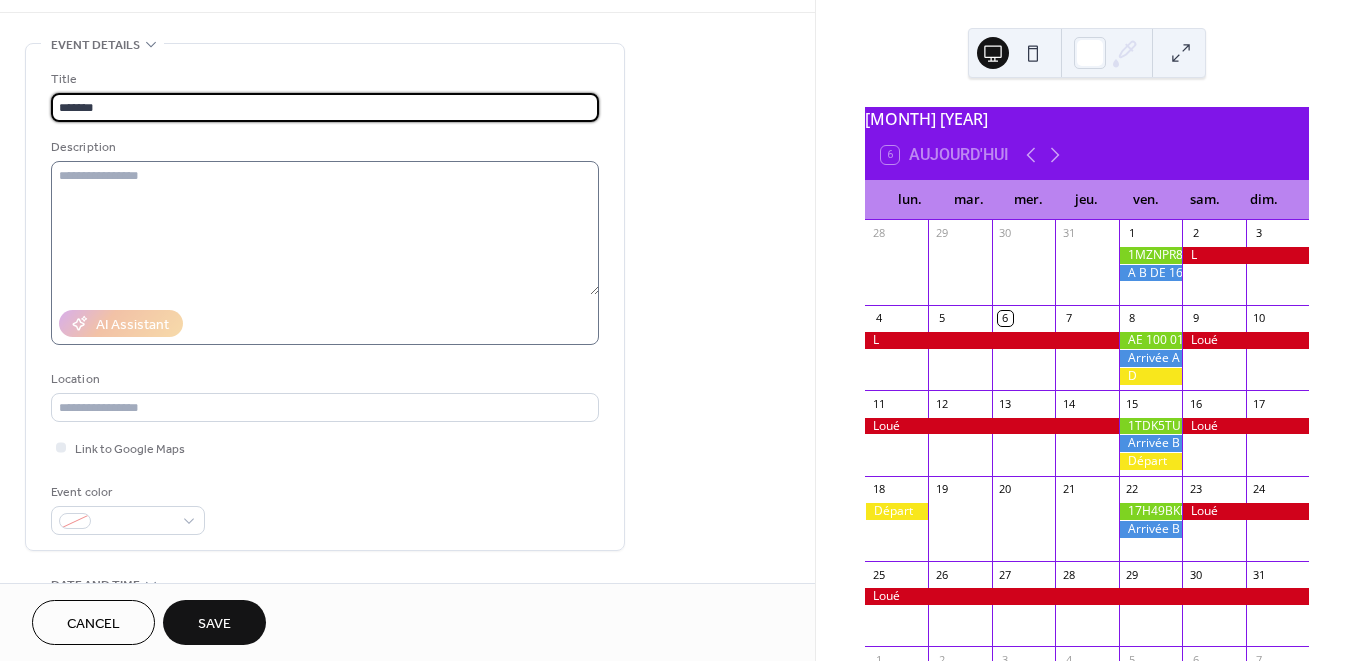 scroll, scrollTop: 108, scrollLeft: 0, axis: vertical 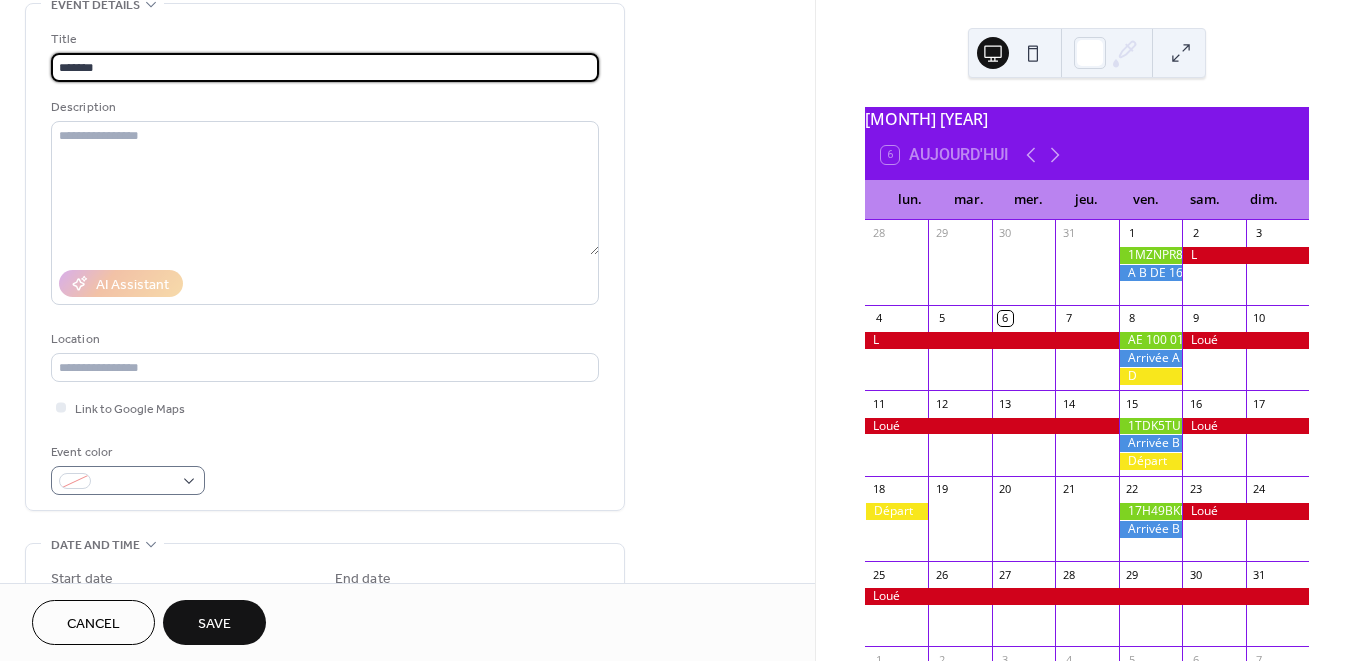 type on "*******" 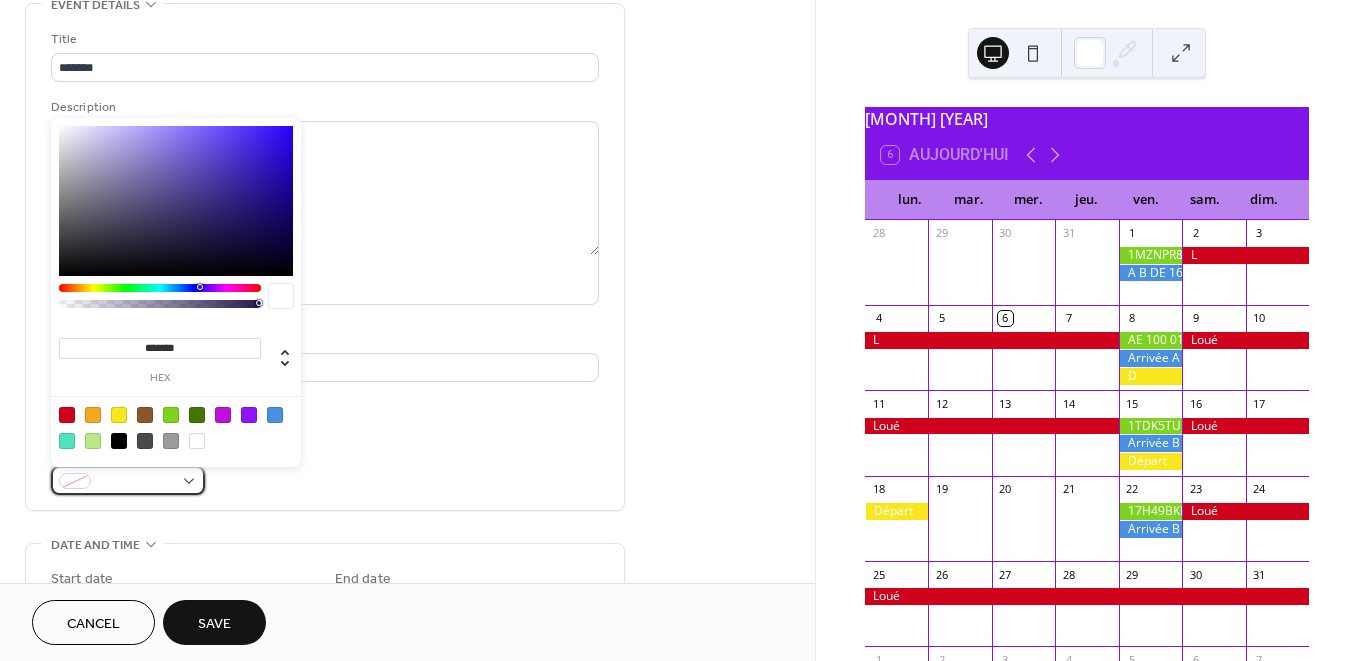 click at bounding box center (128, 480) 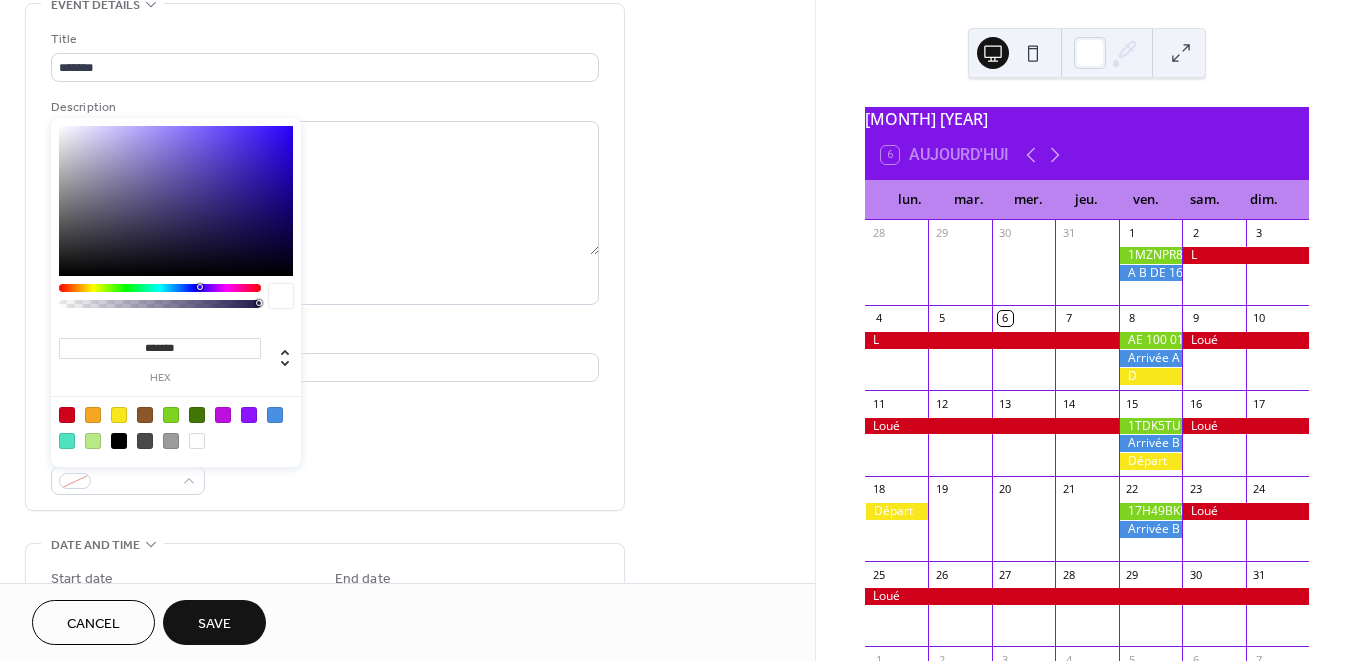 click at bounding box center [119, 415] 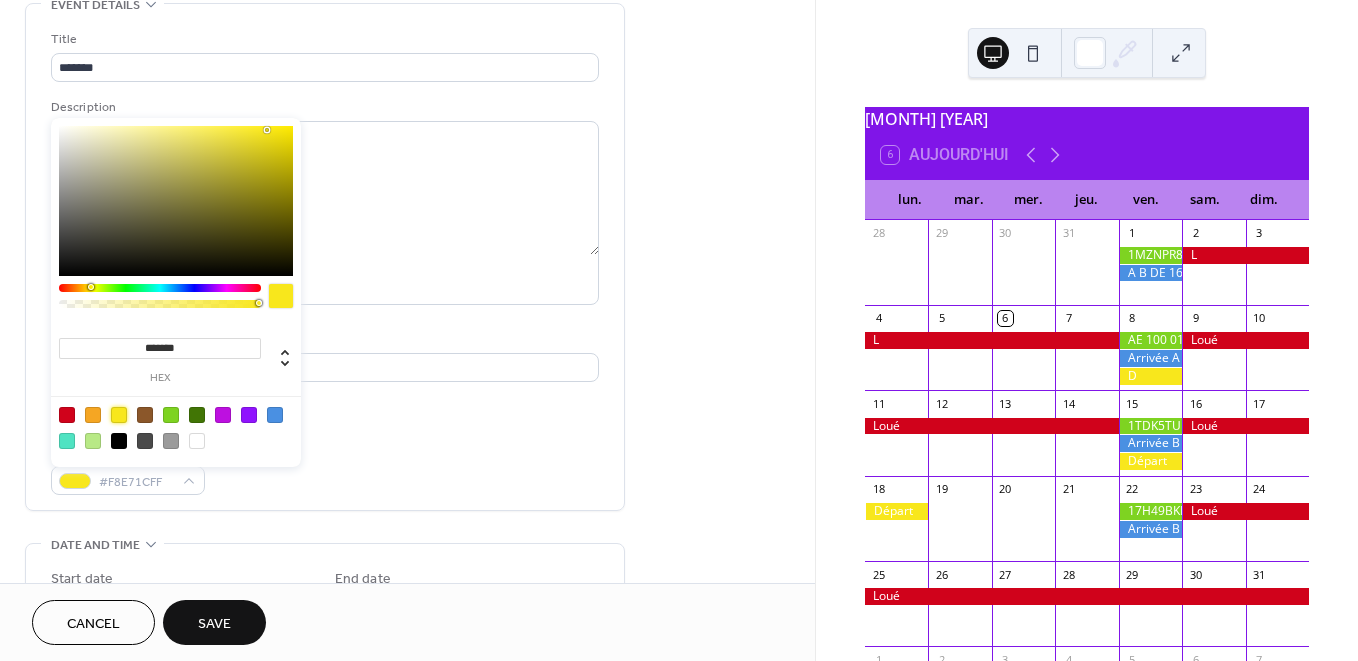 click on "Event color #F8E71CFF" at bounding box center (325, 468) 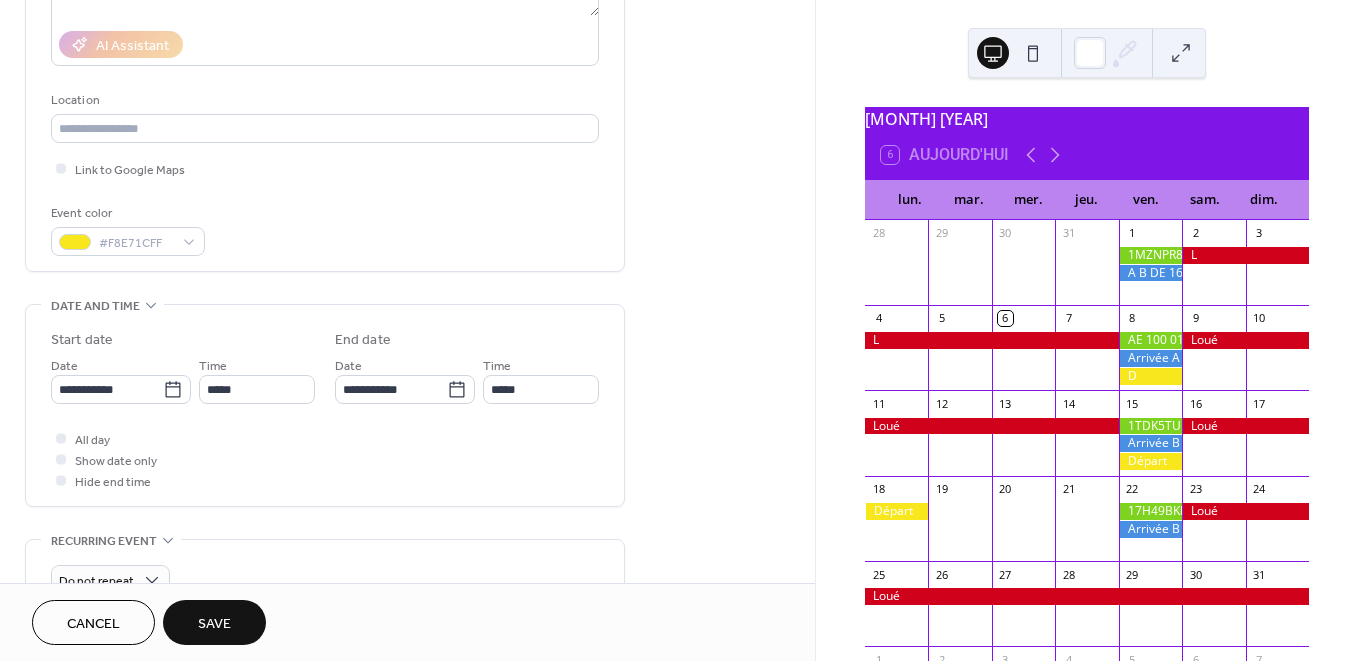 scroll, scrollTop: 388, scrollLeft: 0, axis: vertical 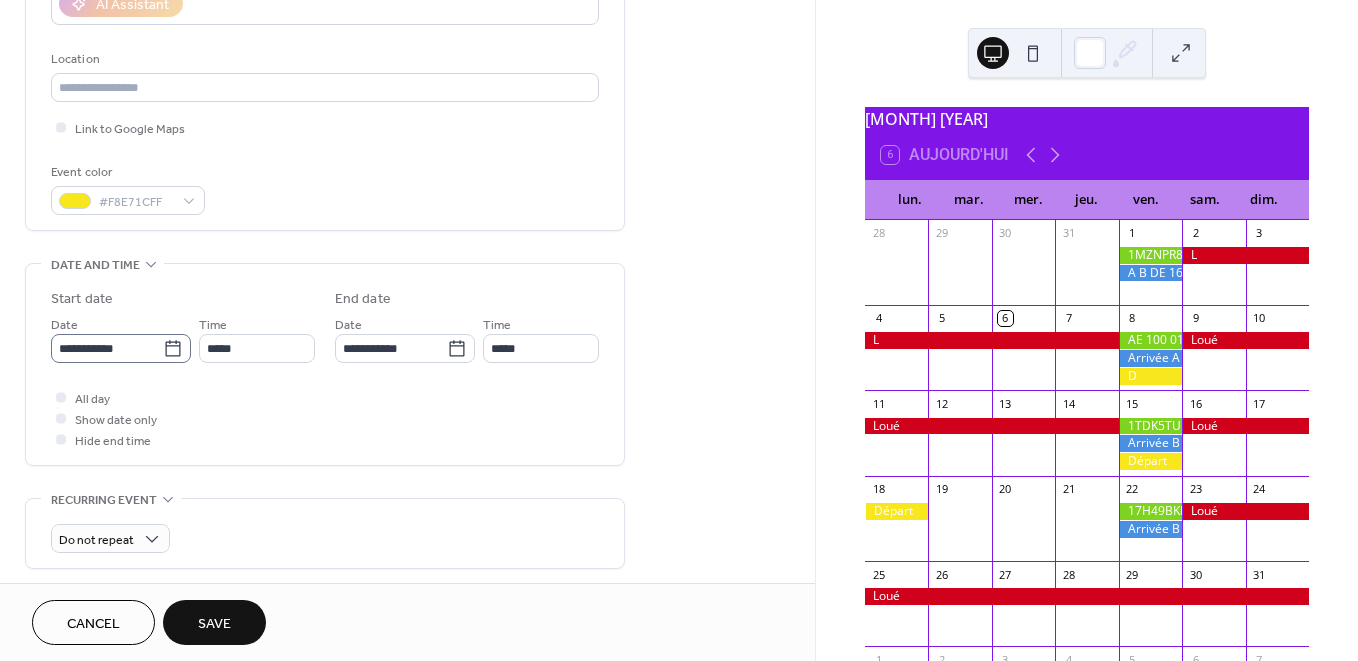 click 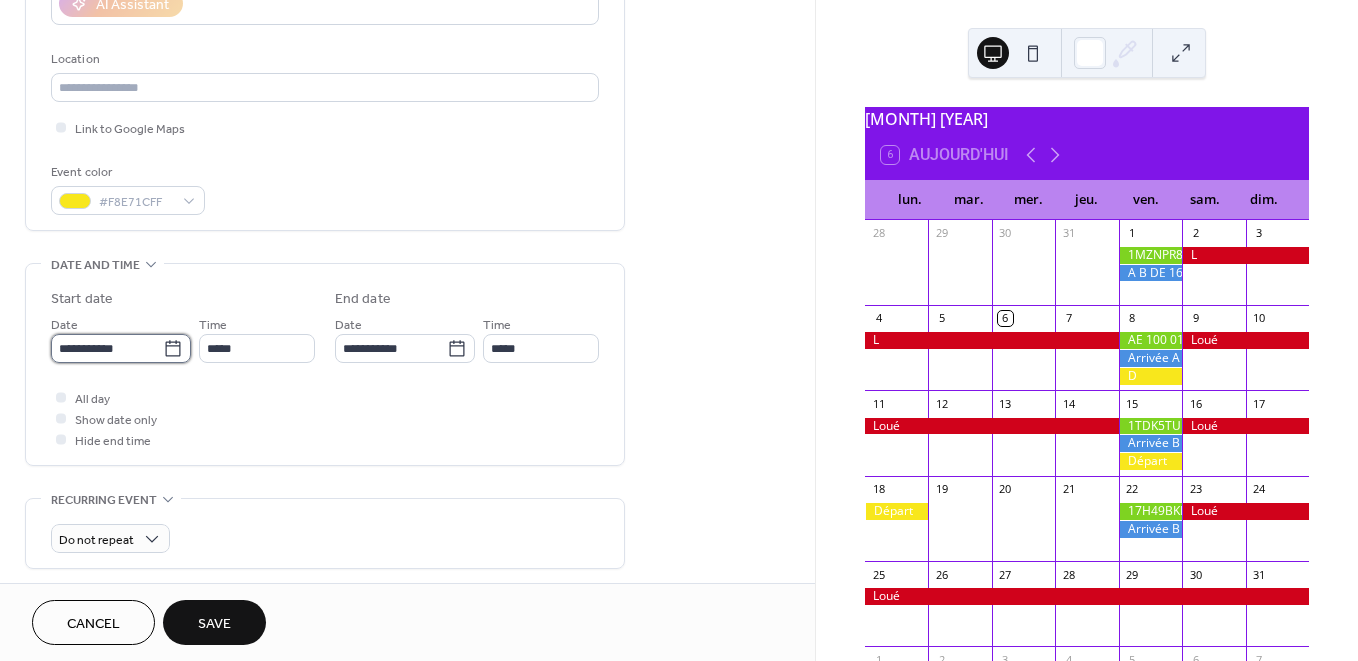 click on "**********" at bounding box center (107, 348) 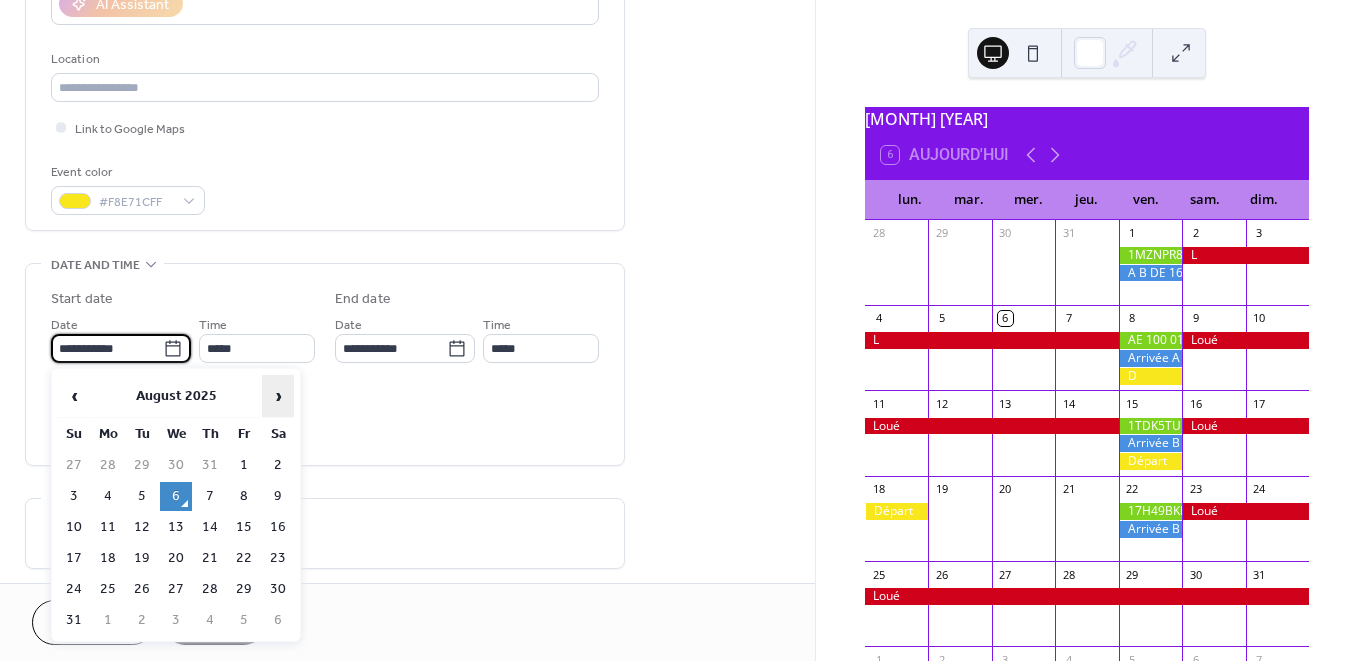 drag, startPoint x: 279, startPoint y: 397, endPoint x: 264, endPoint y: 407, distance: 18.027756 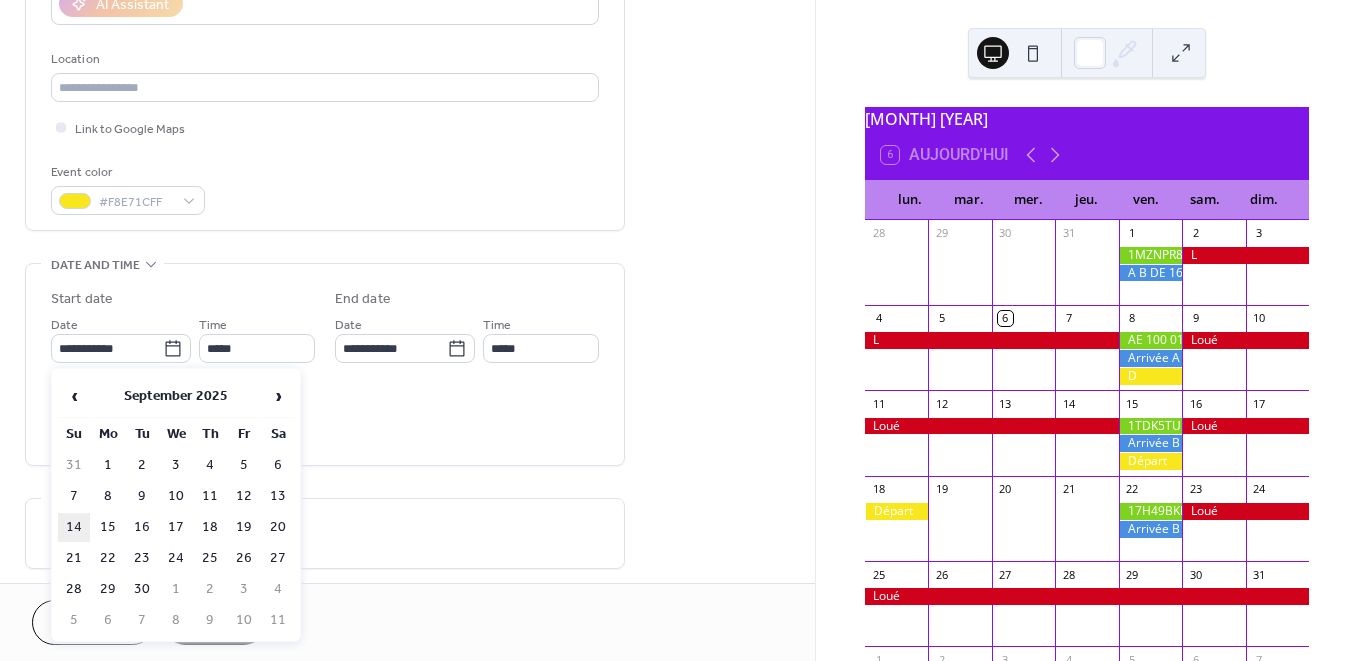 click on "14" at bounding box center (74, 527) 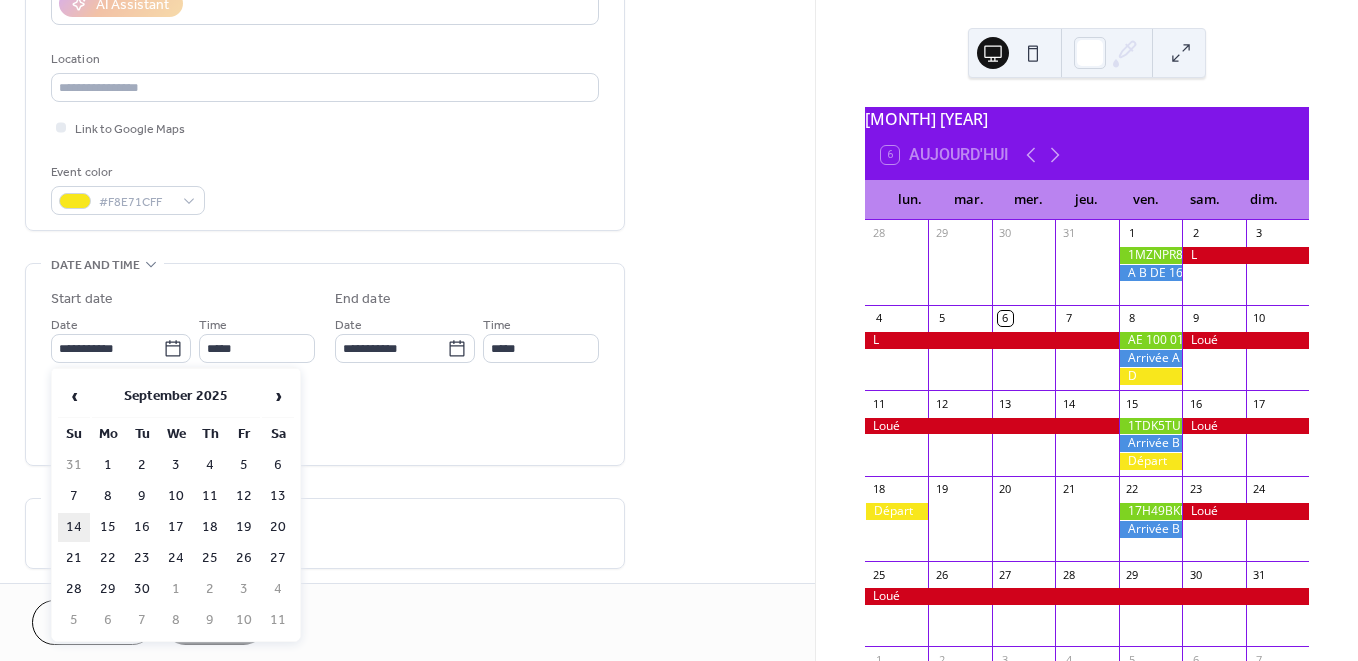 type on "**********" 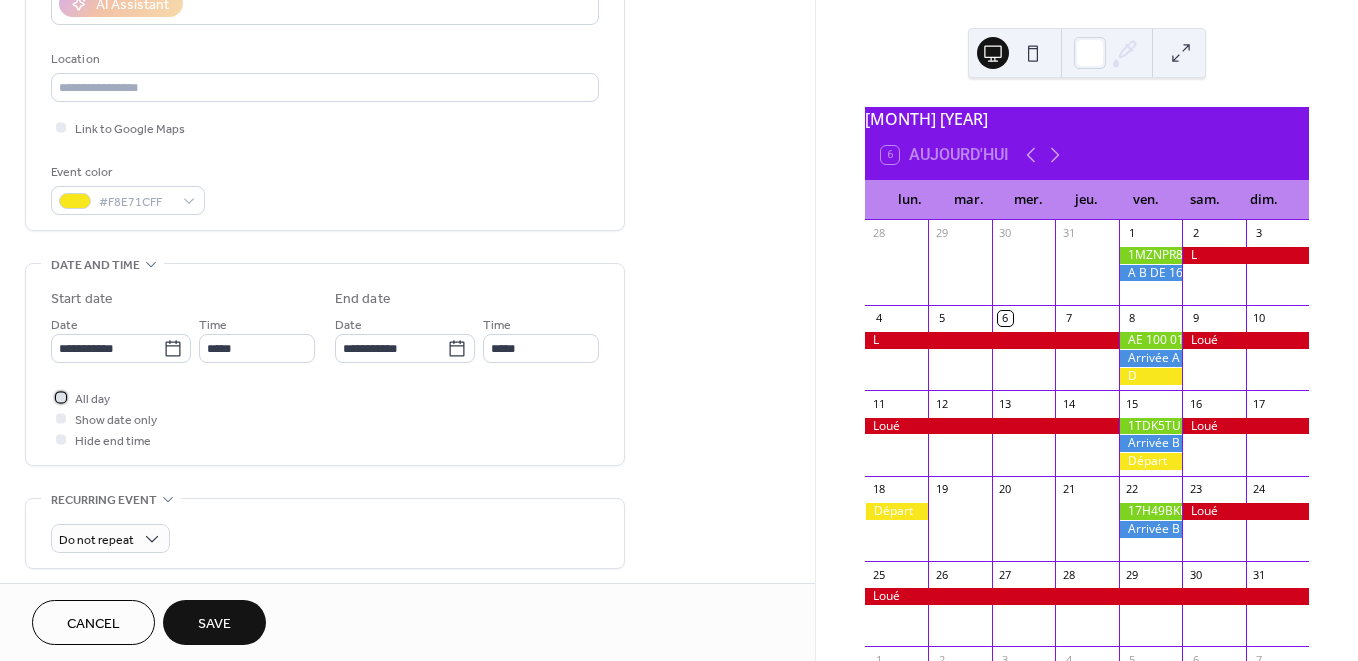 click on "All day" at bounding box center [92, 399] 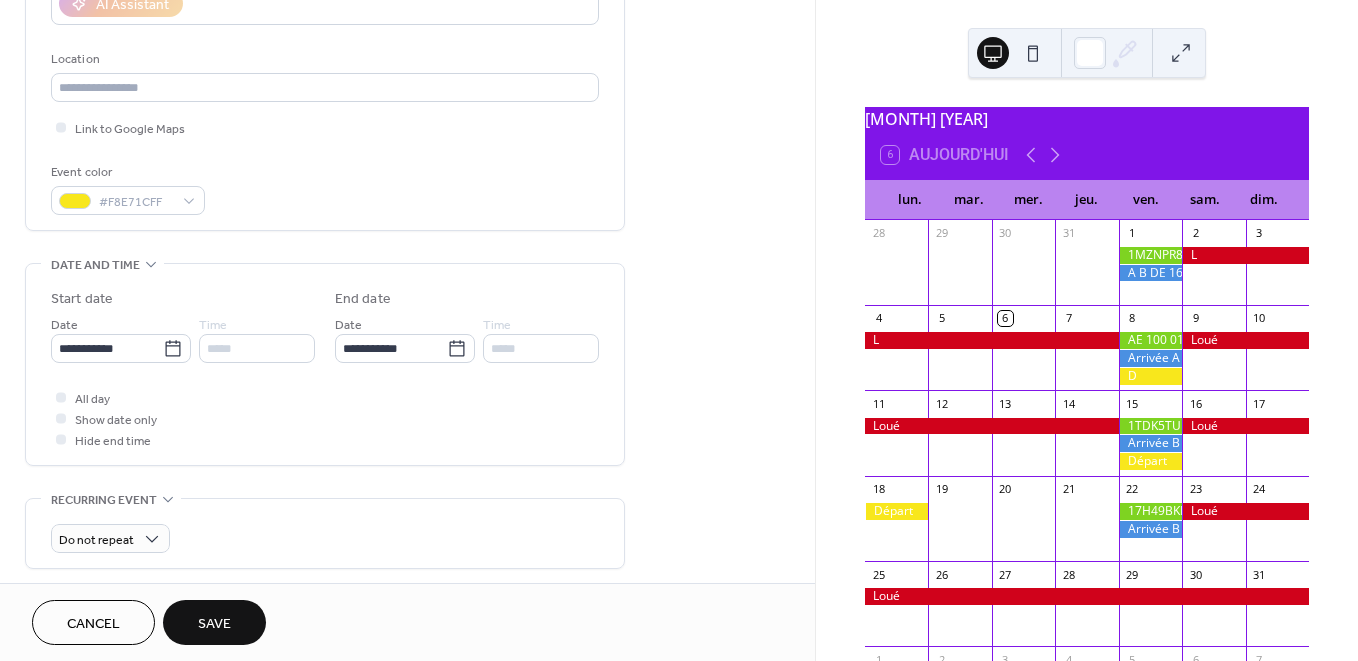 drag, startPoint x: 231, startPoint y: 621, endPoint x: 332, endPoint y: 481, distance: 172.62965 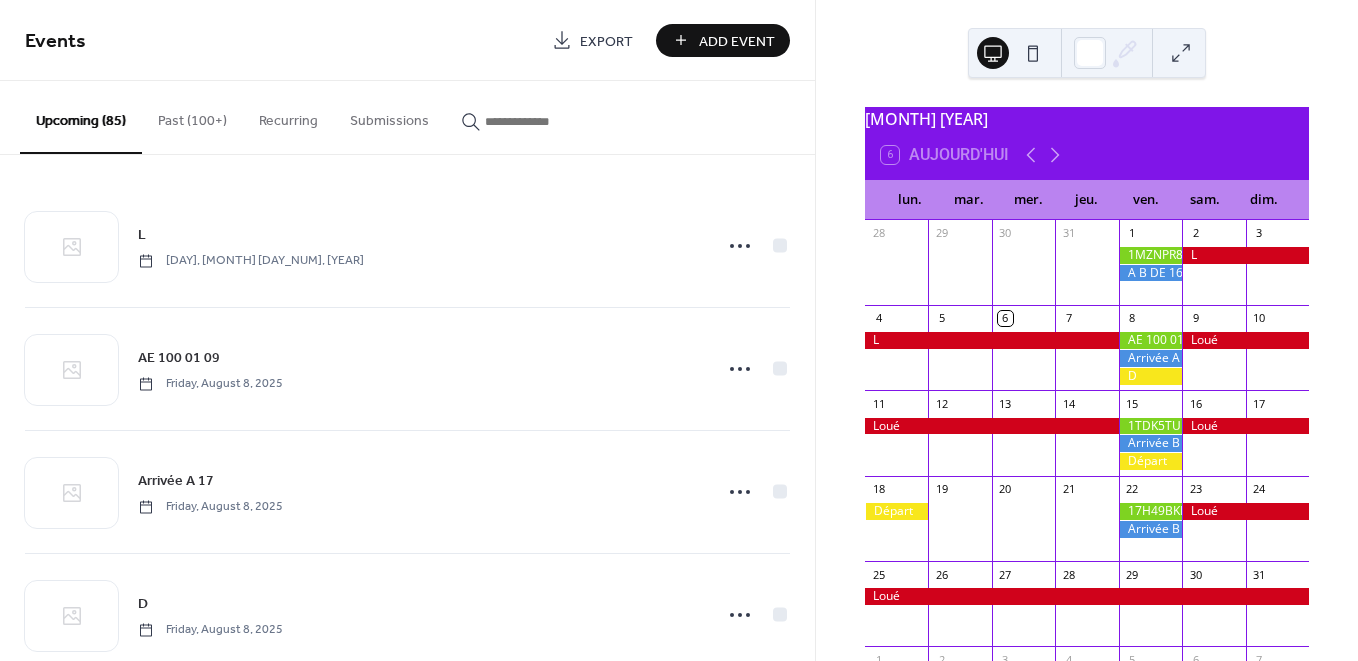 click on "Add Event" at bounding box center [737, 41] 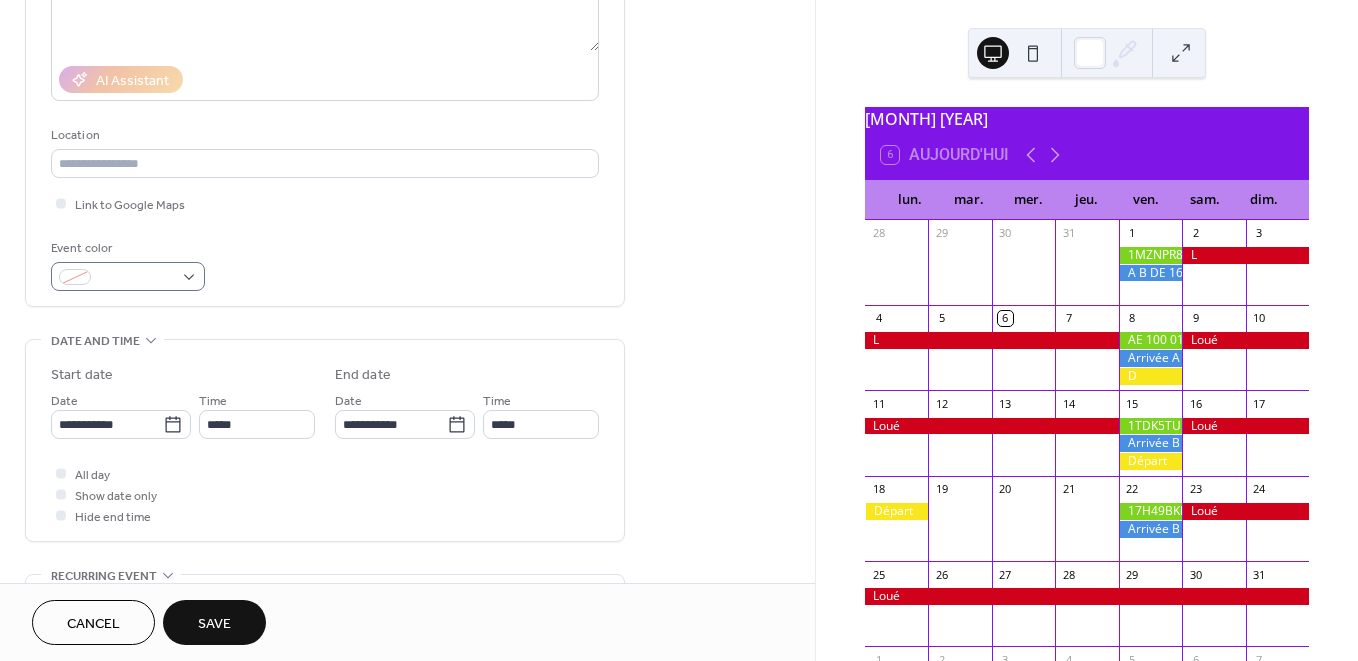 type on "********" 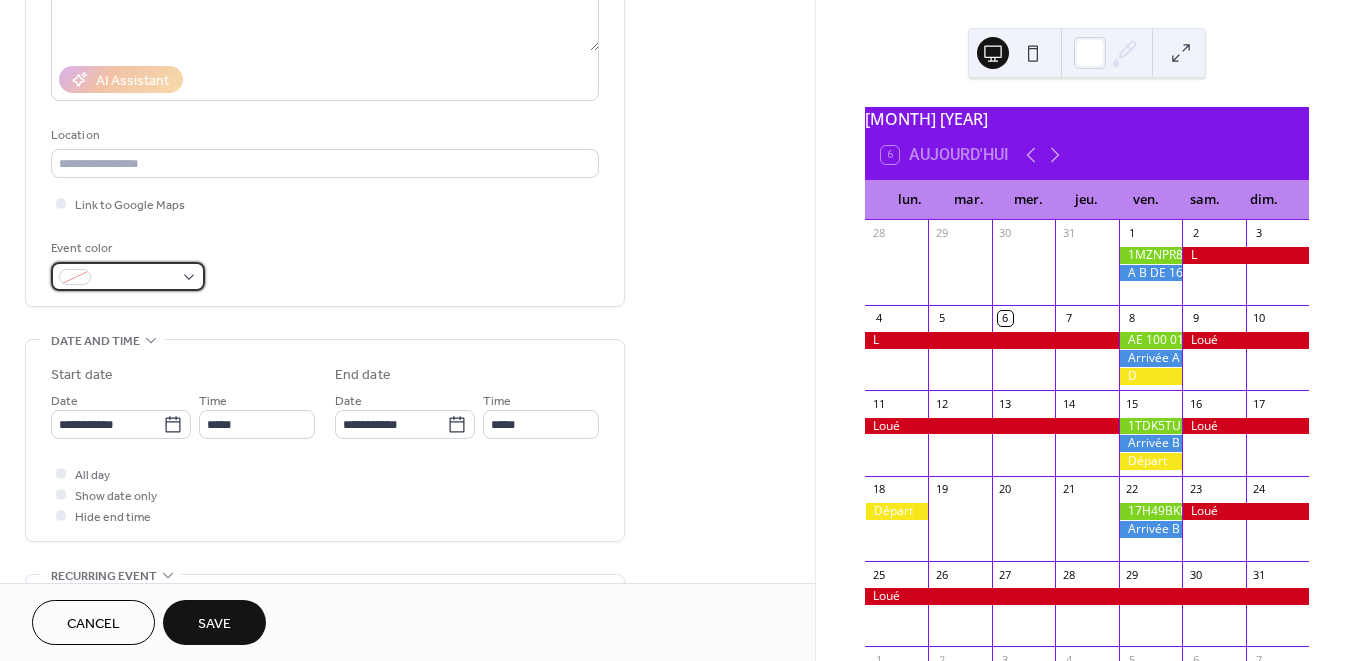 click at bounding box center (128, 276) 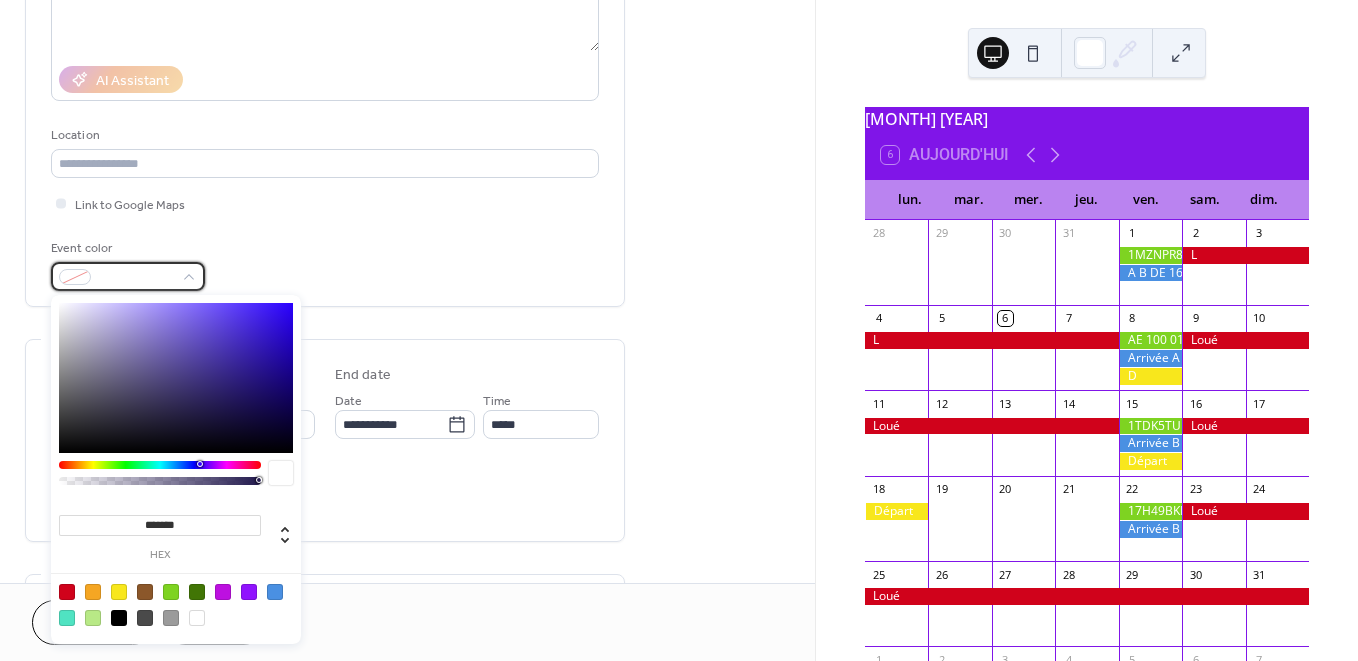 scroll, scrollTop: 311, scrollLeft: 0, axis: vertical 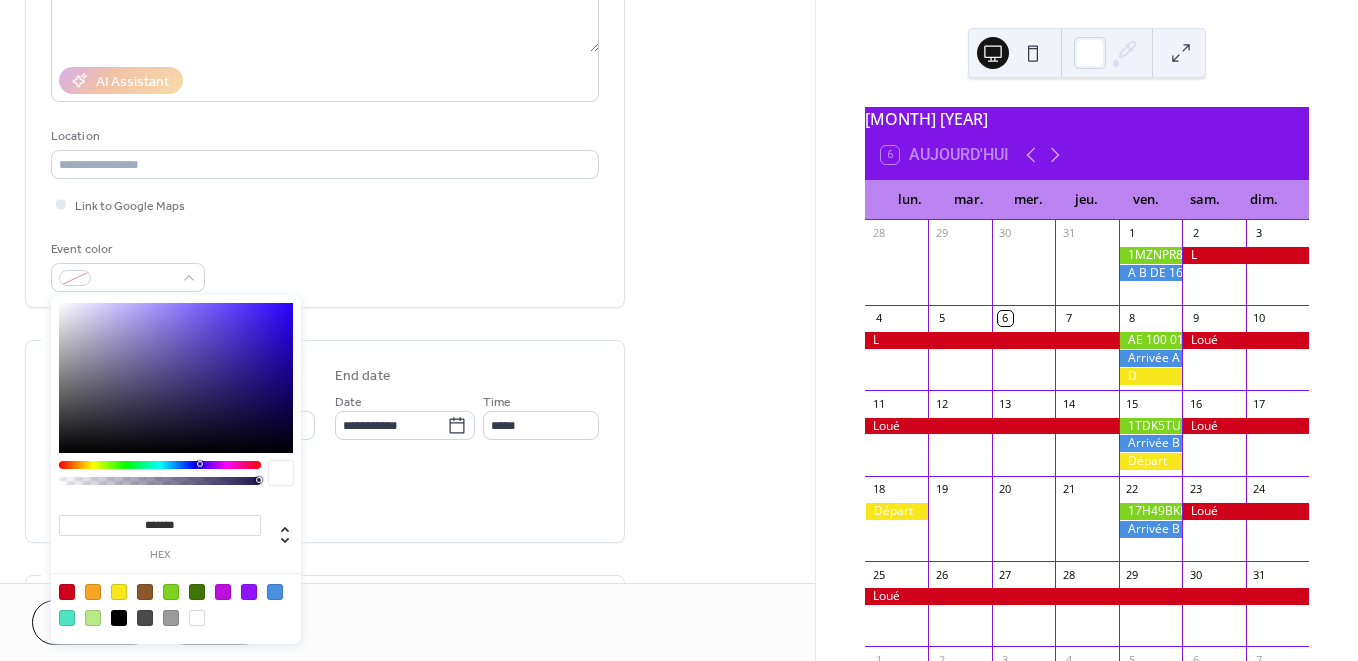 drag, startPoint x: 171, startPoint y: 590, endPoint x: 200, endPoint y: 580, distance: 30.675724 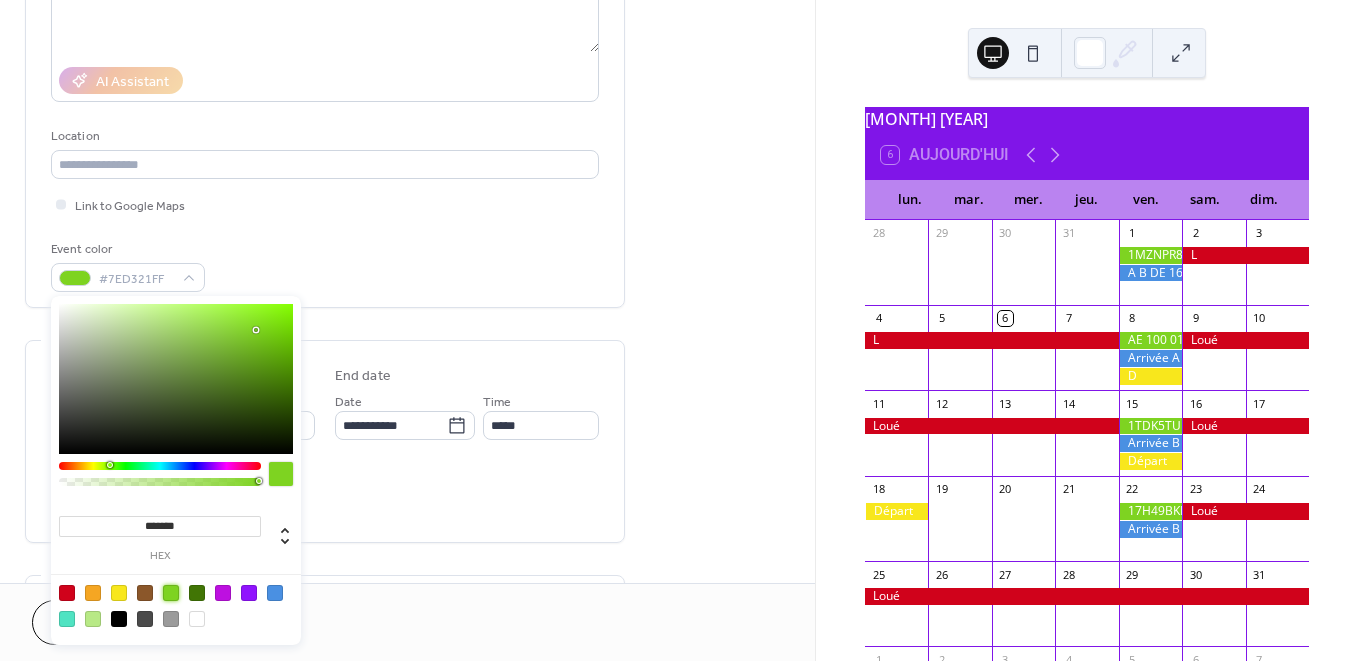 click on "All day Show date only Hide end time" at bounding box center [325, 495] 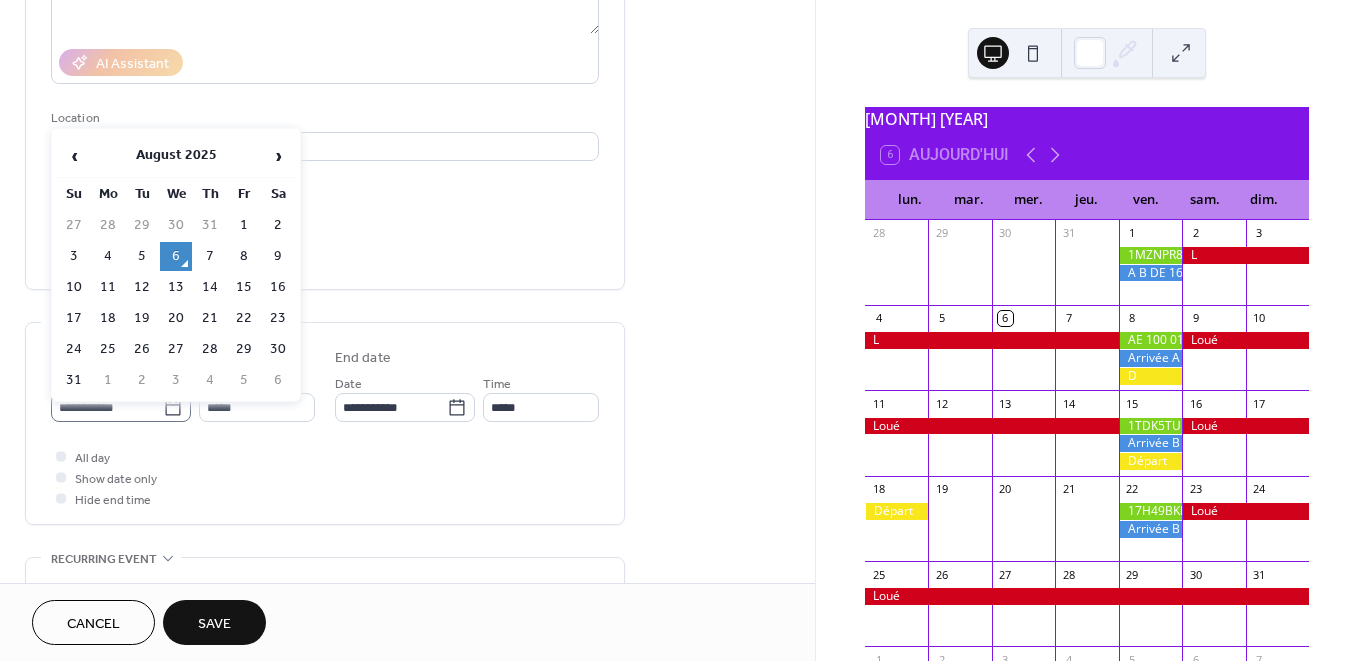 click on "**********" at bounding box center (121, 407) 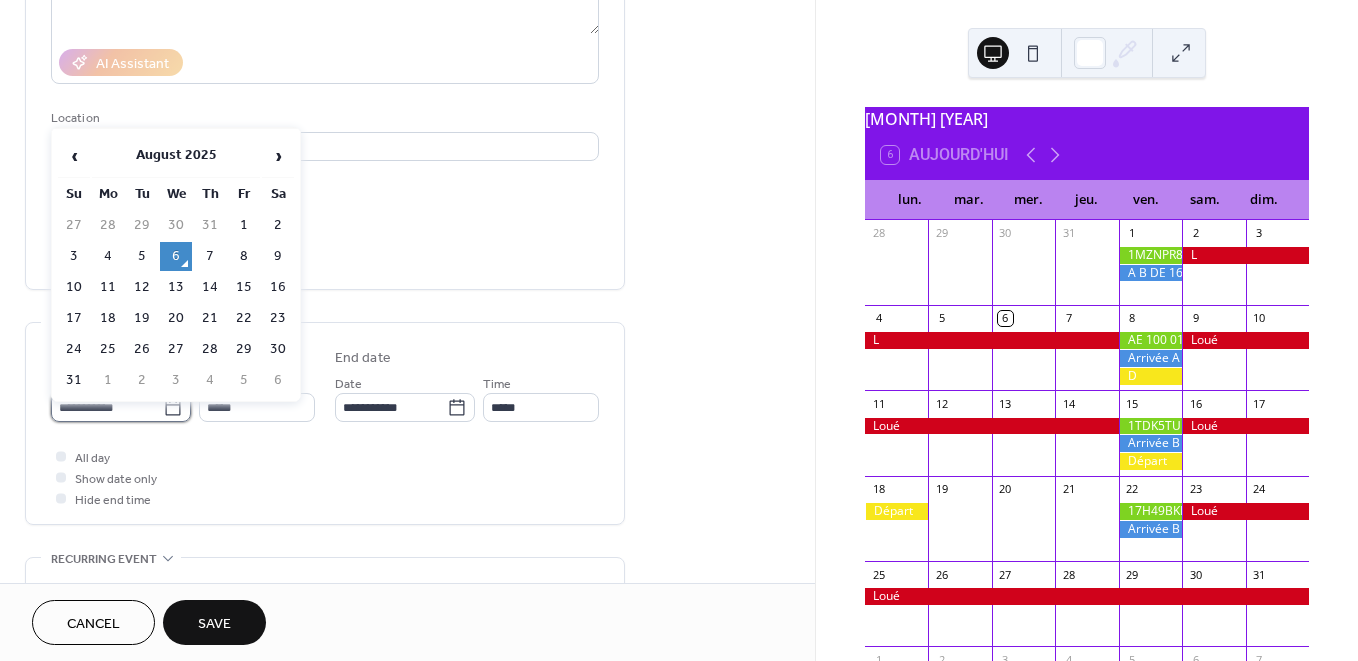 click on "**********" at bounding box center [107, 407] 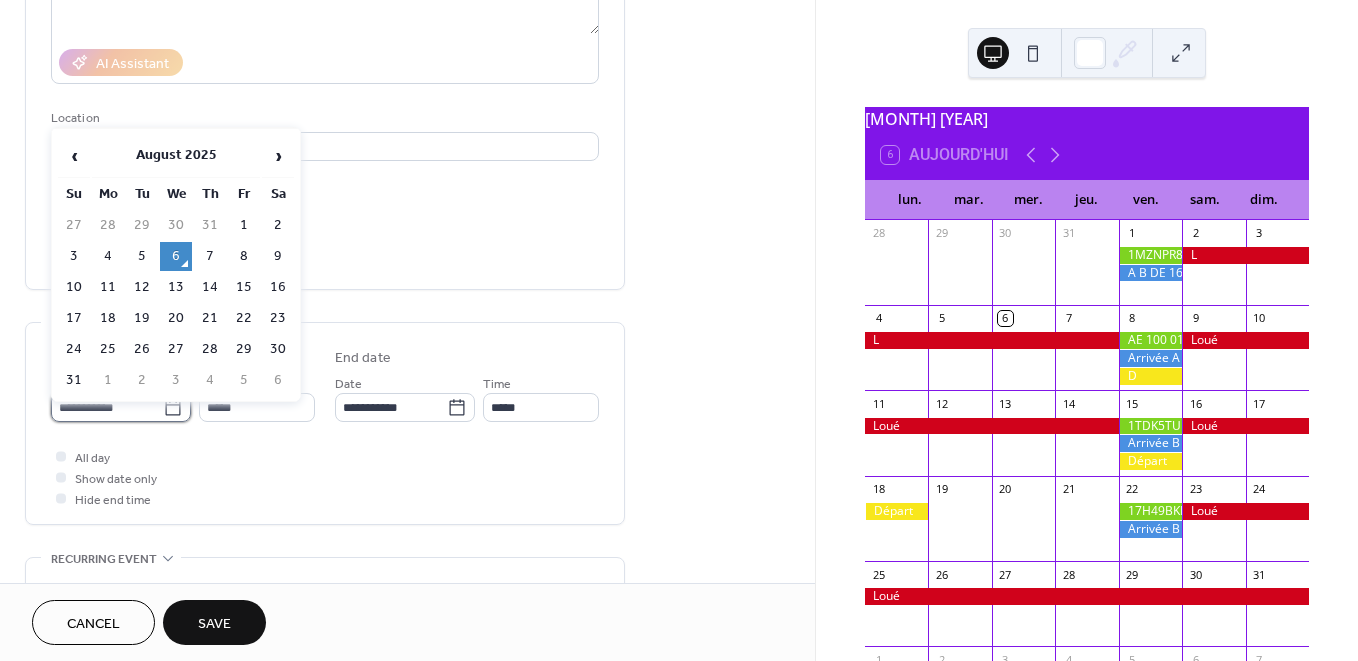 scroll, scrollTop: 322, scrollLeft: 0, axis: vertical 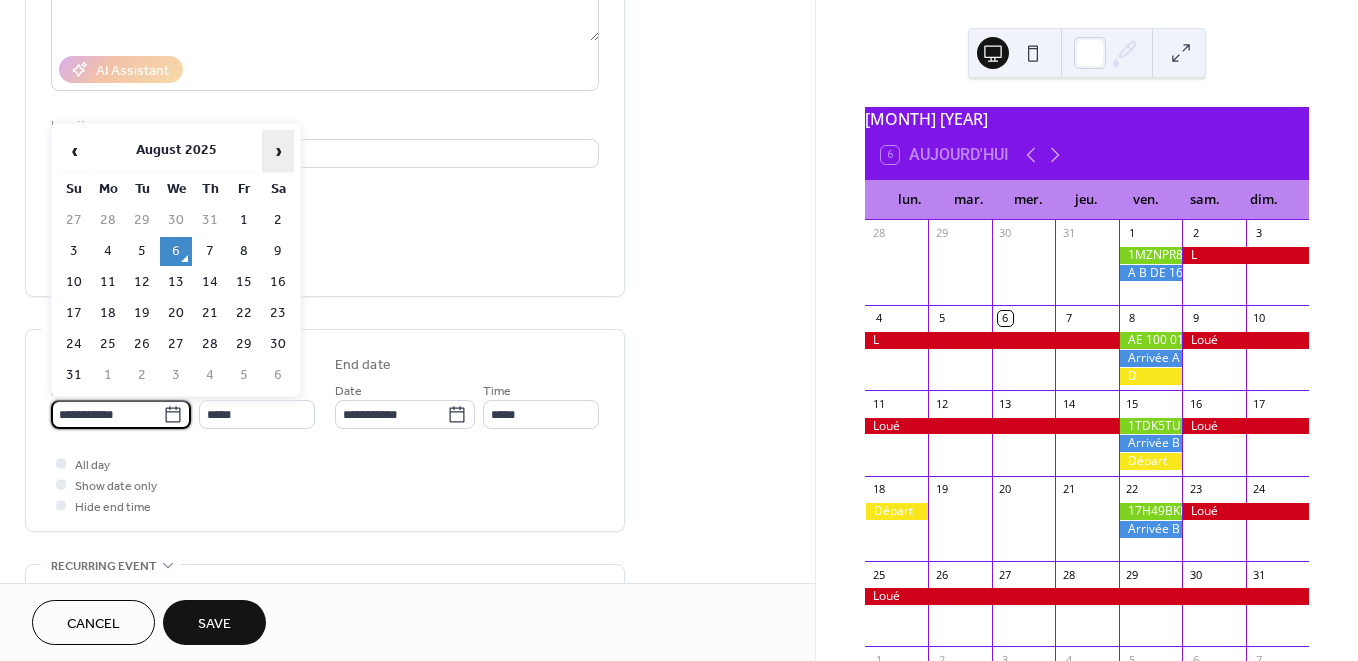 click on "›" at bounding box center [278, 151] 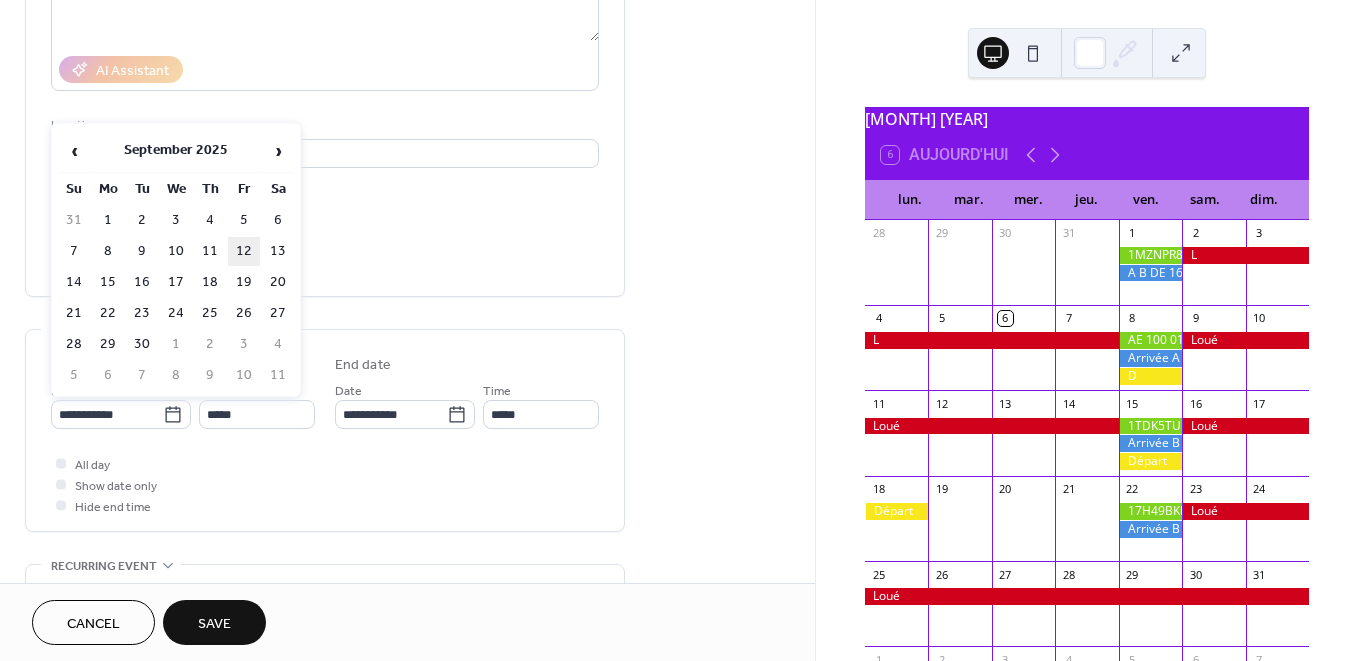 click on "12" at bounding box center [244, 251] 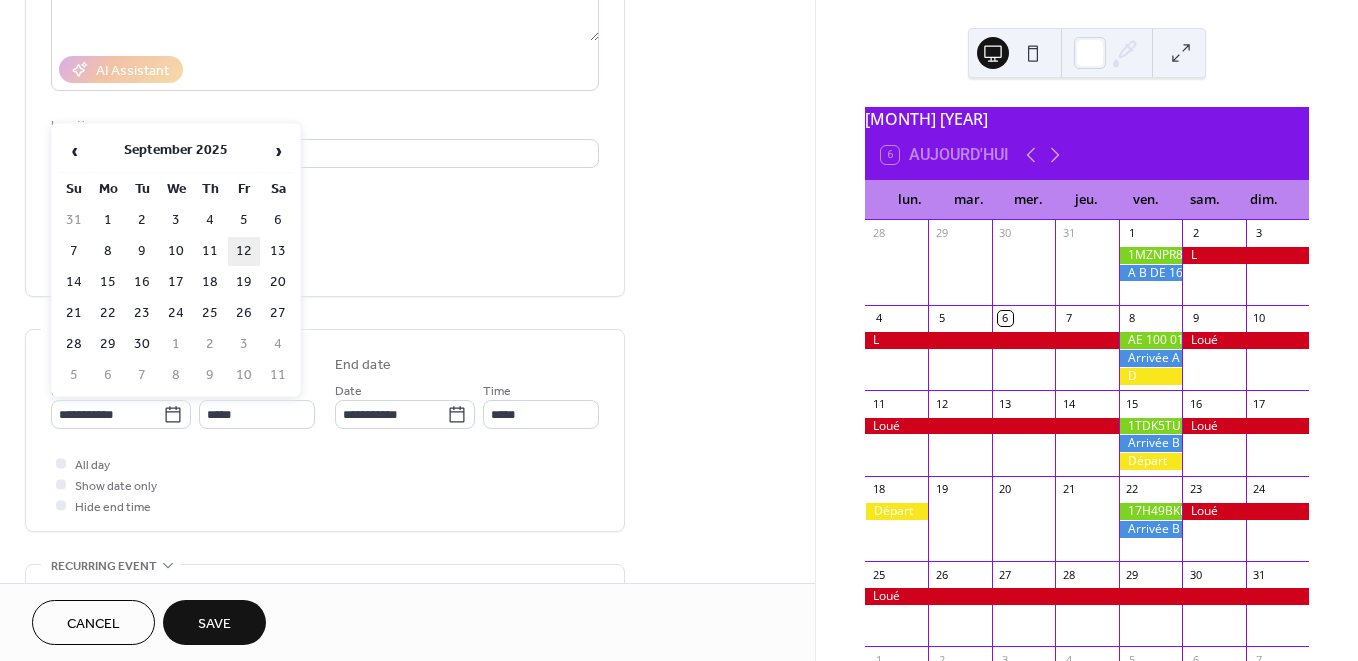 type on "**********" 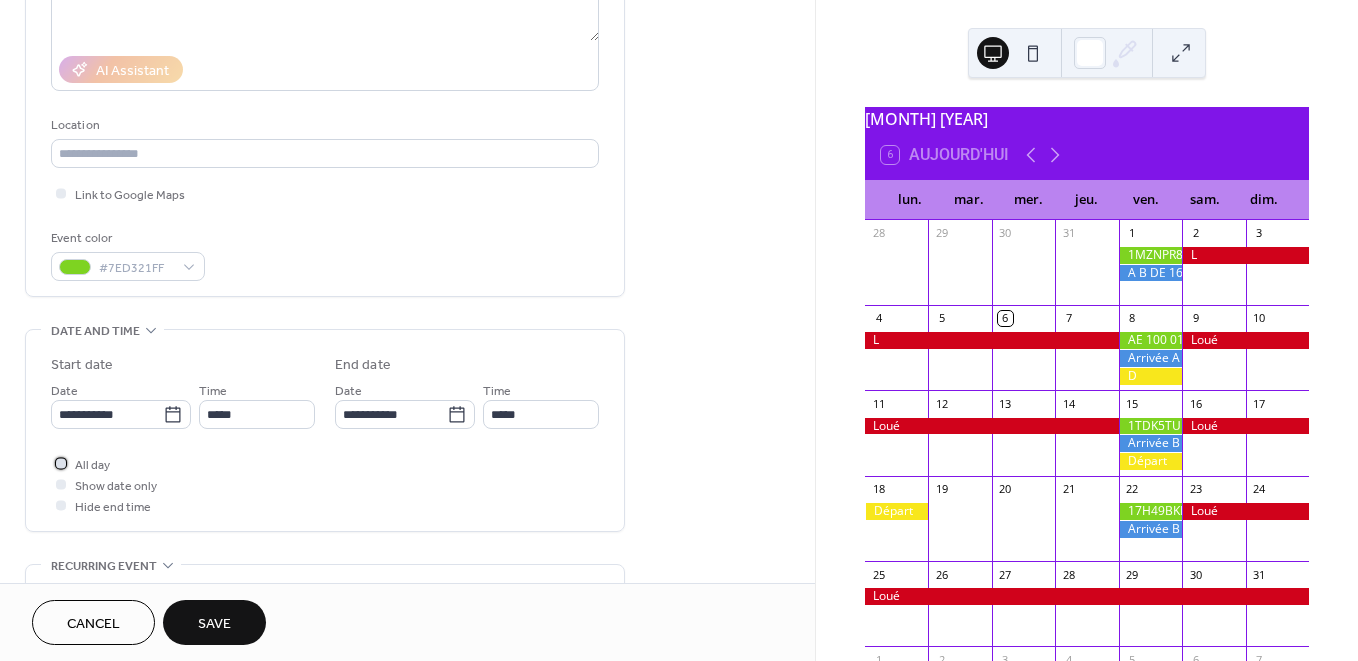 click on "All day" at bounding box center (92, 465) 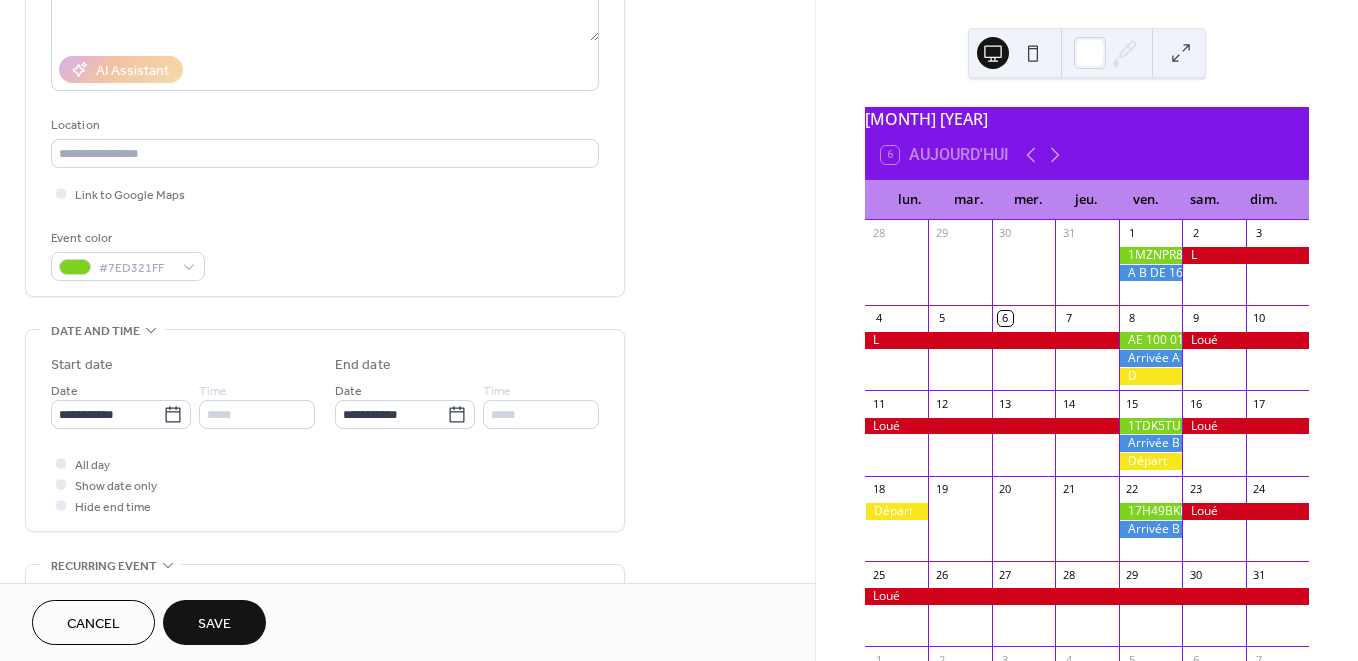 drag, startPoint x: 205, startPoint y: 624, endPoint x: 241, endPoint y: 608, distance: 39.39543 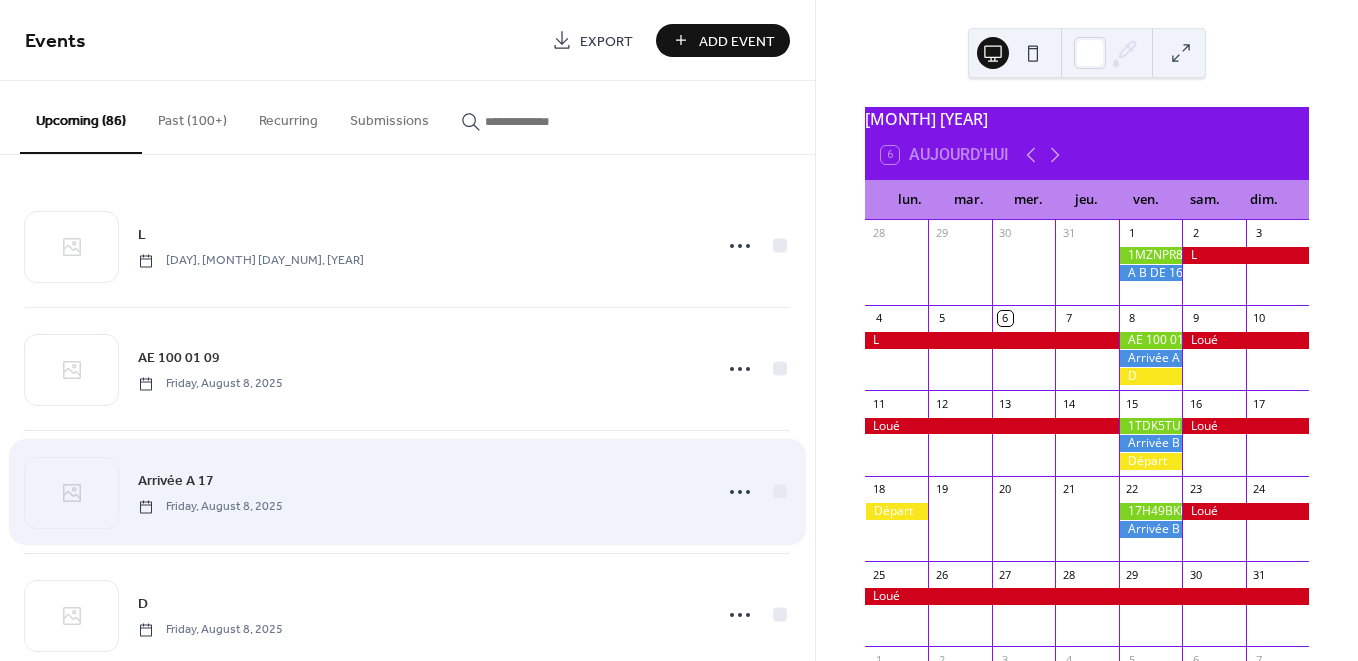 scroll, scrollTop: 10, scrollLeft: 0, axis: vertical 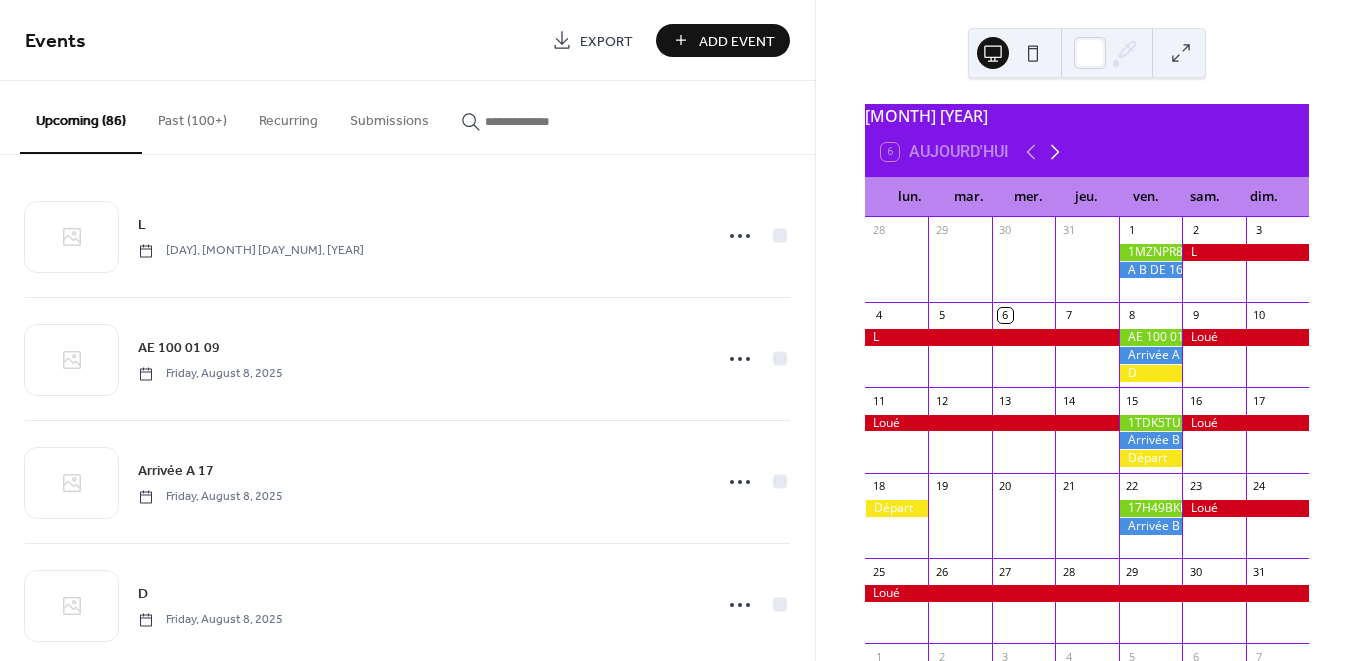 click 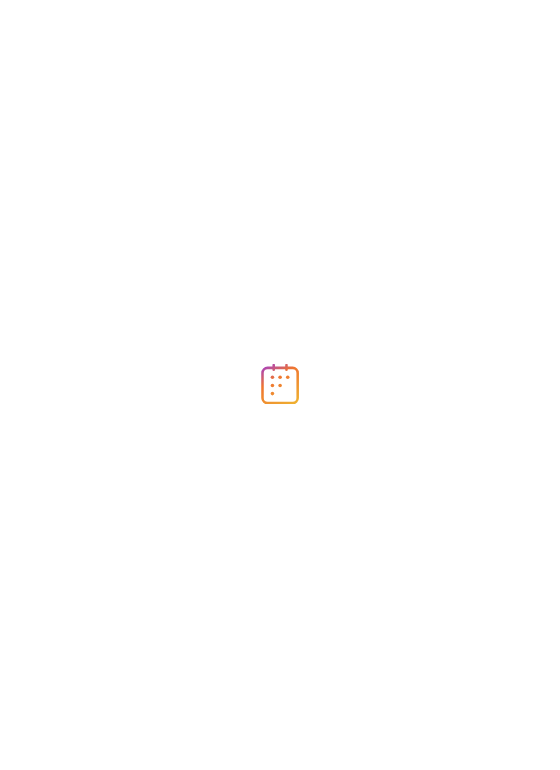 scroll, scrollTop: 0, scrollLeft: 0, axis: both 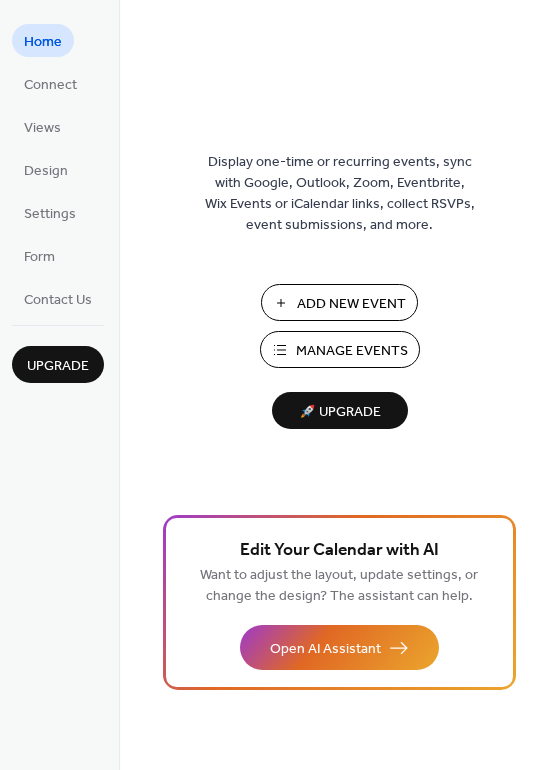 click on "Add New Event" at bounding box center [351, 304] 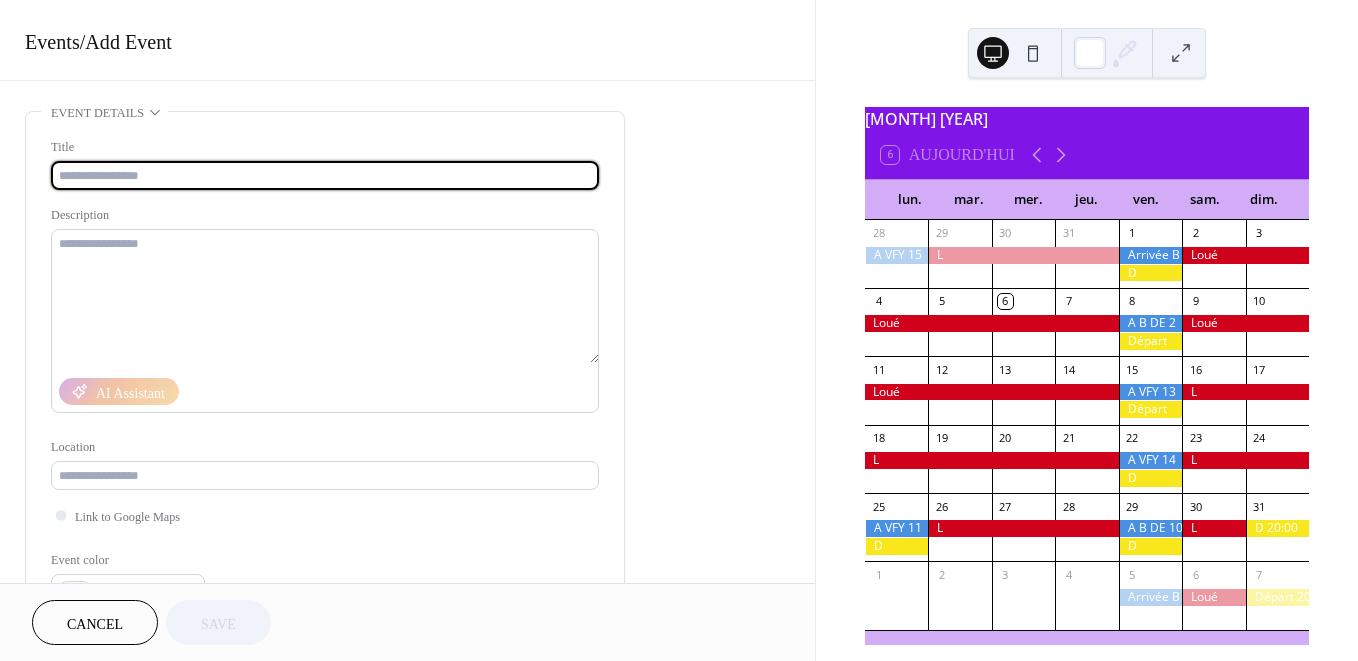 scroll, scrollTop: 0, scrollLeft: 0, axis: both 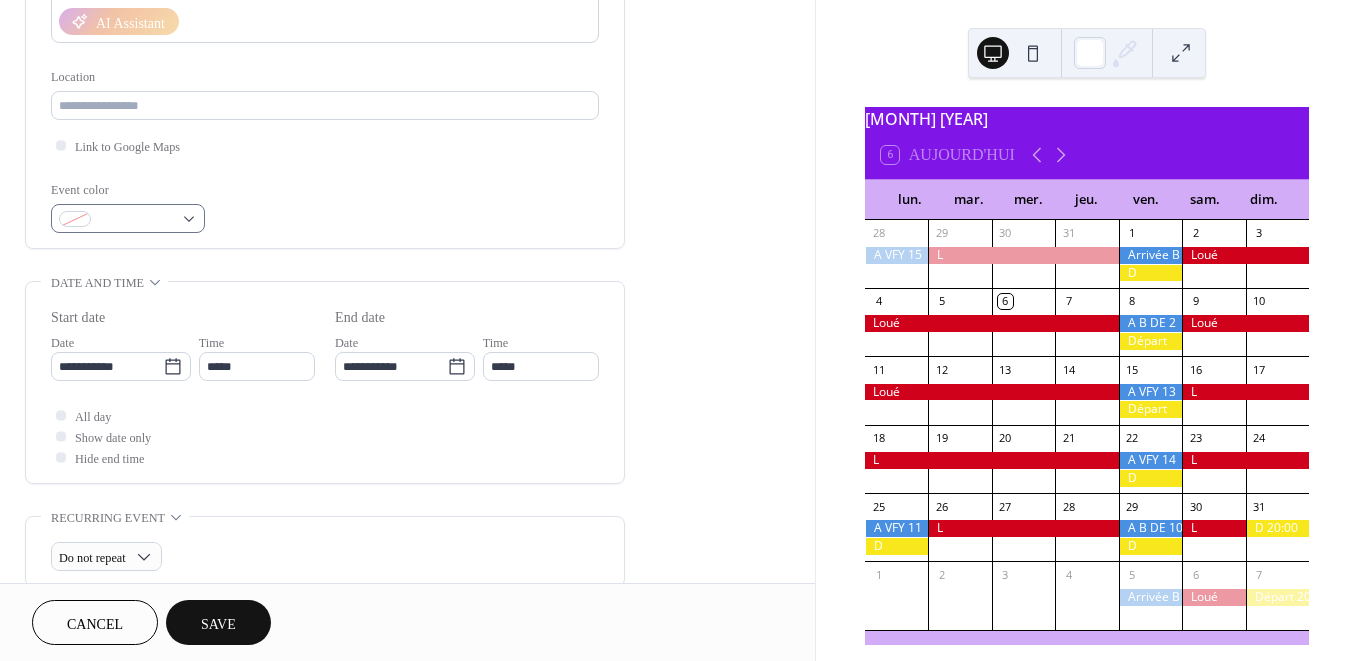 type on "*********" 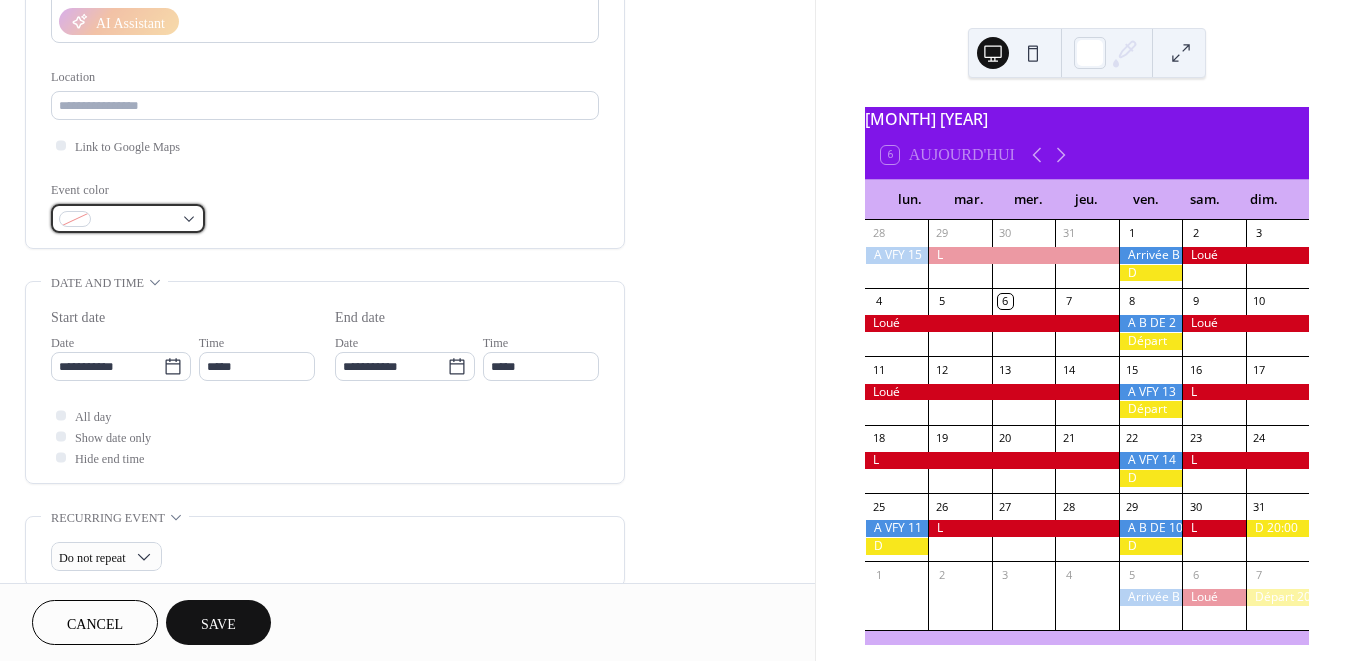 click at bounding box center (128, 218) 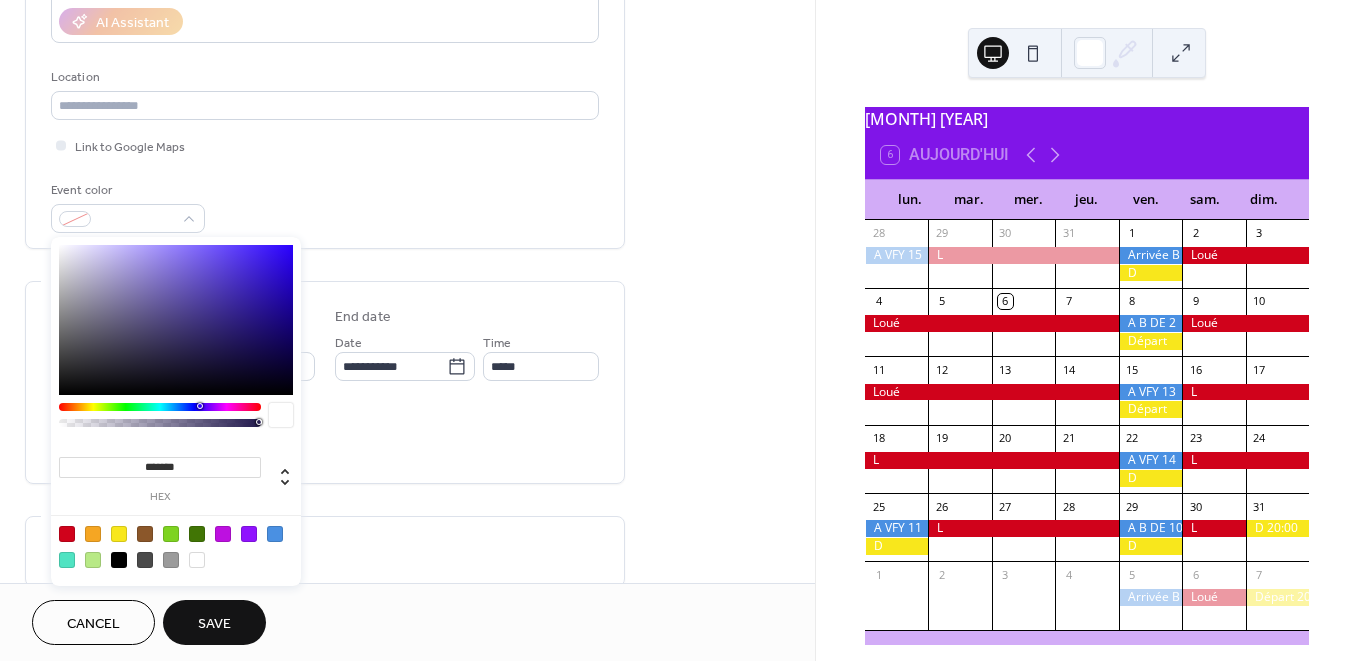 drag, startPoint x: 271, startPoint y: 533, endPoint x: 336, endPoint y: 498, distance: 73.82411 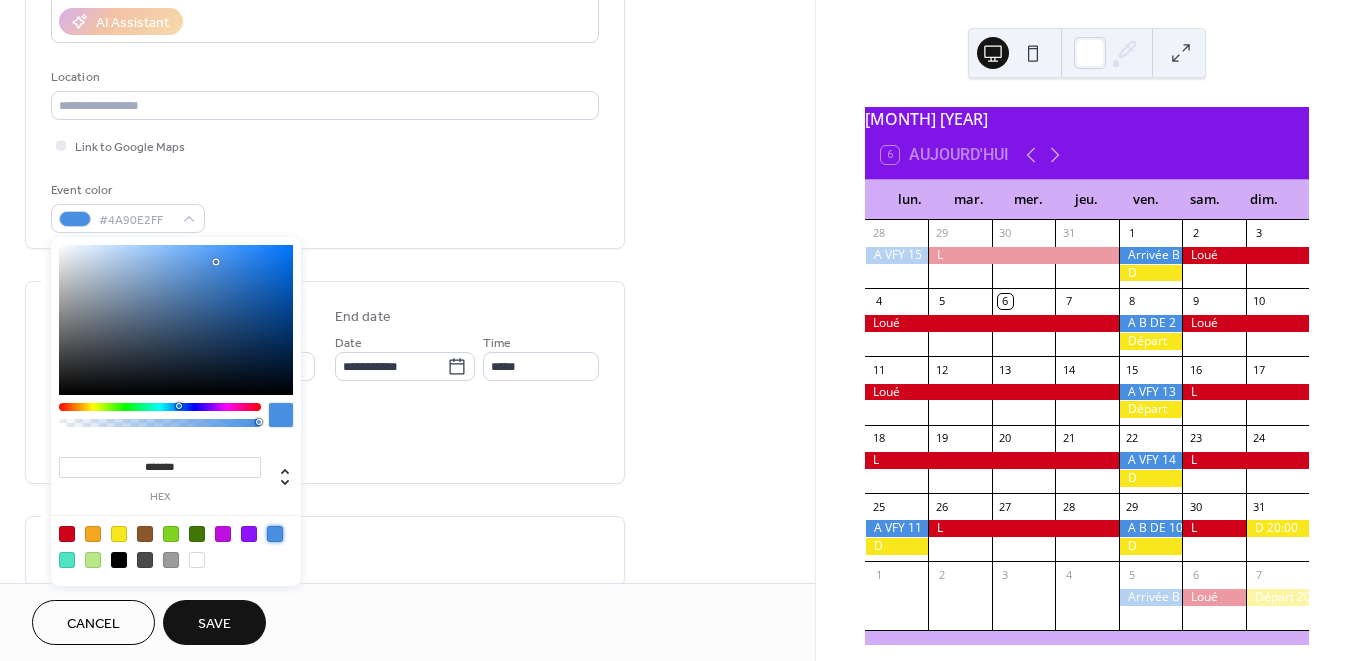 click on "All day Show date only Hide end time" at bounding box center (325, 436) 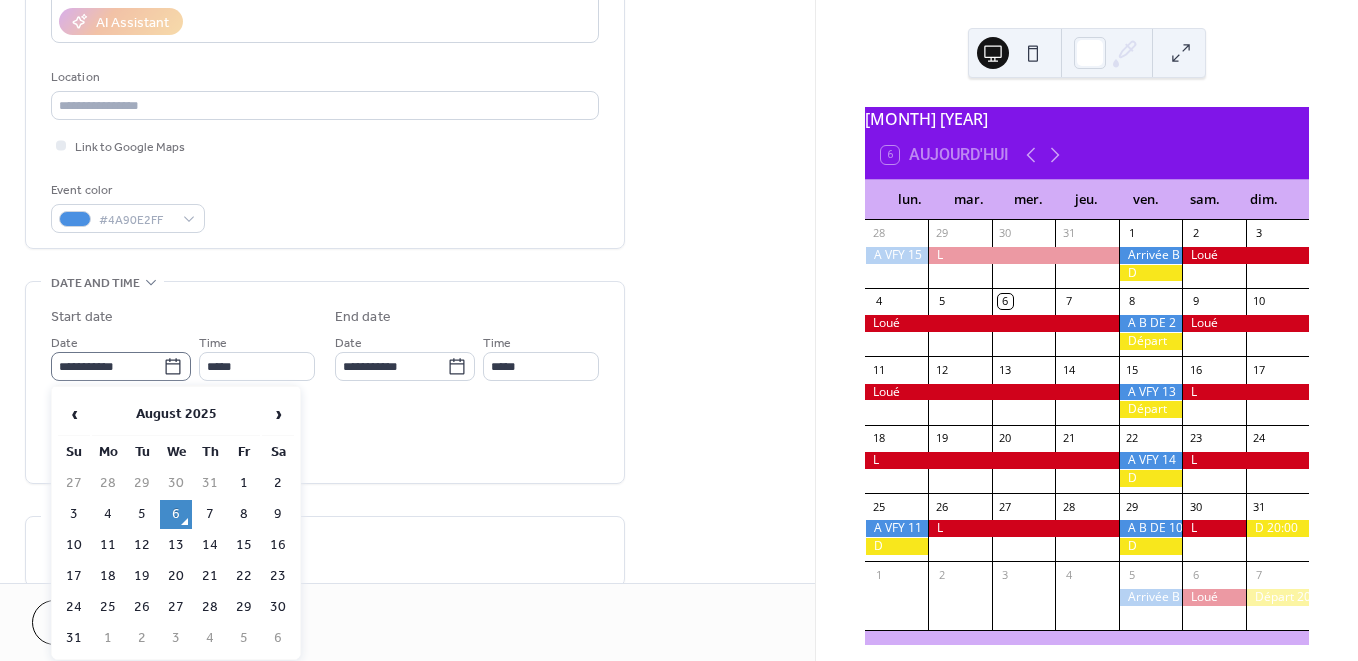 click on "**********" at bounding box center (121, 366) 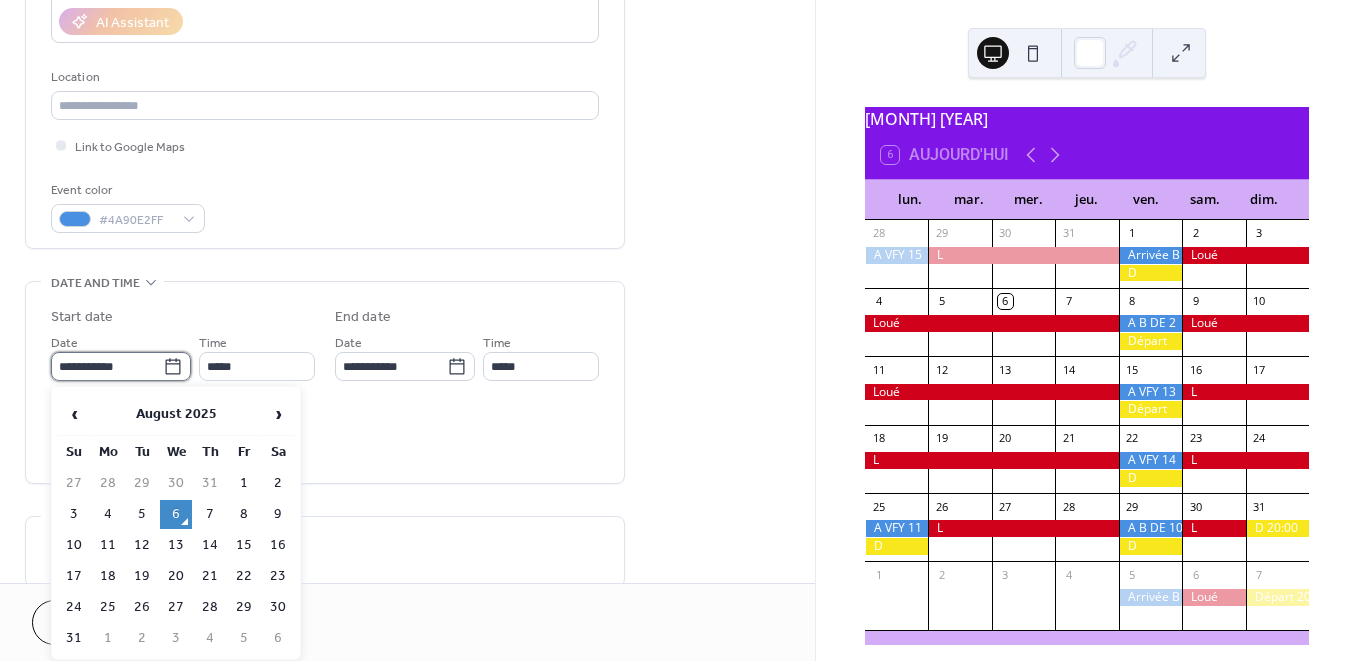 click on "**********" at bounding box center (107, 366) 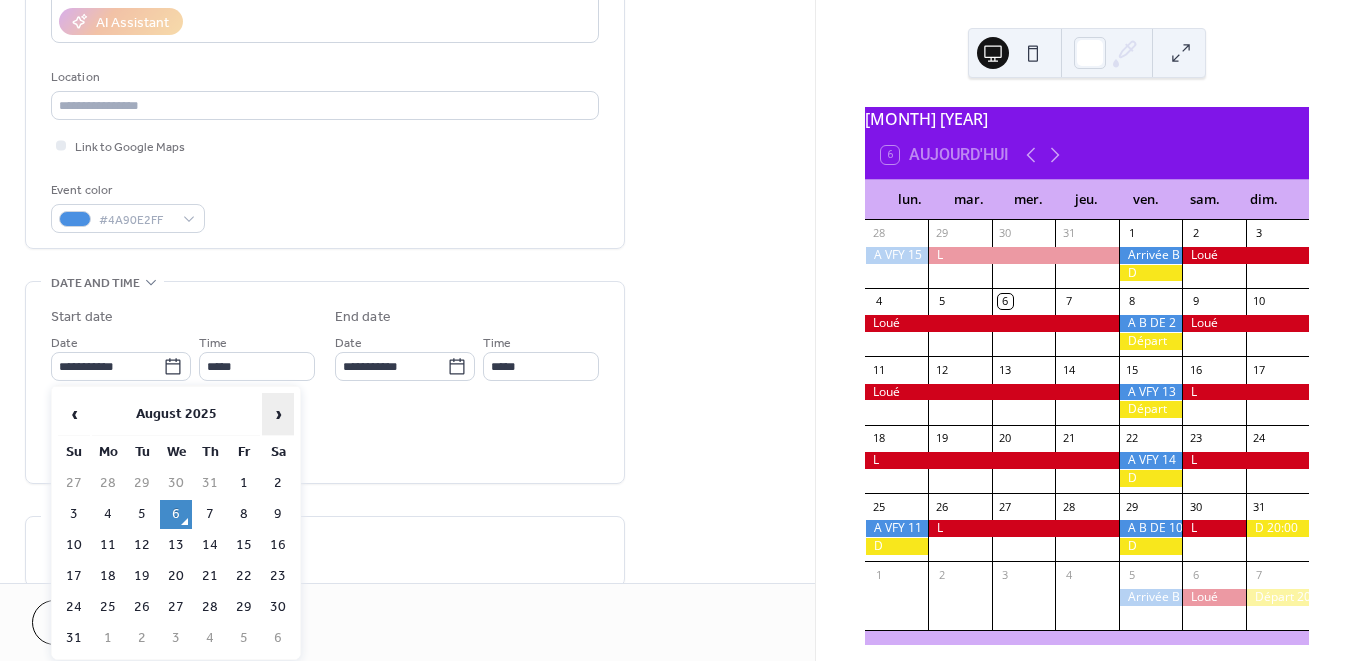 click on "›" at bounding box center (278, 414) 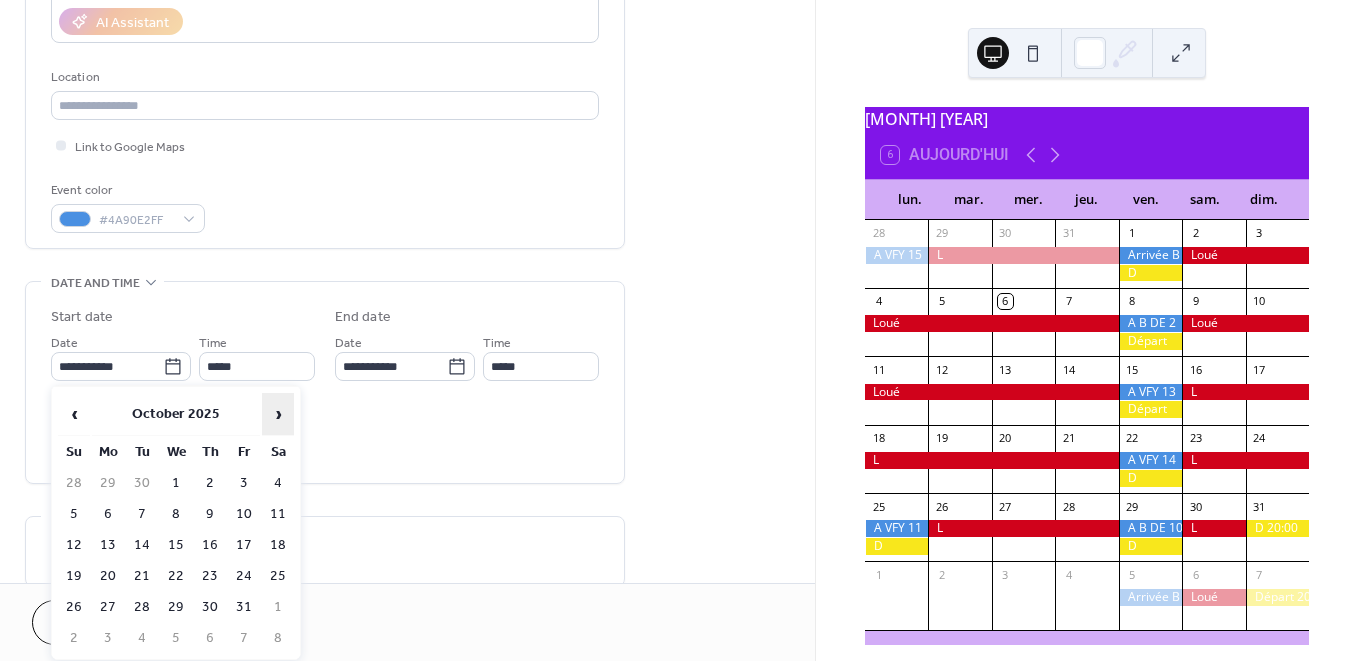 click on "›" at bounding box center (278, 414) 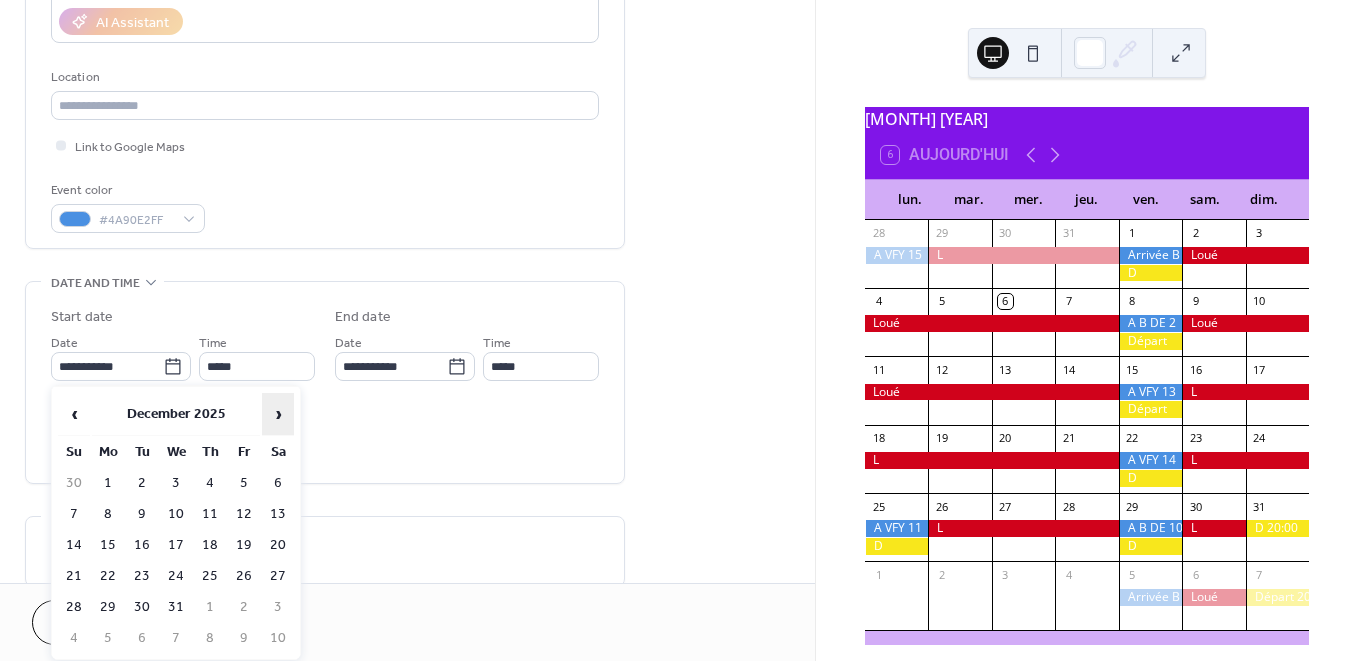 click on "›" at bounding box center [278, 414] 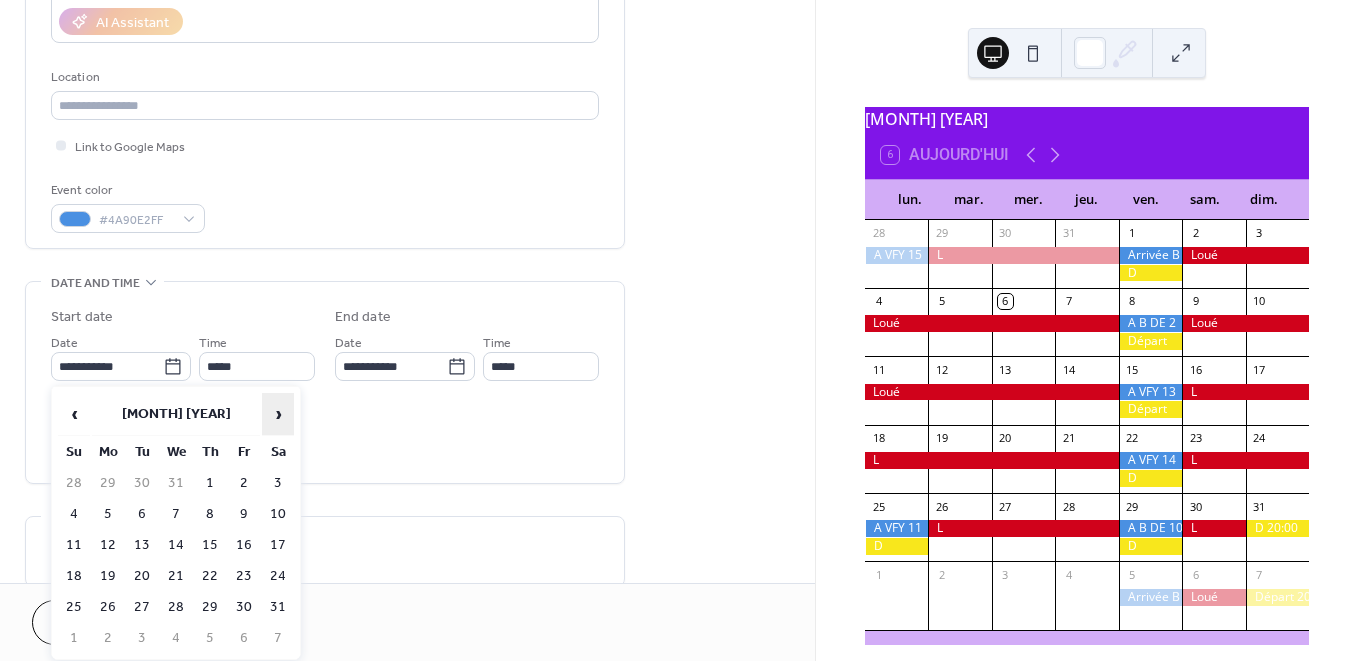 click on "›" at bounding box center (278, 414) 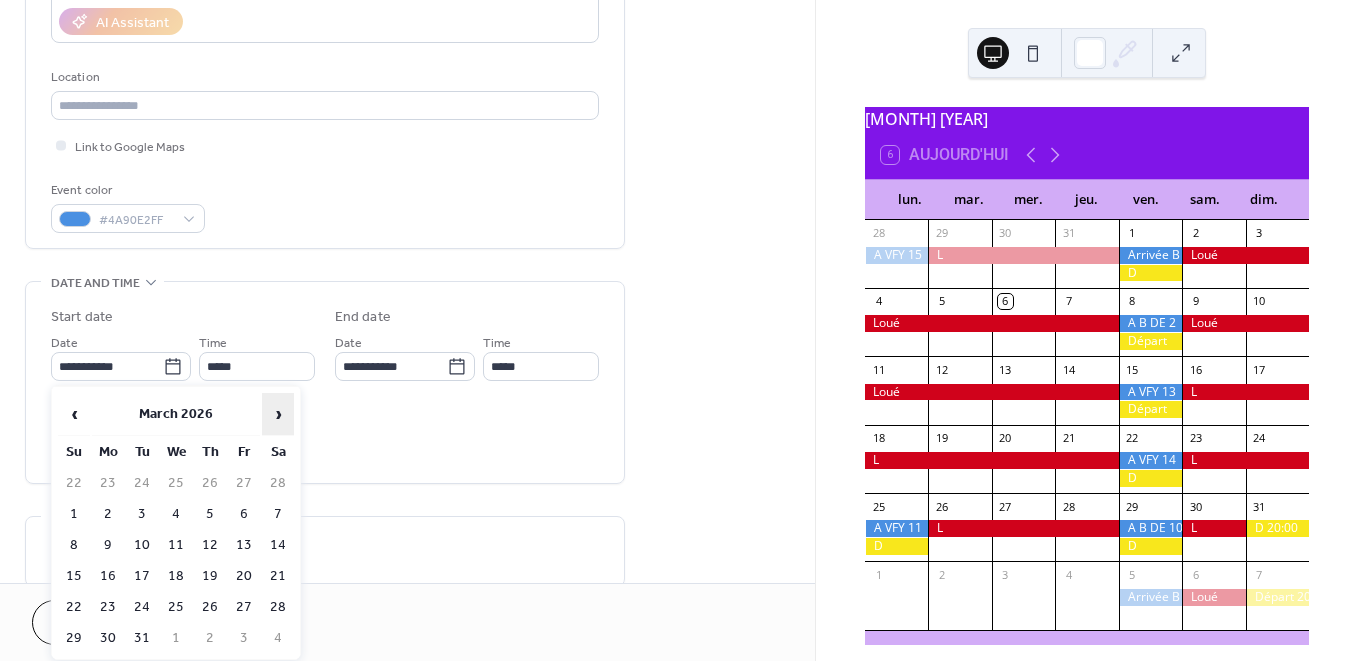 click on "›" at bounding box center [278, 414] 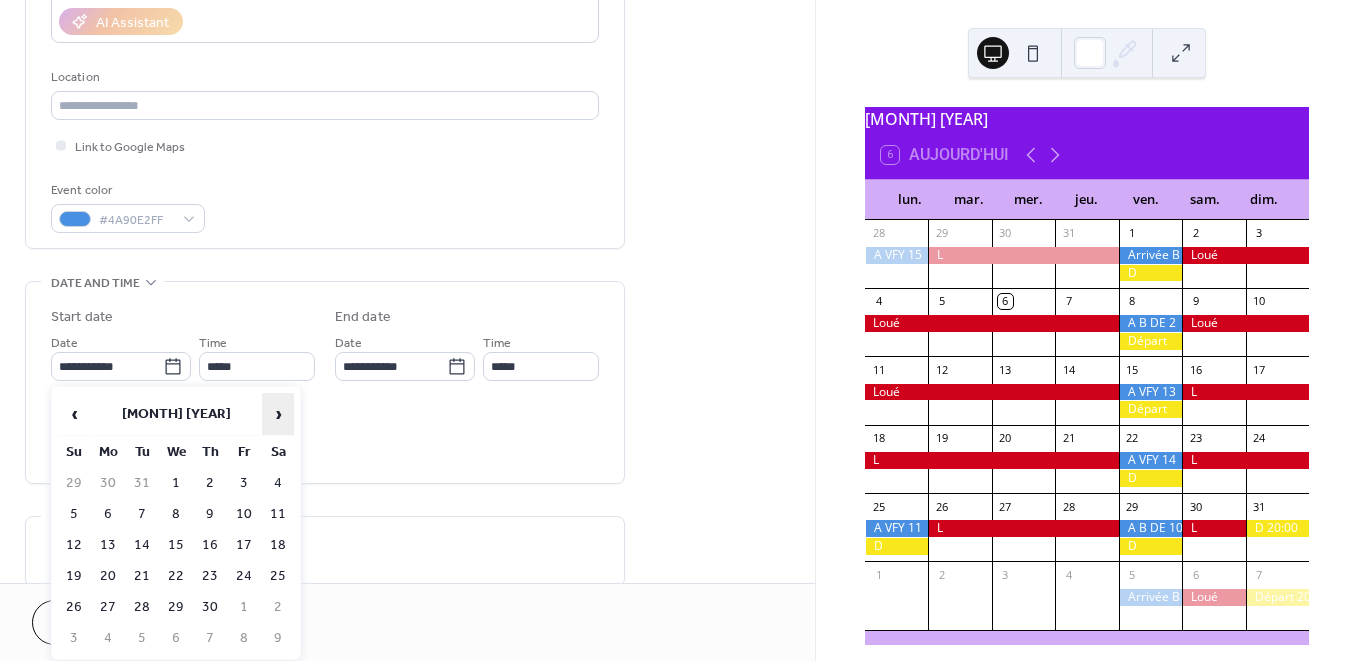 click on "›" at bounding box center (278, 414) 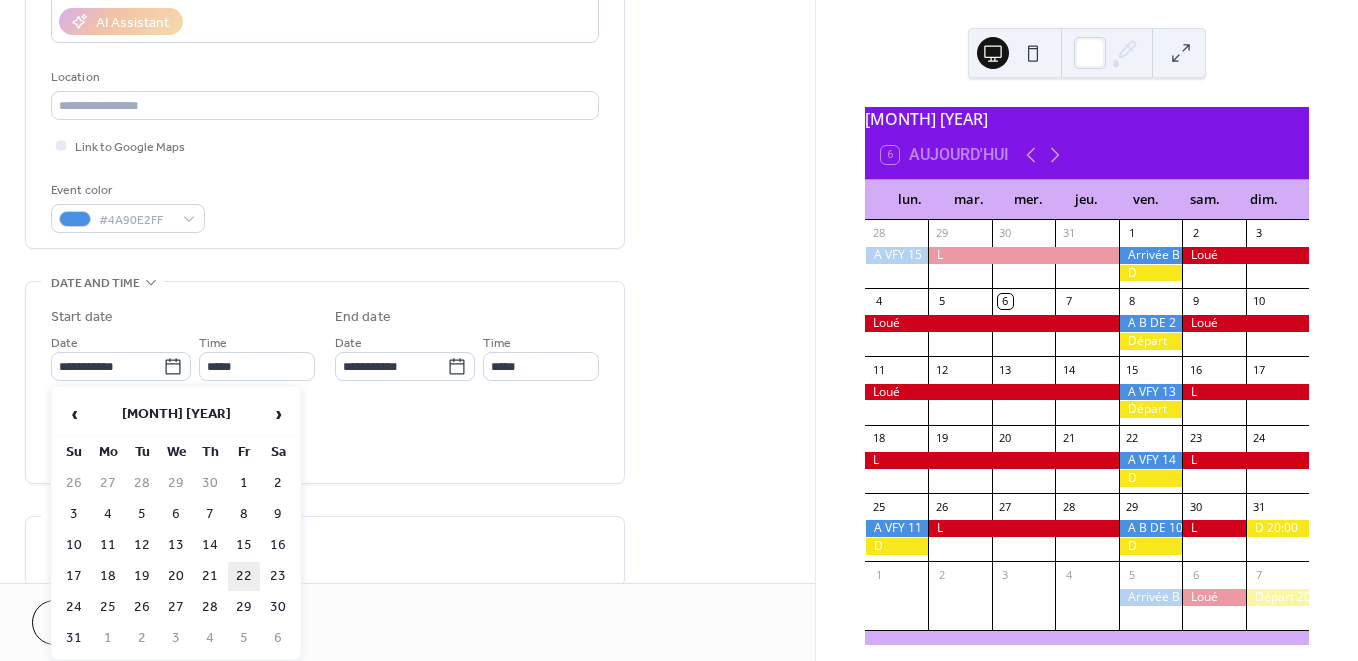 click on "22" at bounding box center [244, 576] 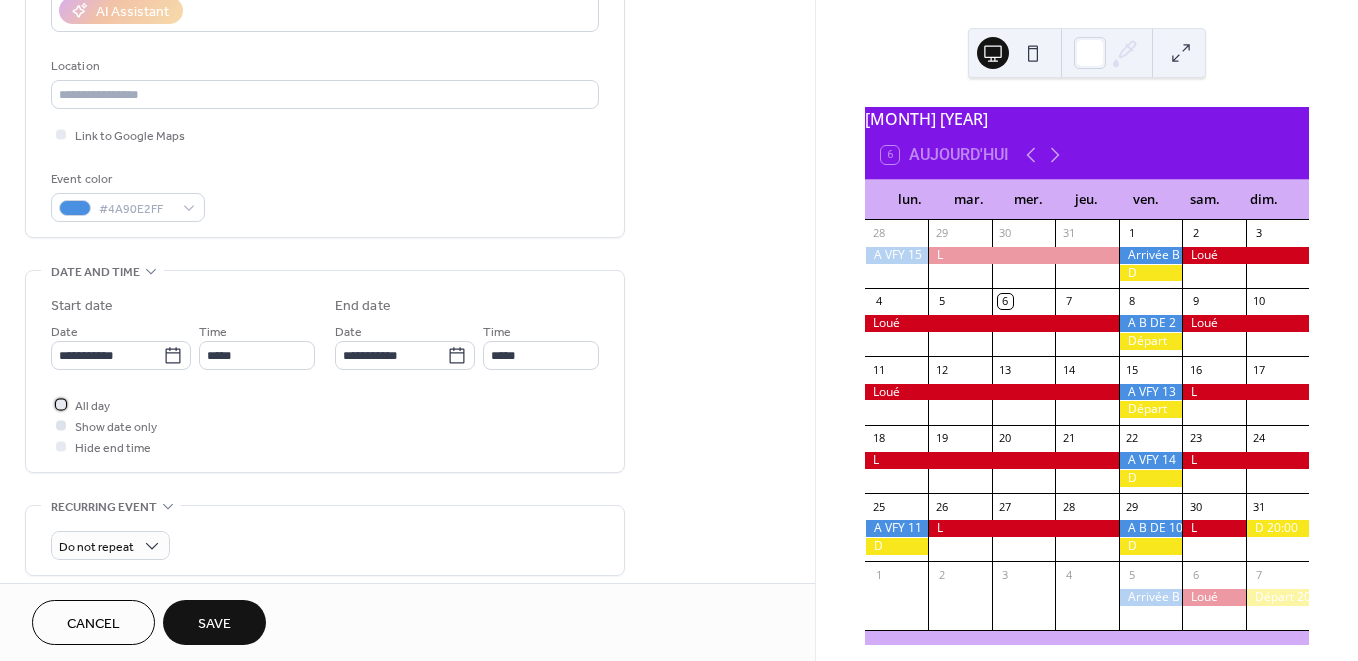 click on "All day" at bounding box center (92, 406) 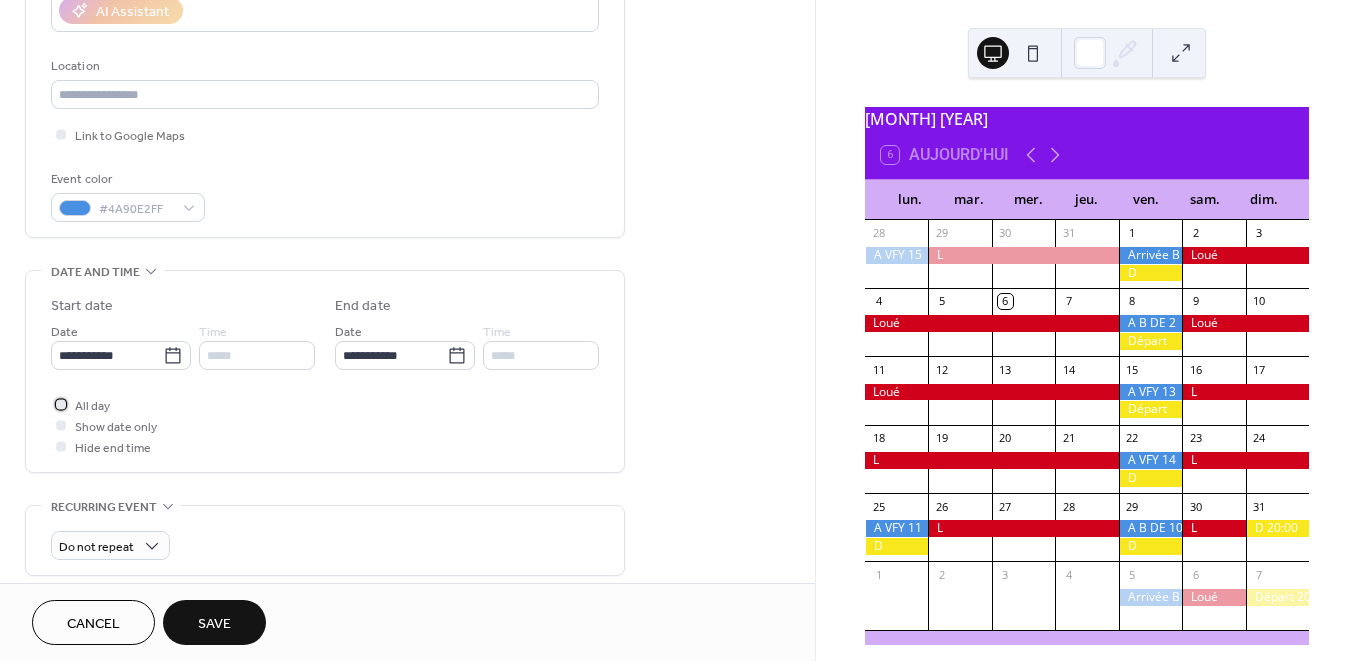 scroll, scrollTop: 378, scrollLeft: 0, axis: vertical 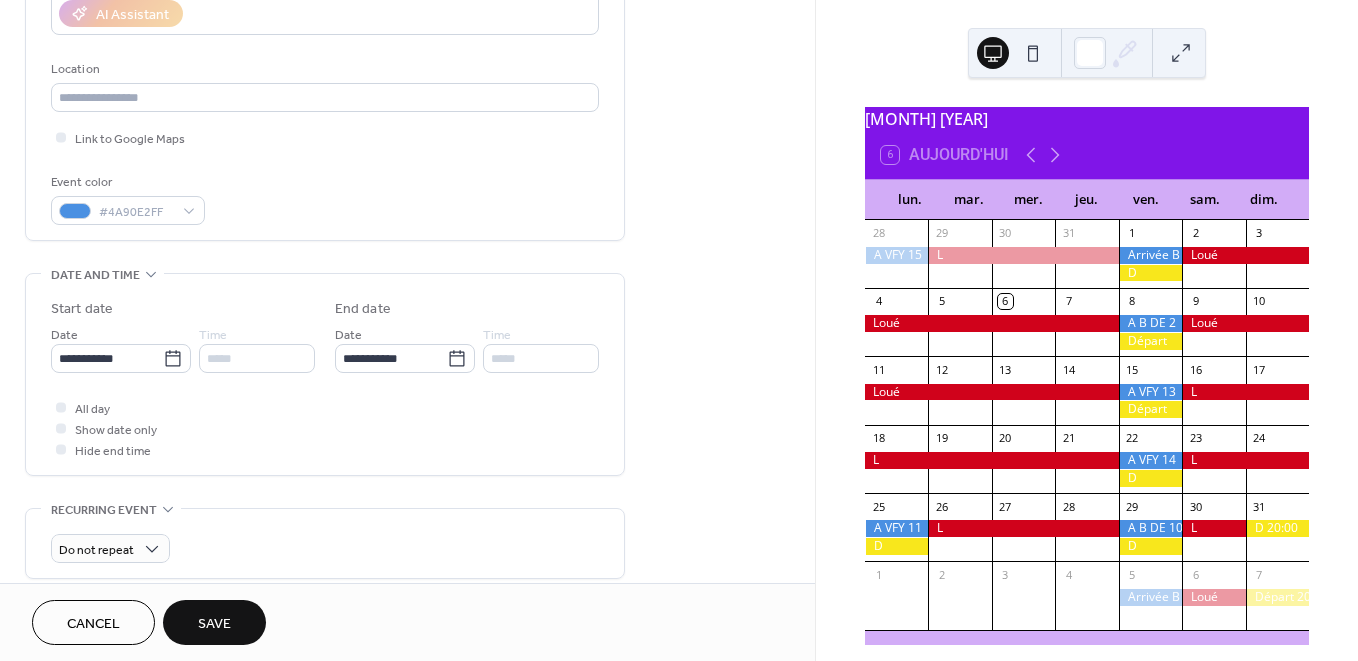 click on "Save" at bounding box center [214, 624] 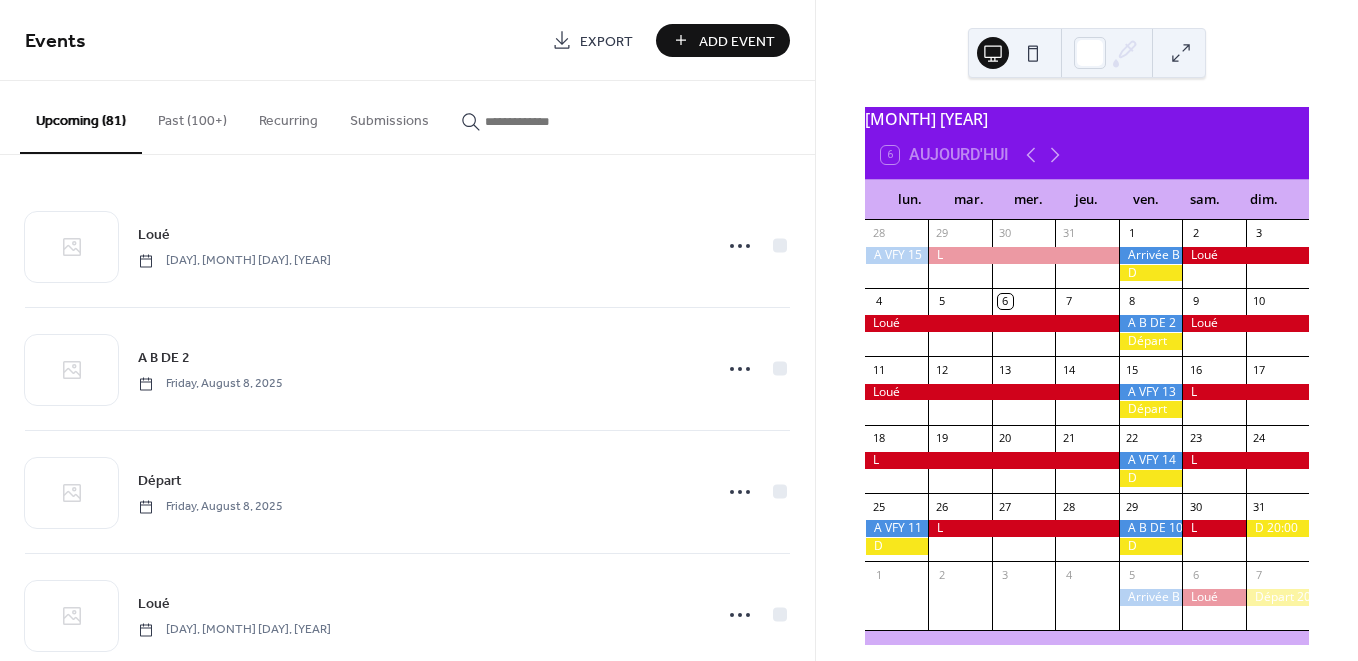 click on "Add Event" at bounding box center (737, 41) 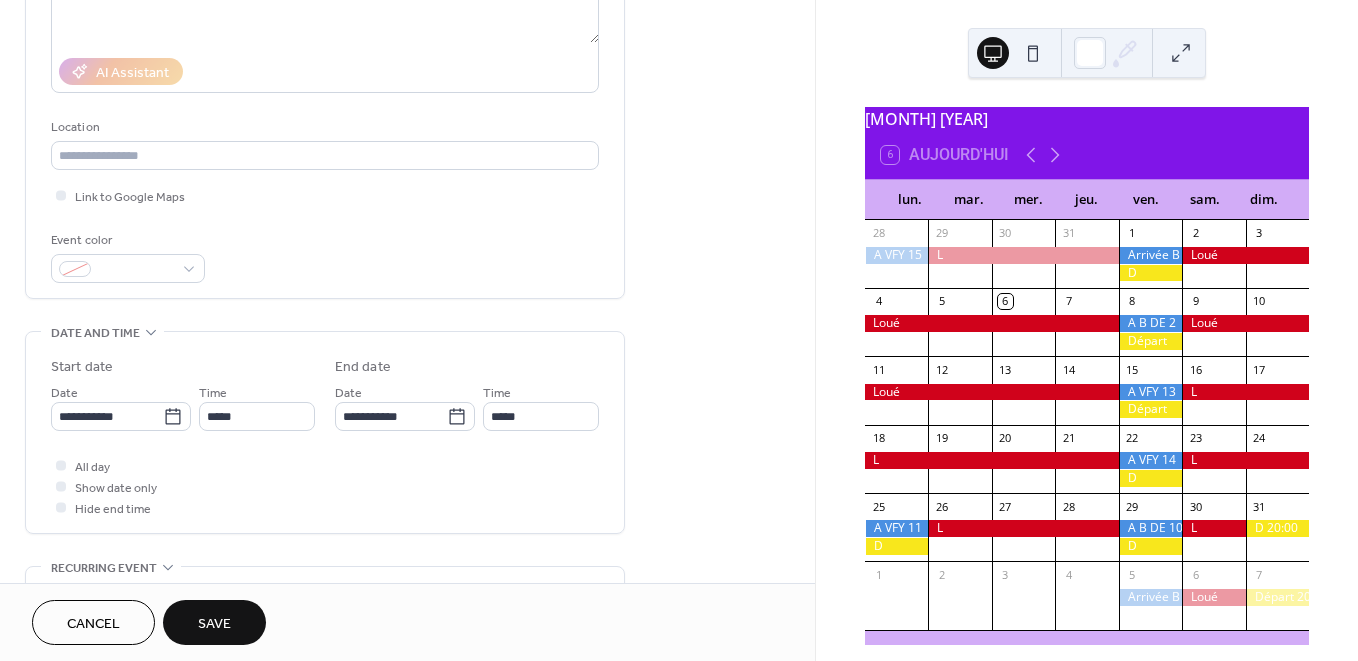 scroll, scrollTop: 415, scrollLeft: 0, axis: vertical 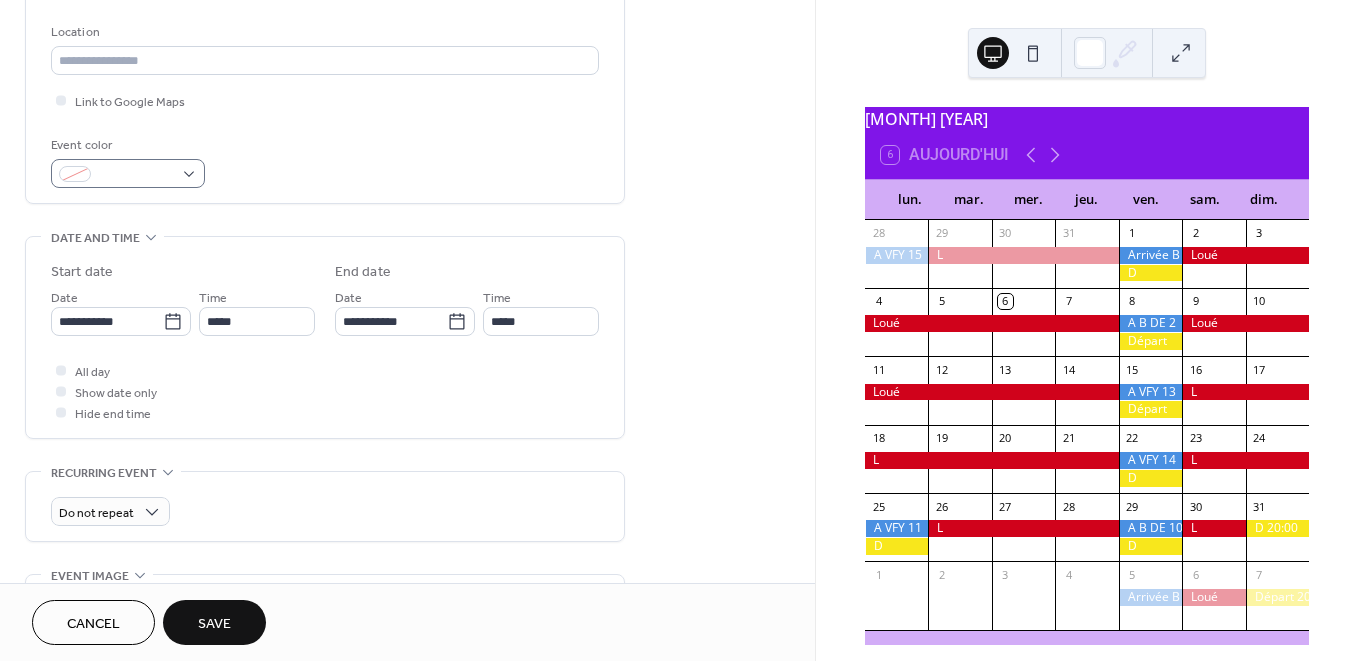 type on "*" 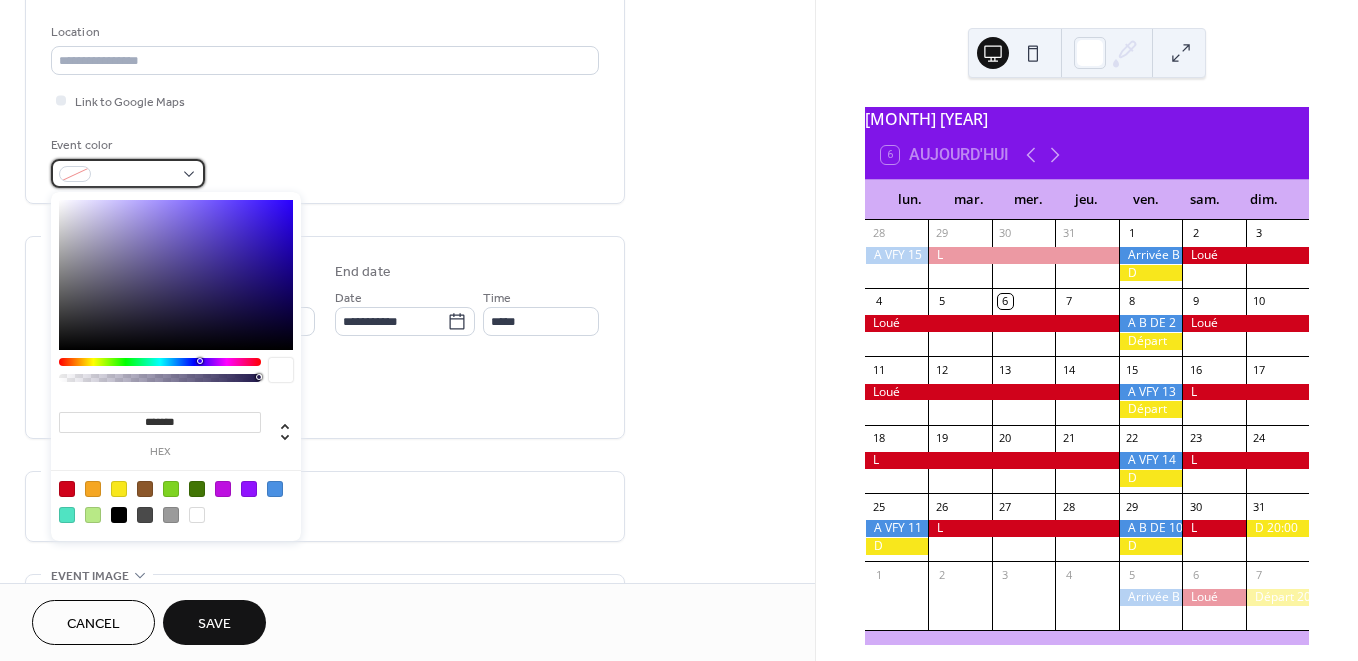 drag, startPoint x: 192, startPoint y: 173, endPoint x: 181, endPoint y: 173, distance: 11 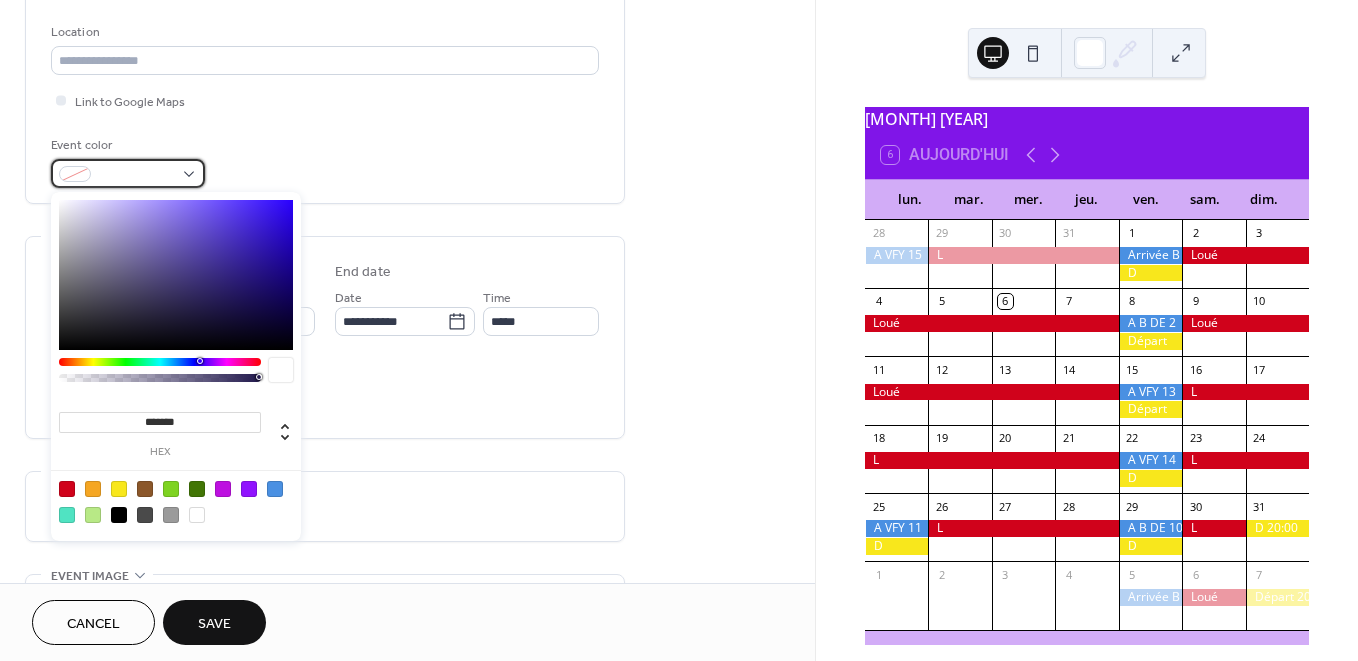 click at bounding box center (128, 173) 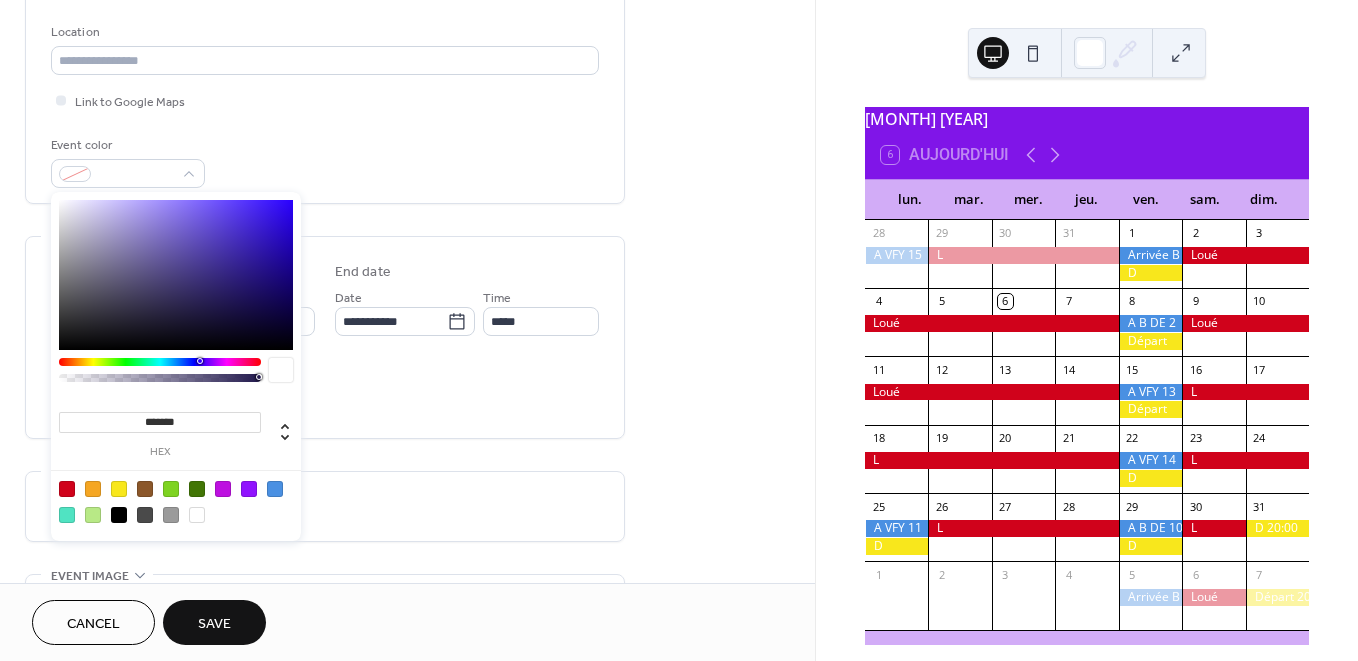 drag, startPoint x: 69, startPoint y: 486, endPoint x: 81, endPoint y: 481, distance: 13 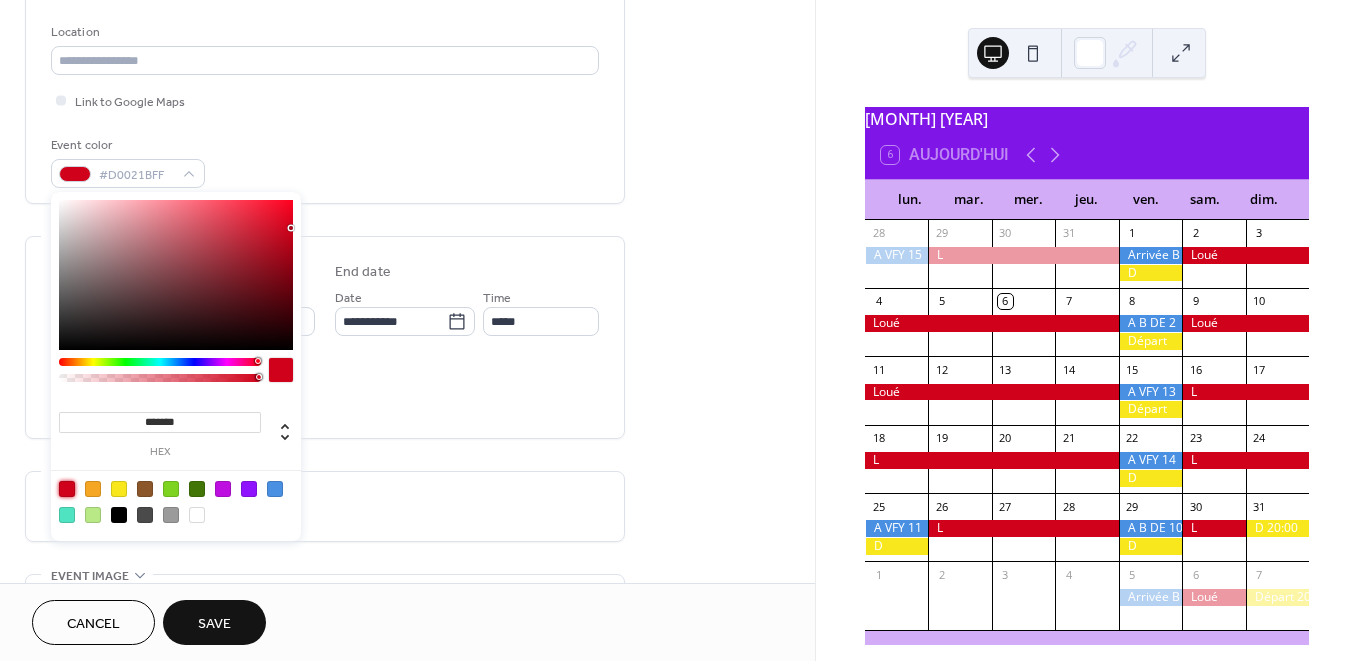 drag, startPoint x: 399, startPoint y: 388, endPoint x: 388, endPoint y: 388, distance: 11 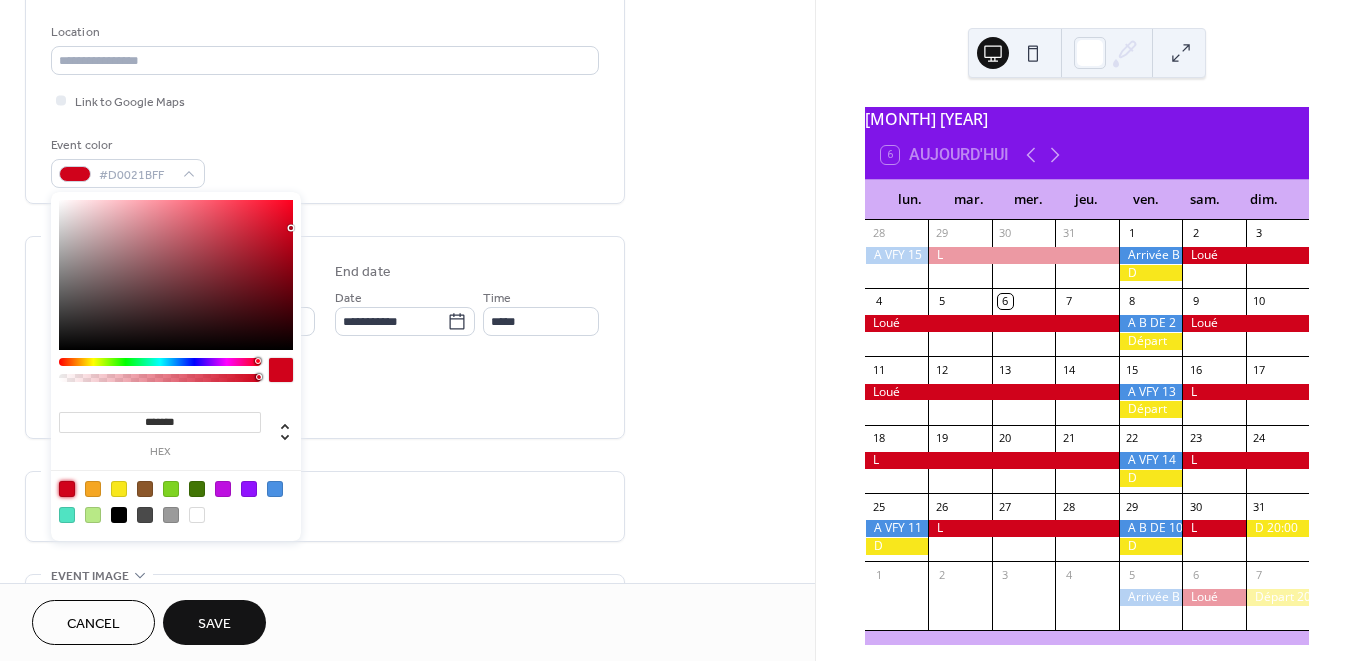 click on "All day Show date only Hide end time" at bounding box center (325, 391) 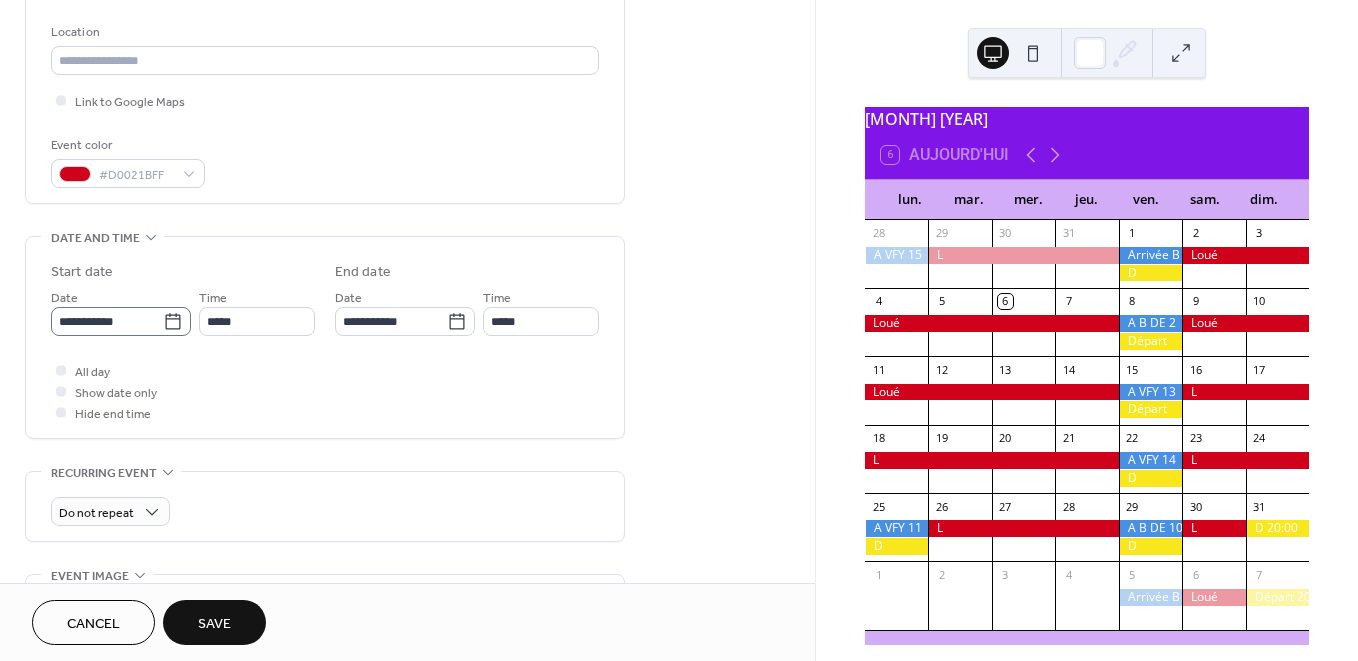 click 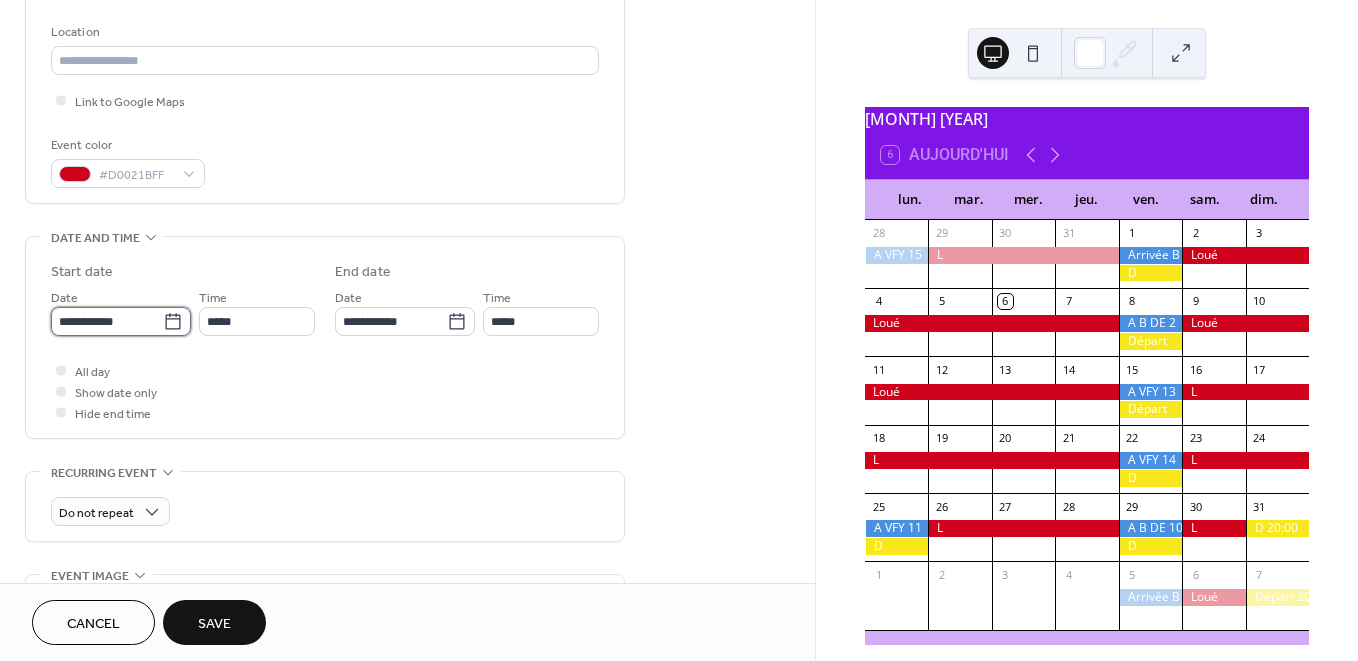 click on "**********" at bounding box center [107, 321] 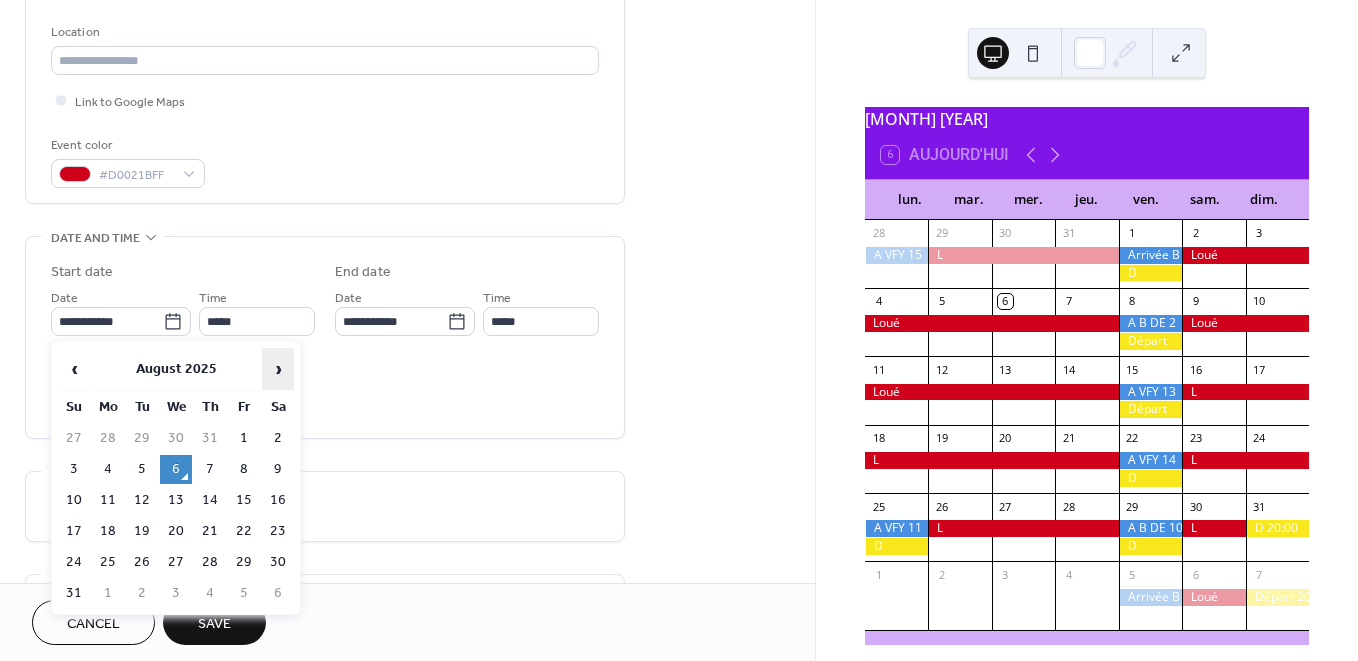 click on "›" at bounding box center (278, 369) 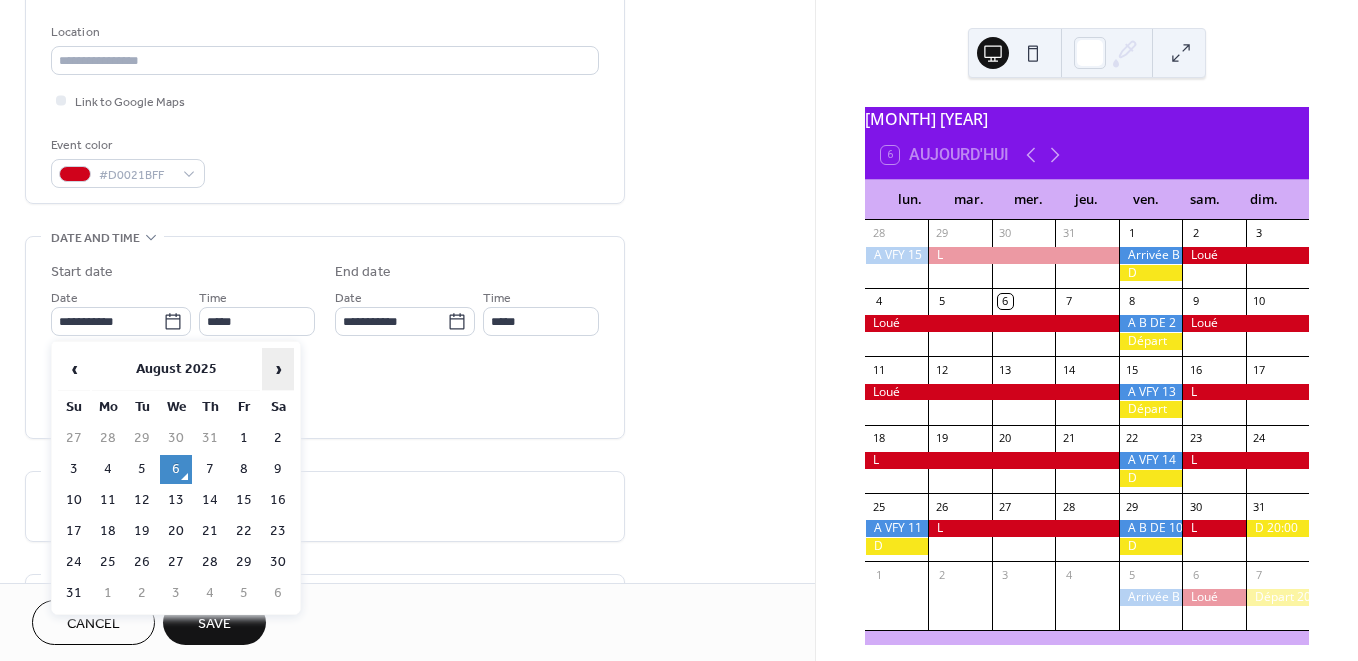 click on "›" at bounding box center (278, 369) 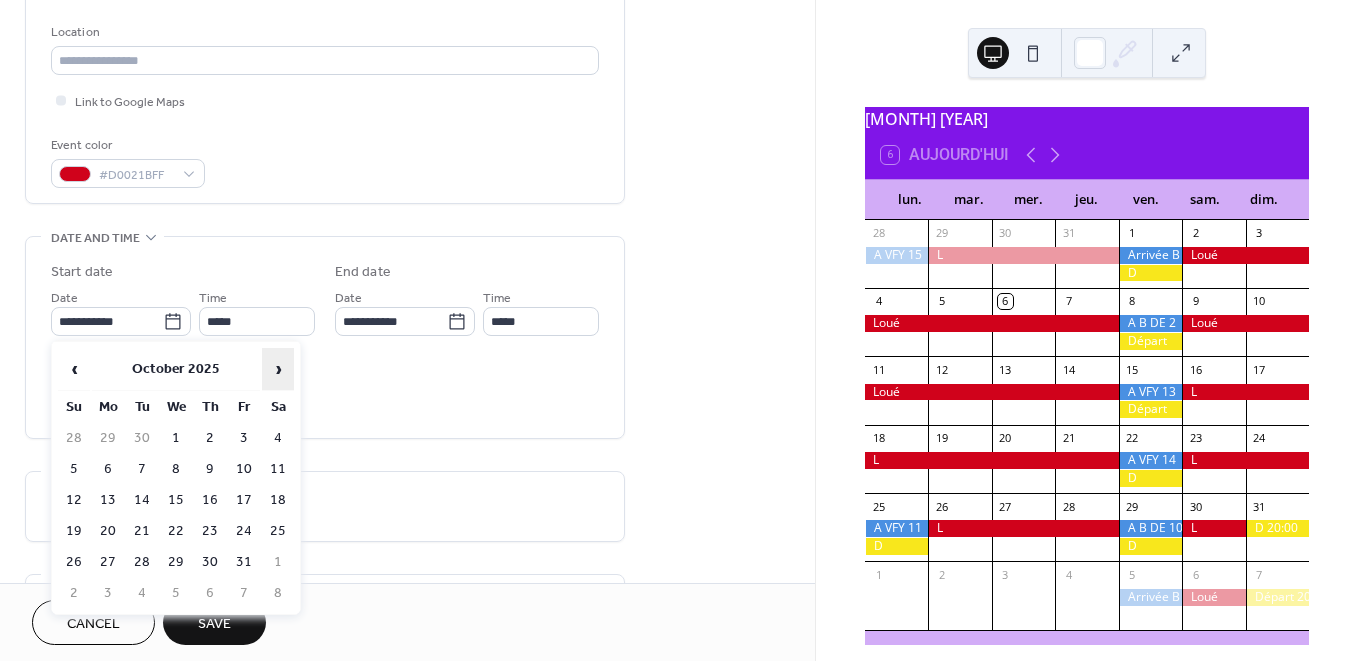 click on "›" at bounding box center (278, 369) 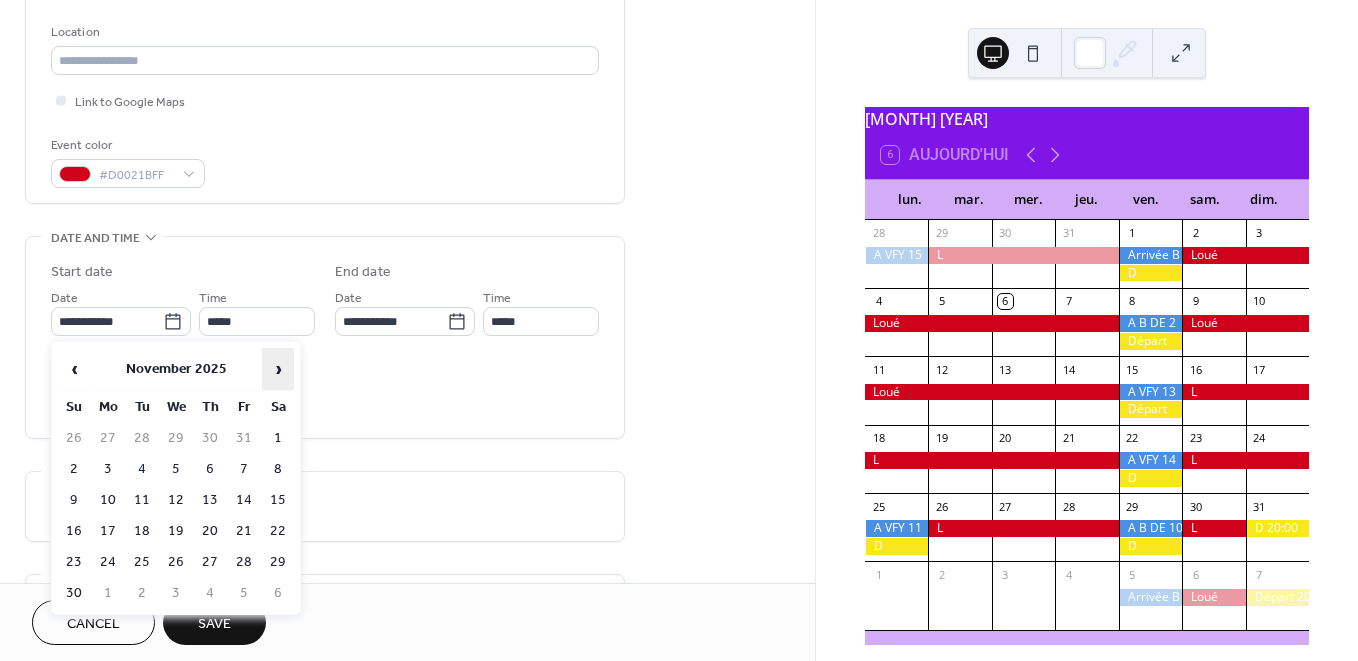 click on "›" at bounding box center (278, 369) 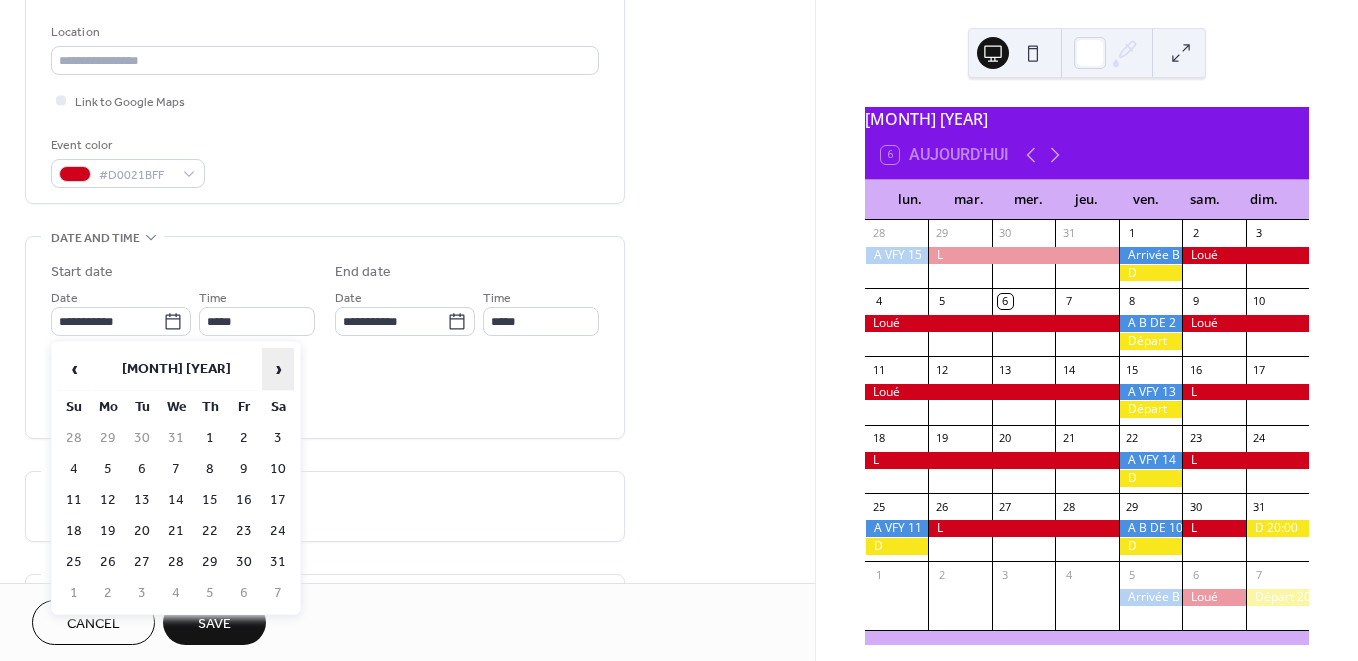 click on "›" at bounding box center (278, 369) 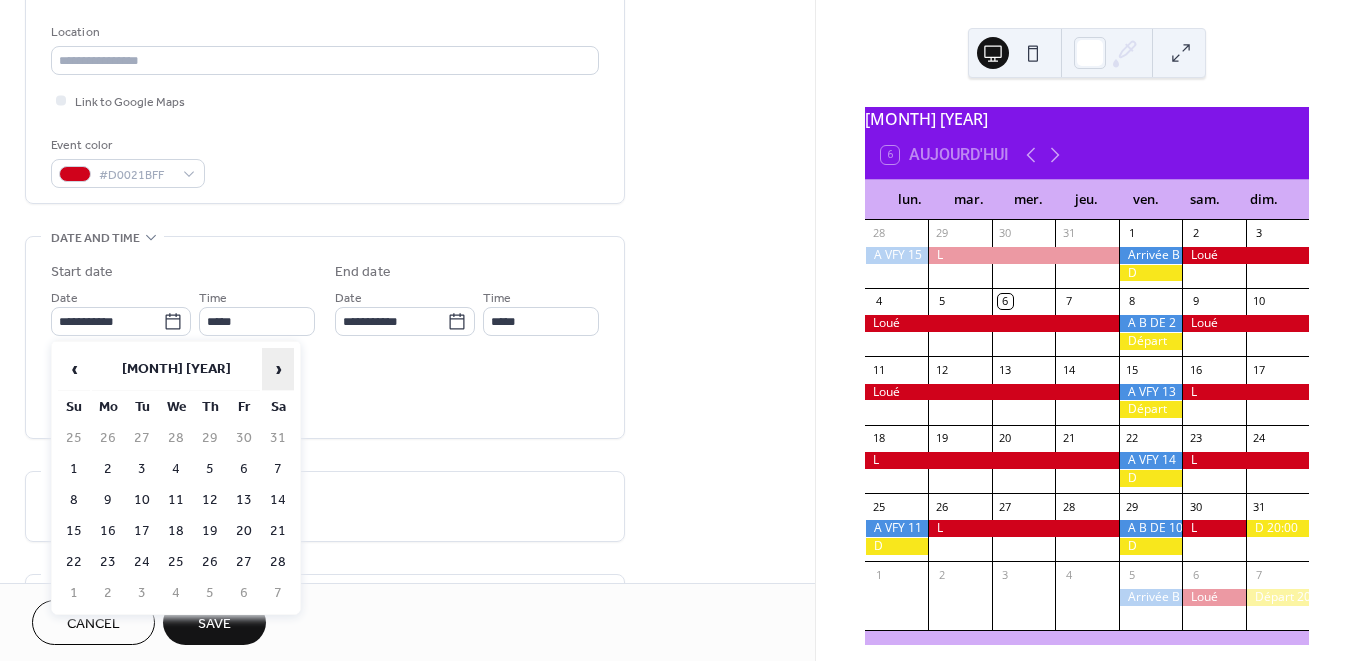 click on "›" at bounding box center [278, 369] 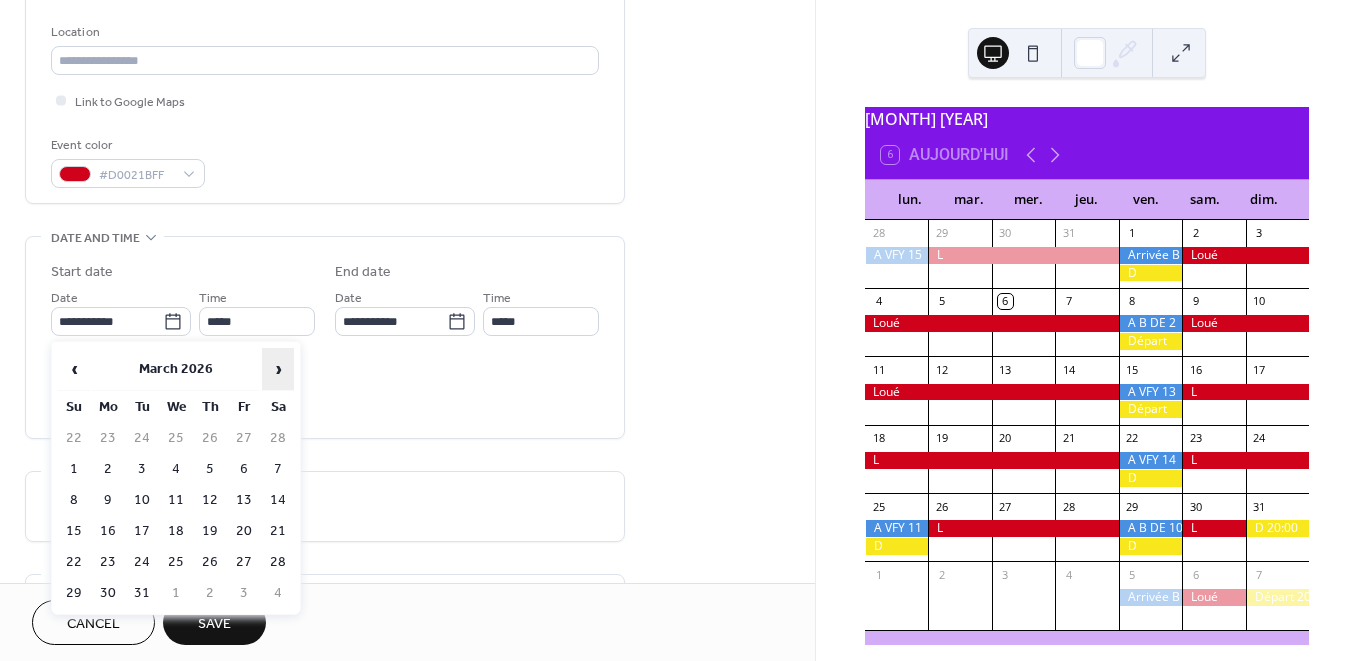 click on "›" at bounding box center (278, 369) 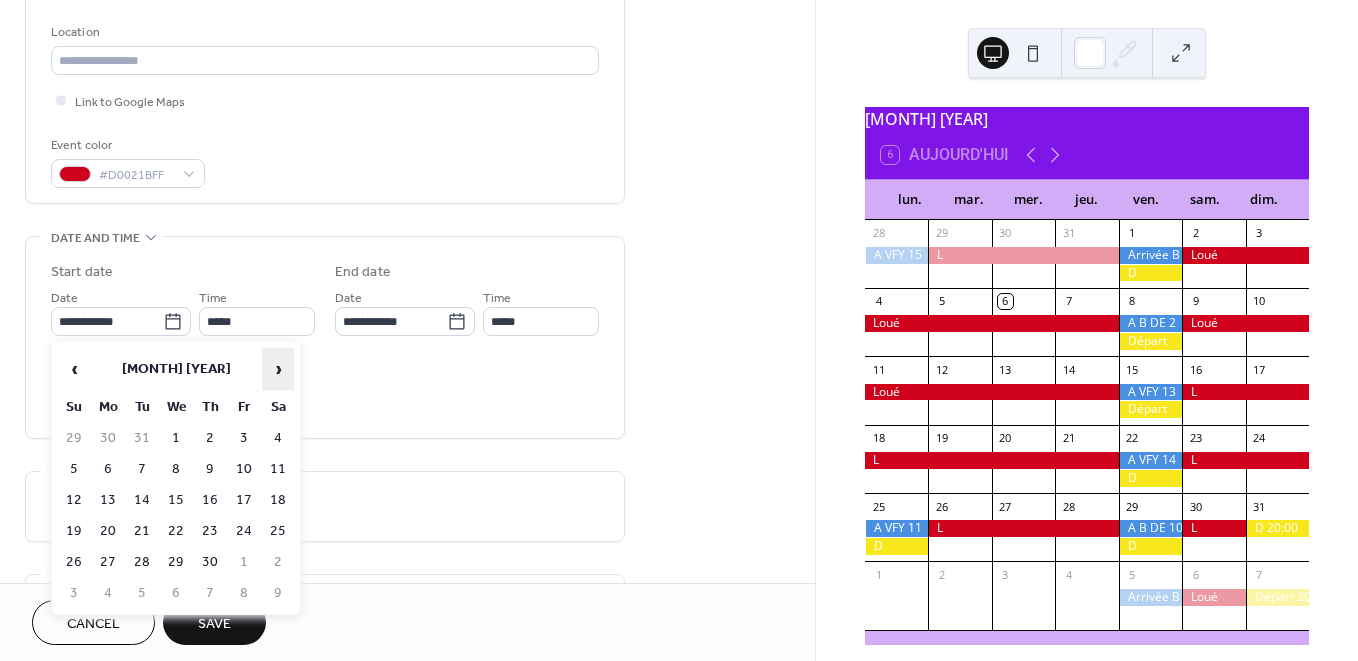 click on "›" at bounding box center [278, 369] 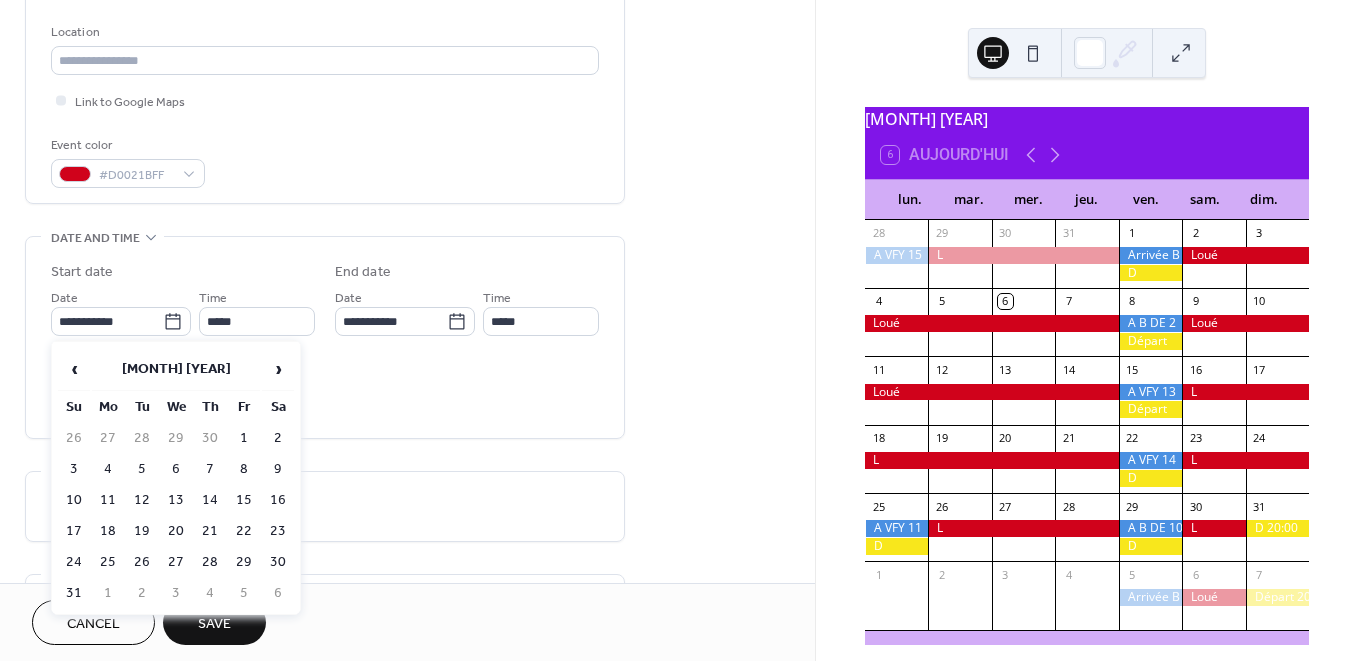 drag, startPoint x: 276, startPoint y: 523, endPoint x: 295, endPoint y: 511, distance: 22.472204 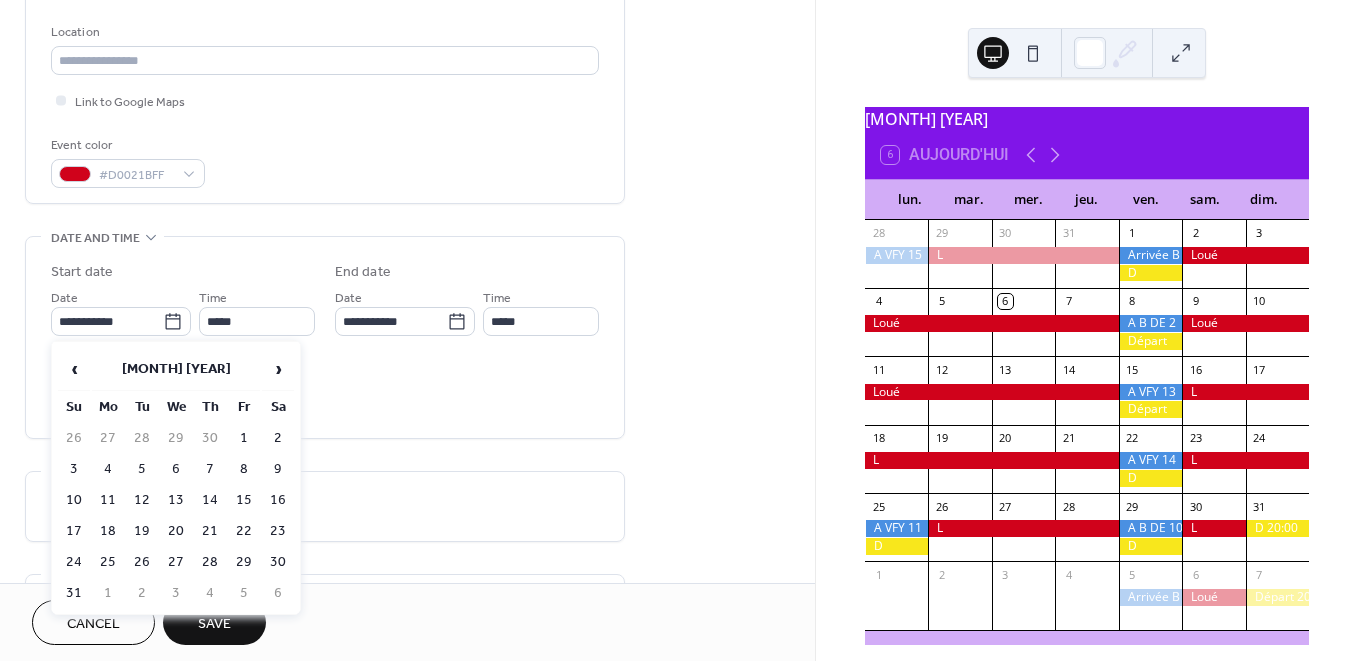 click on "23" at bounding box center (278, 531) 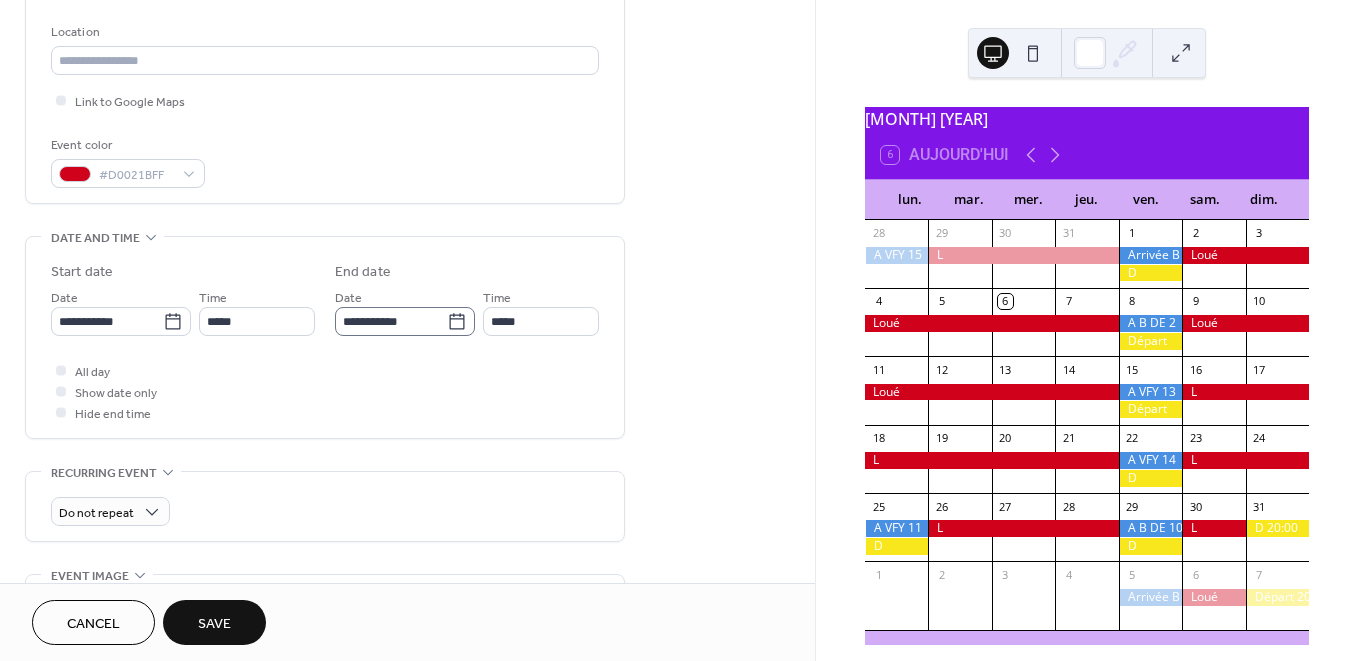click 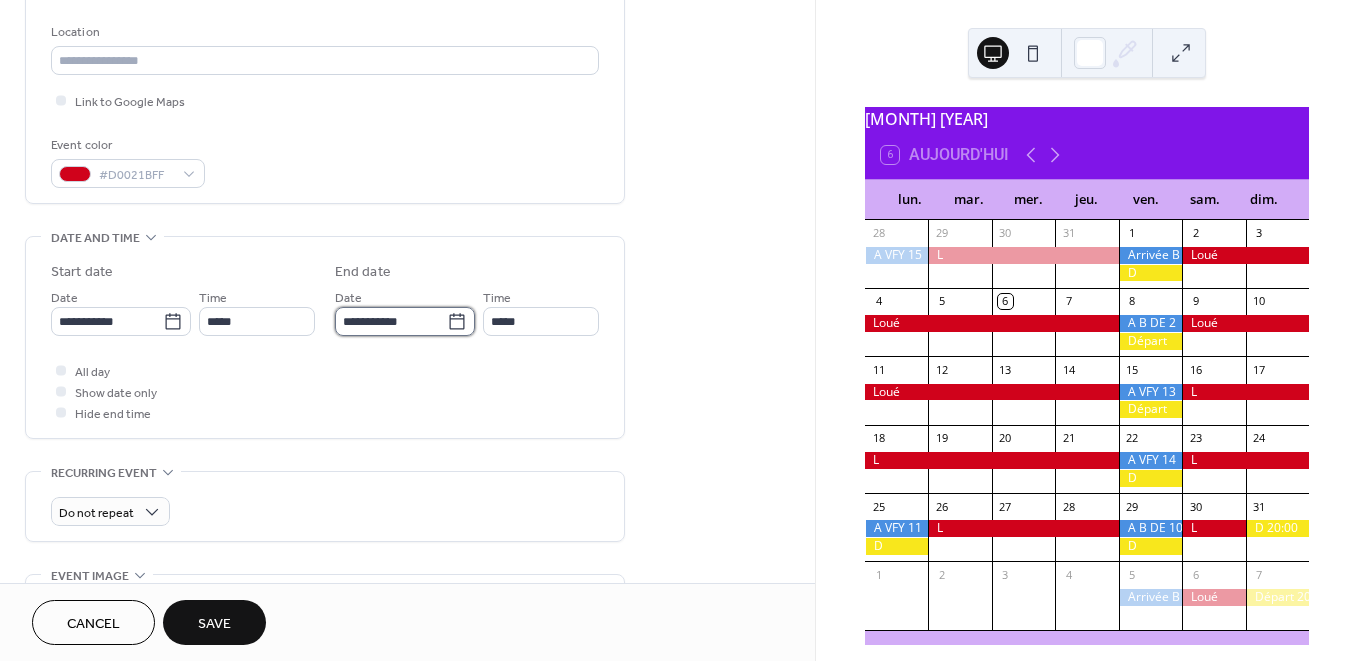 click on "**********" at bounding box center (391, 321) 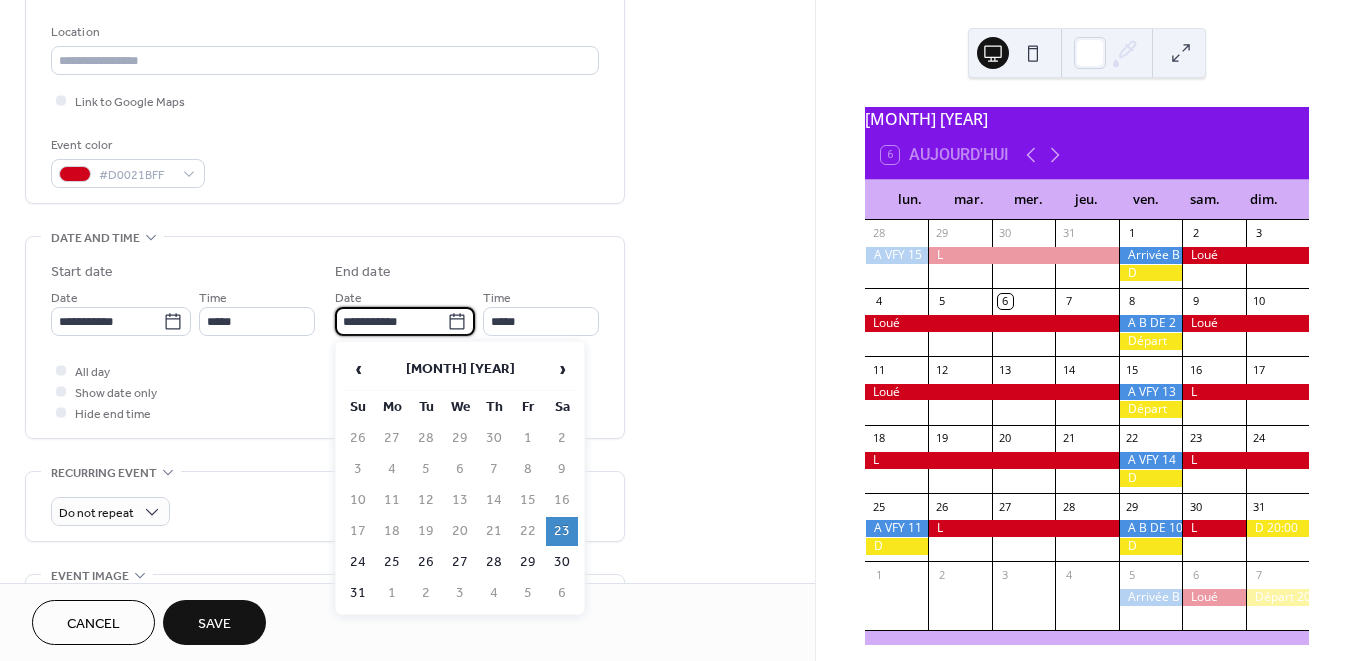 click on "24" at bounding box center (358, 562) 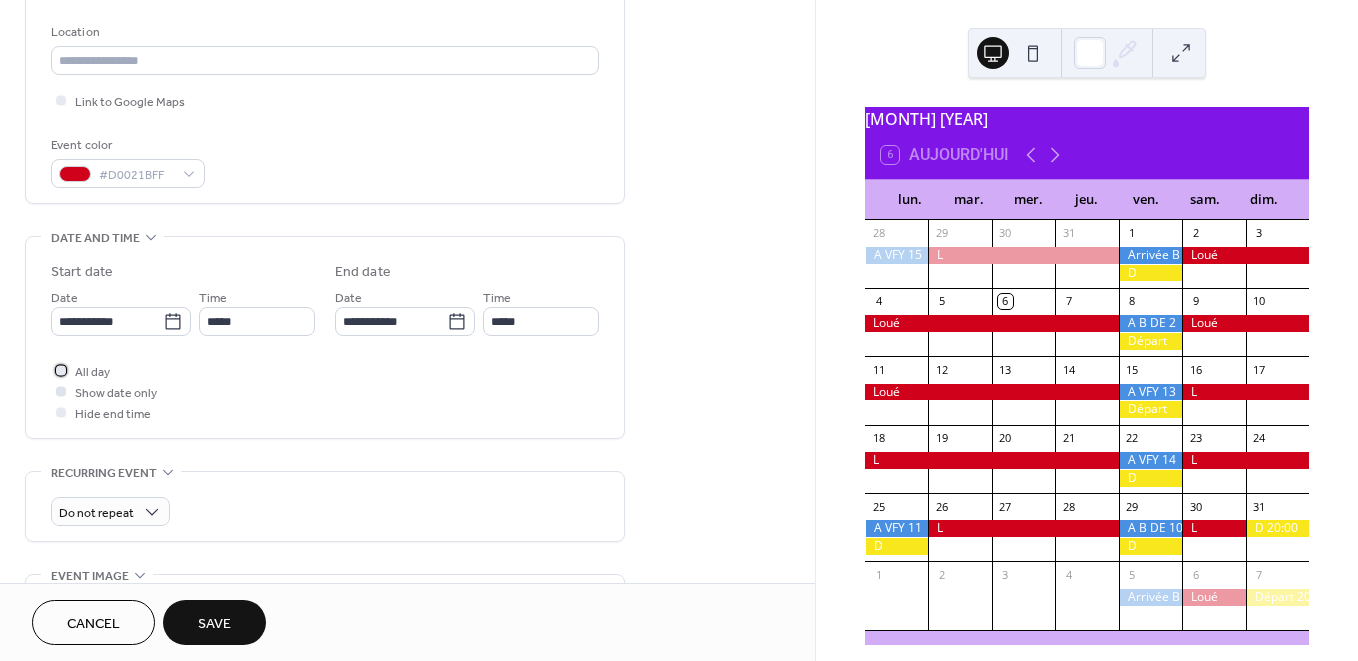 drag, startPoint x: 88, startPoint y: 369, endPoint x: 101, endPoint y: 382, distance: 18.384777 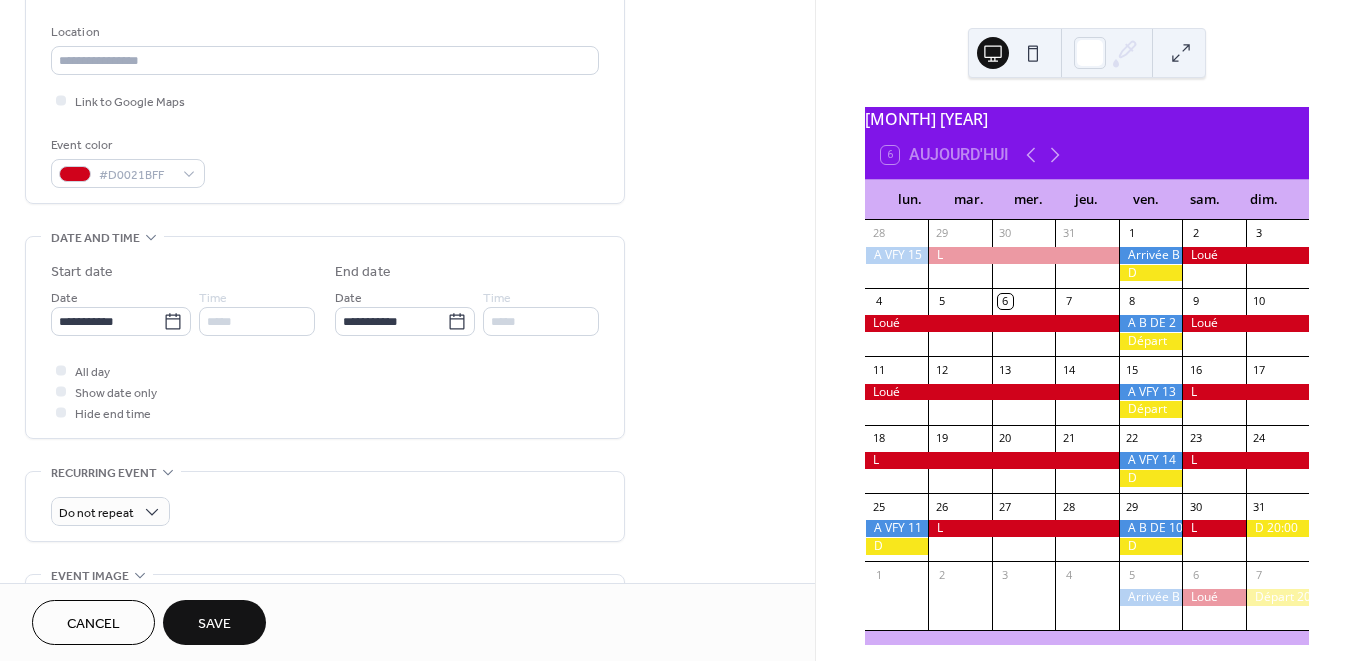 drag, startPoint x: 234, startPoint y: 619, endPoint x: 275, endPoint y: 591, distance: 49.648766 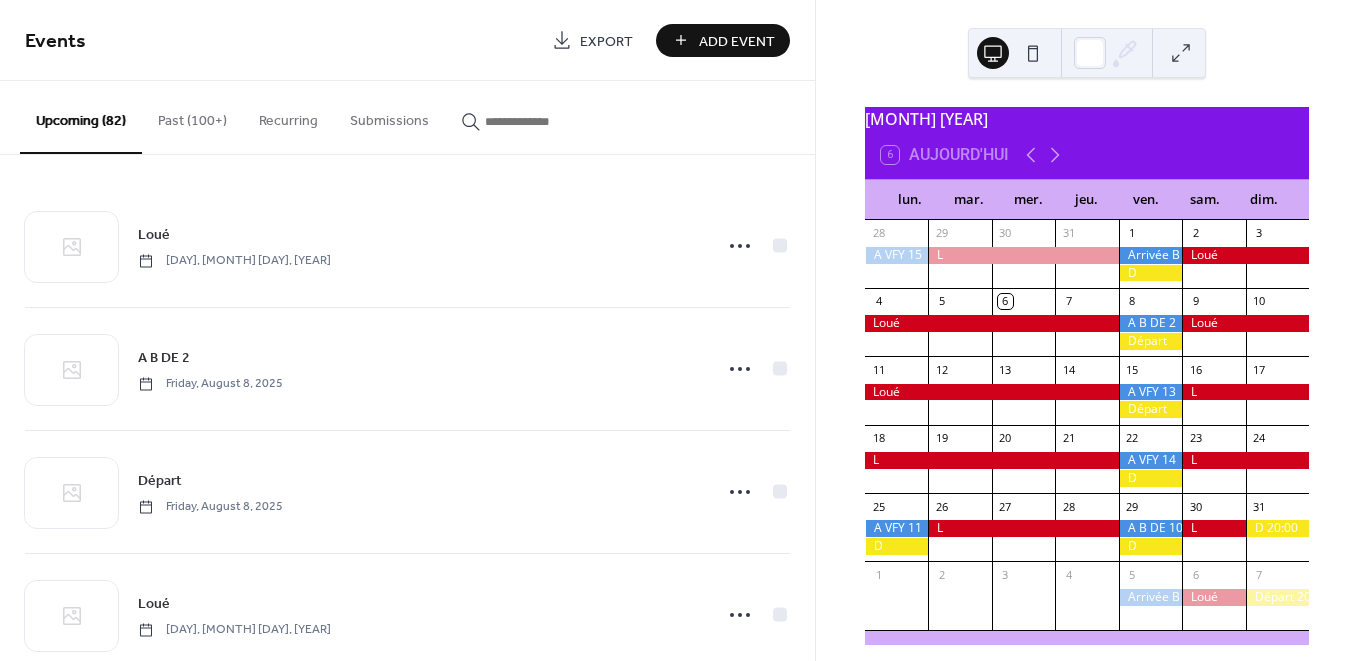 click on "Add Event" at bounding box center (737, 41) 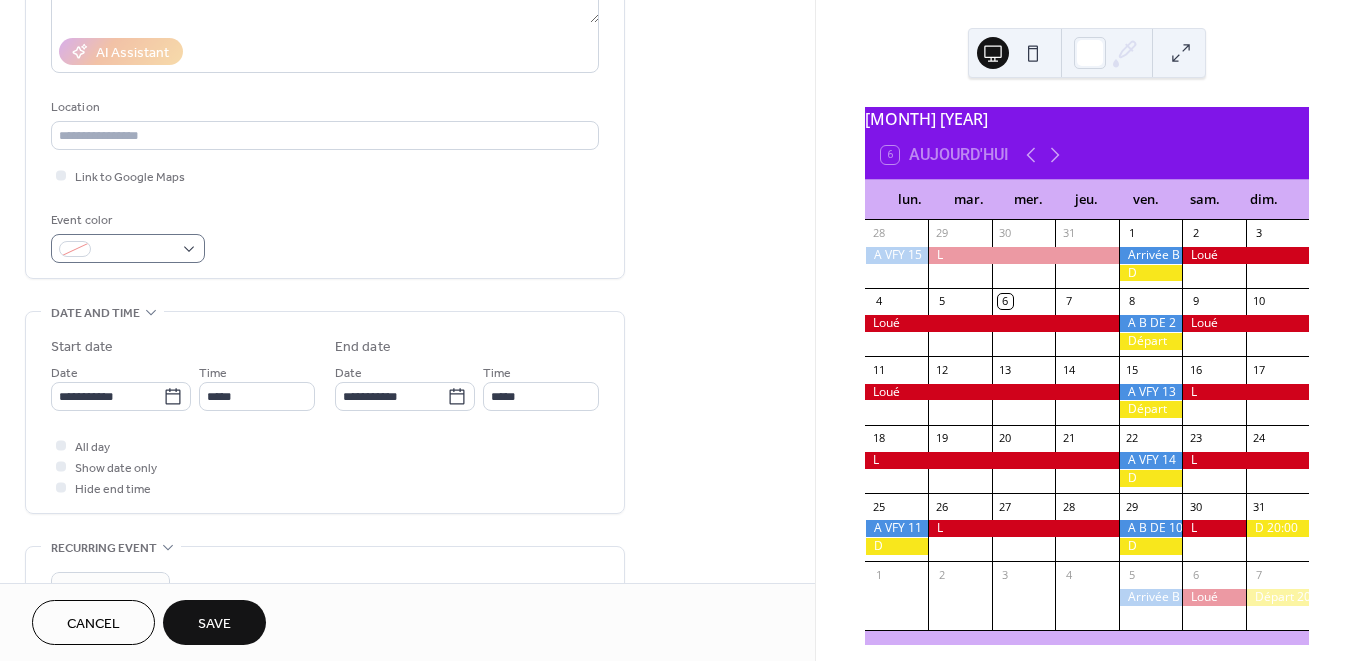 scroll, scrollTop: 469, scrollLeft: 0, axis: vertical 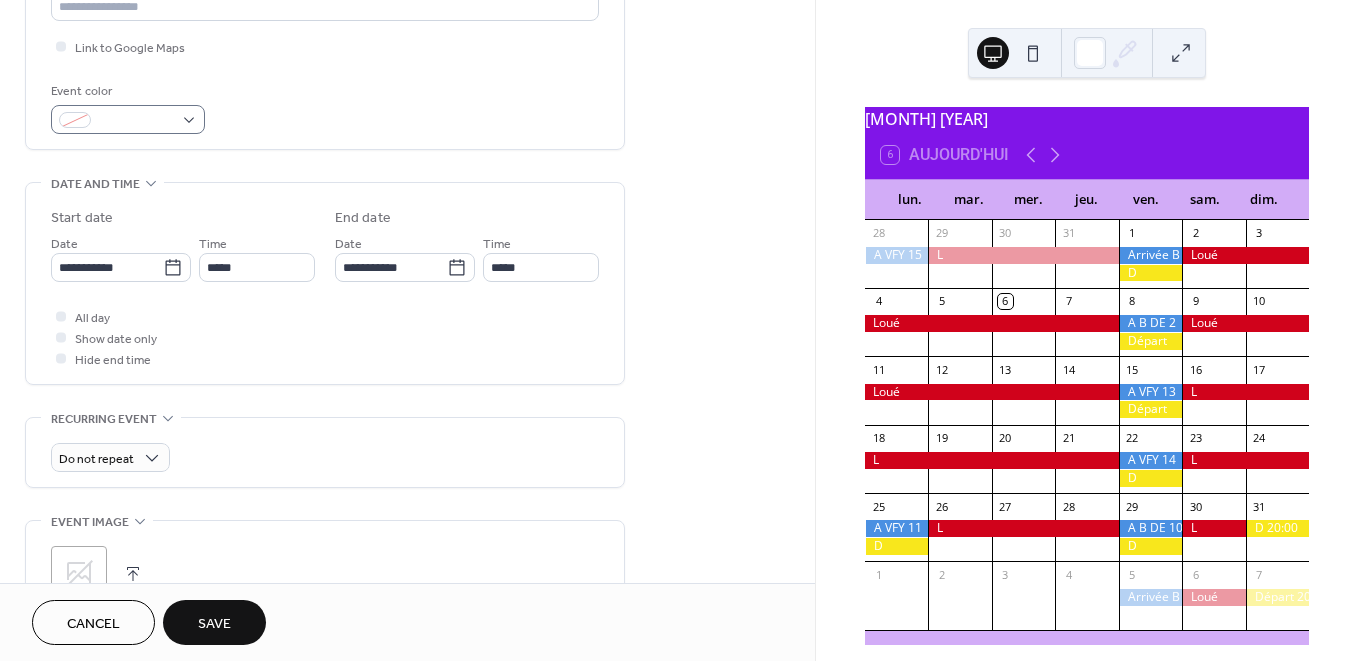 type on "*" 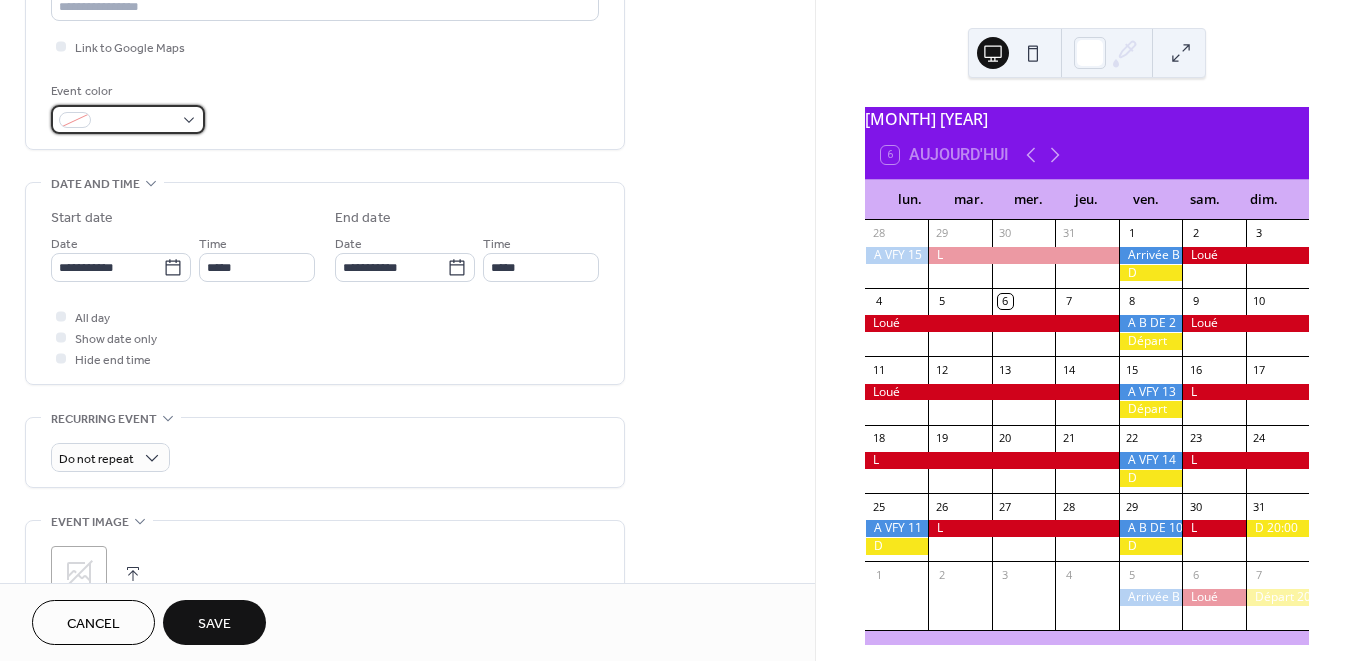 click at bounding box center (128, 119) 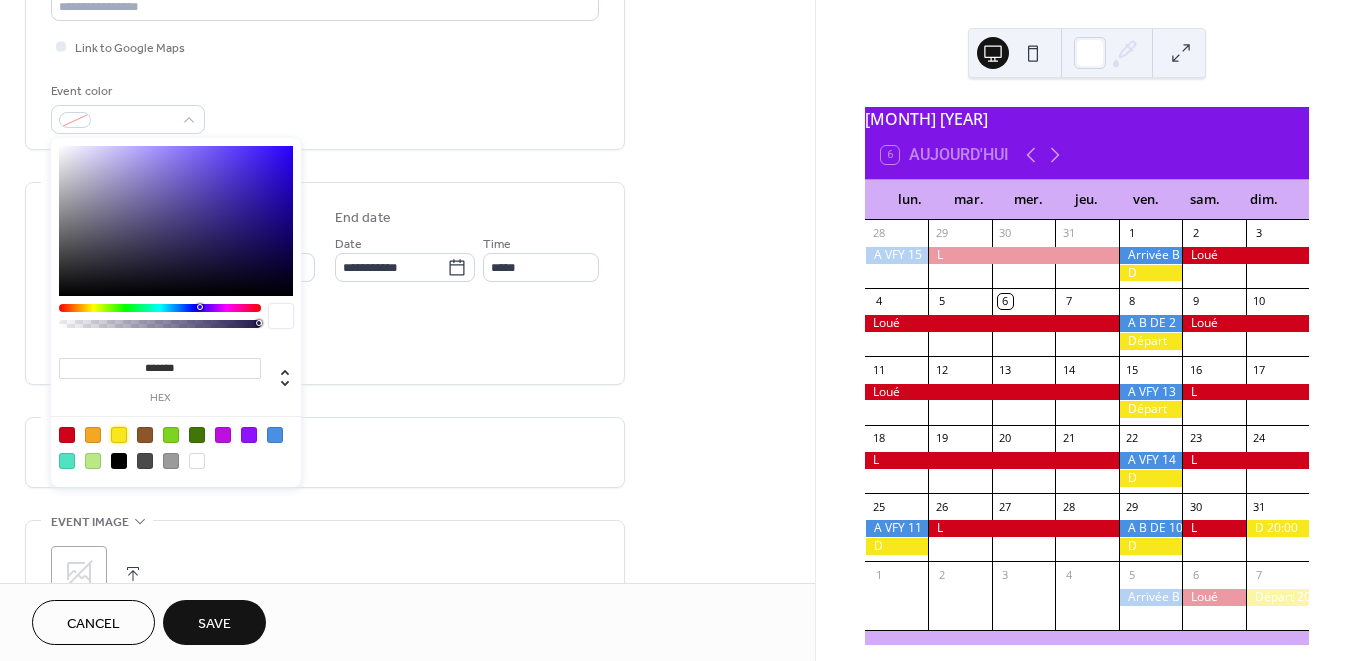 drag, startPoint x: 120, startPoint y: 433, endPoint x: 158, endPoint y: 429, distance: 38.209946 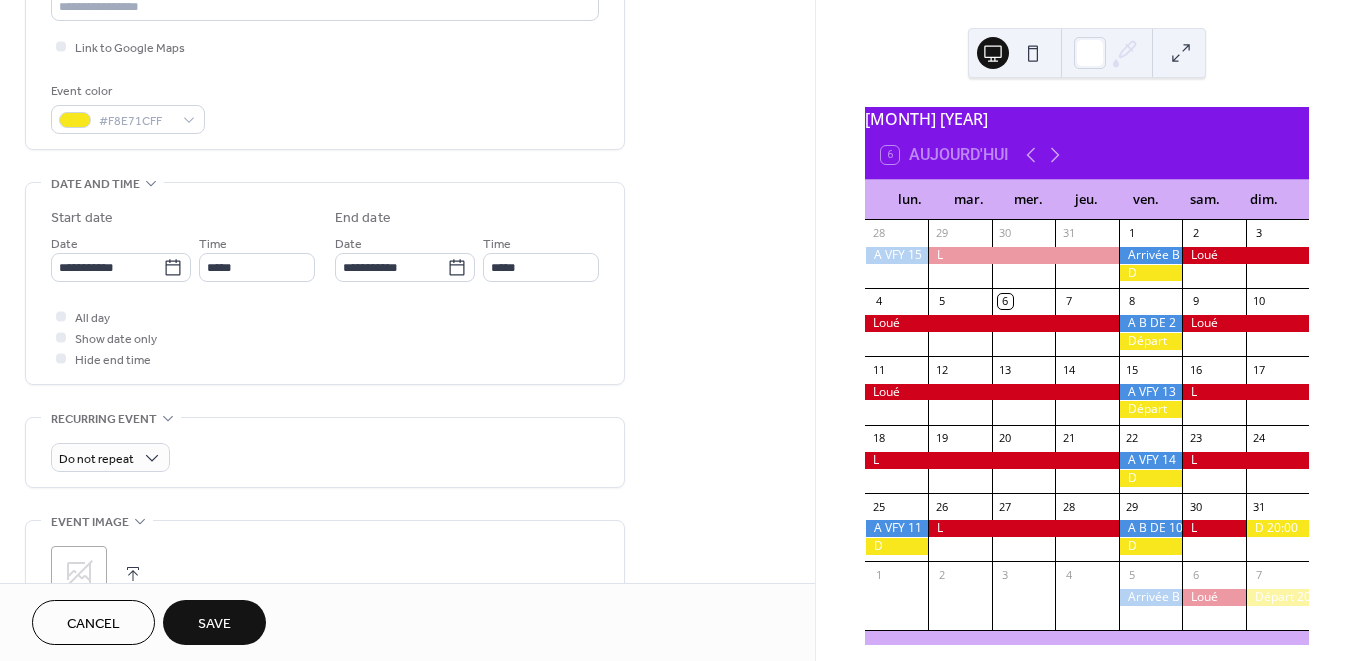 click on "All day Show date only Hide end time" at bounding box center [325, 337] 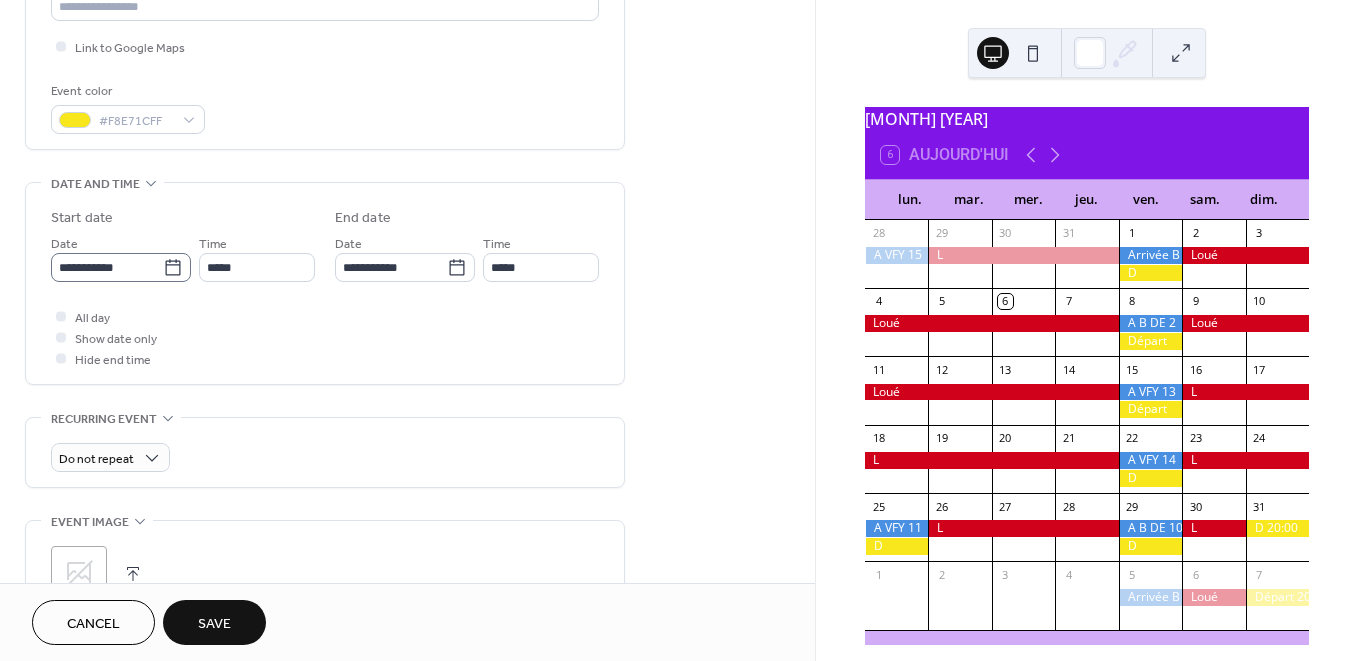 click 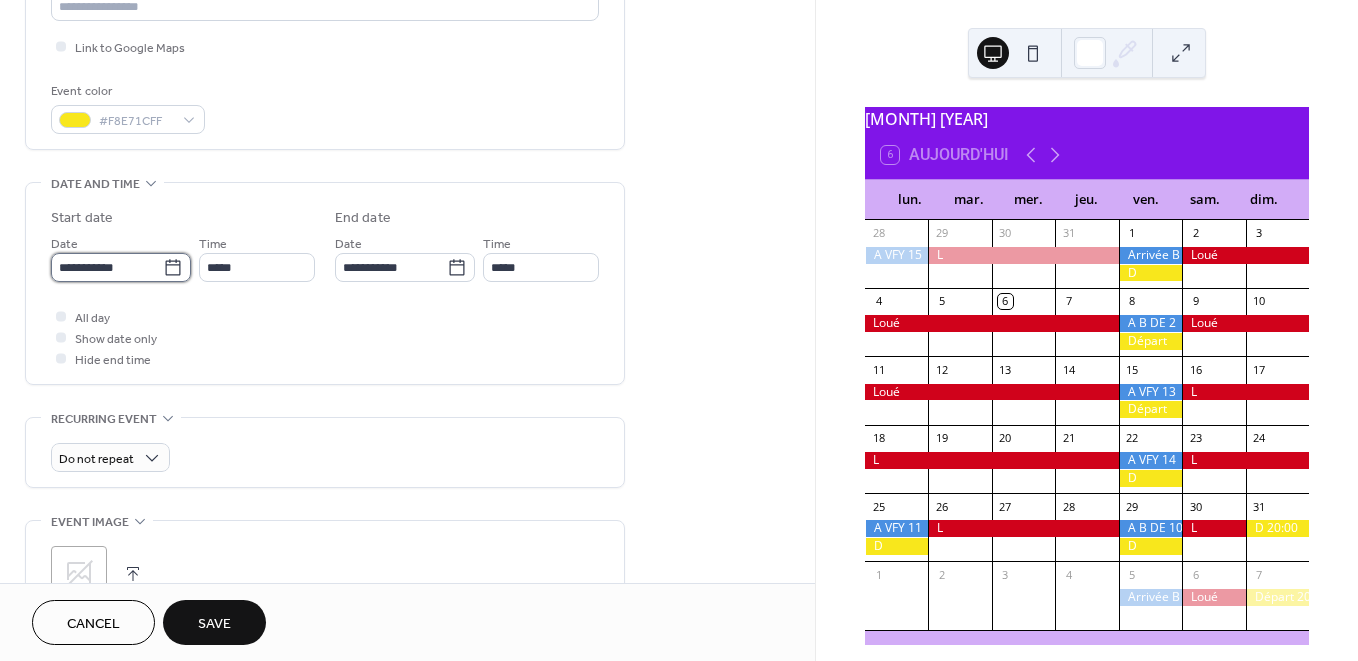 click on "**********" at bounding box center (107, 267) 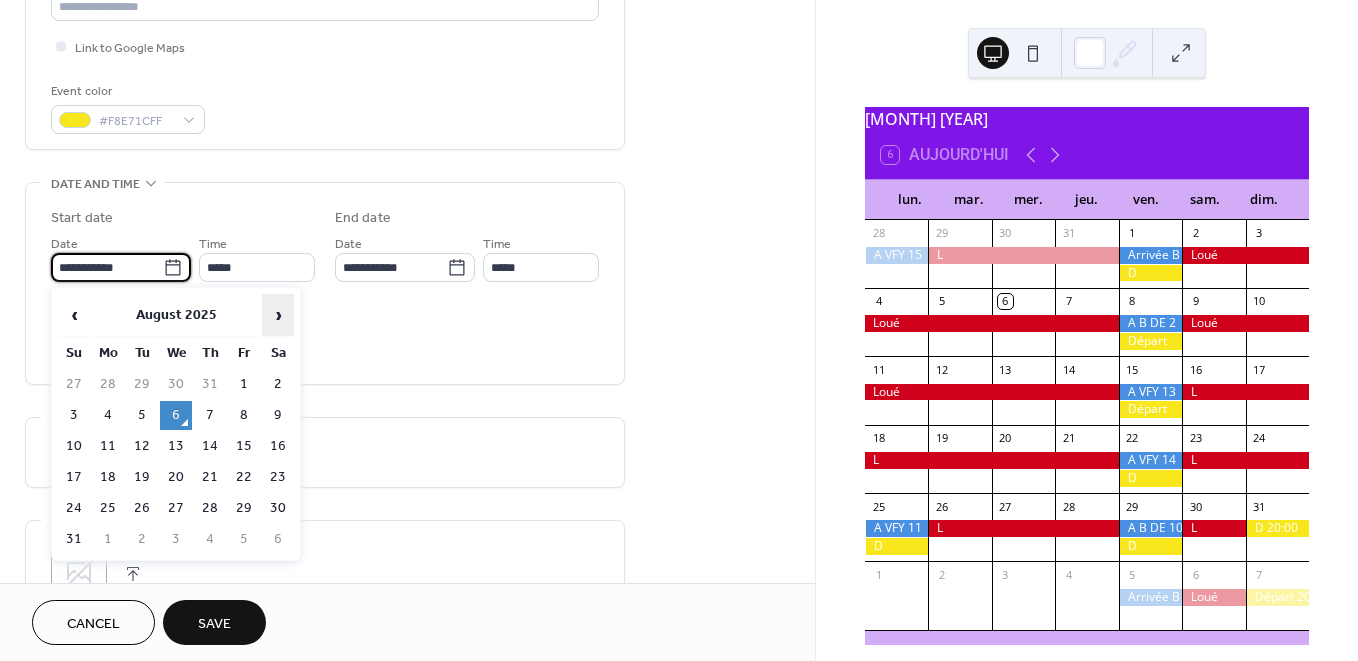 click on "›" at bounding box center [278, 315] 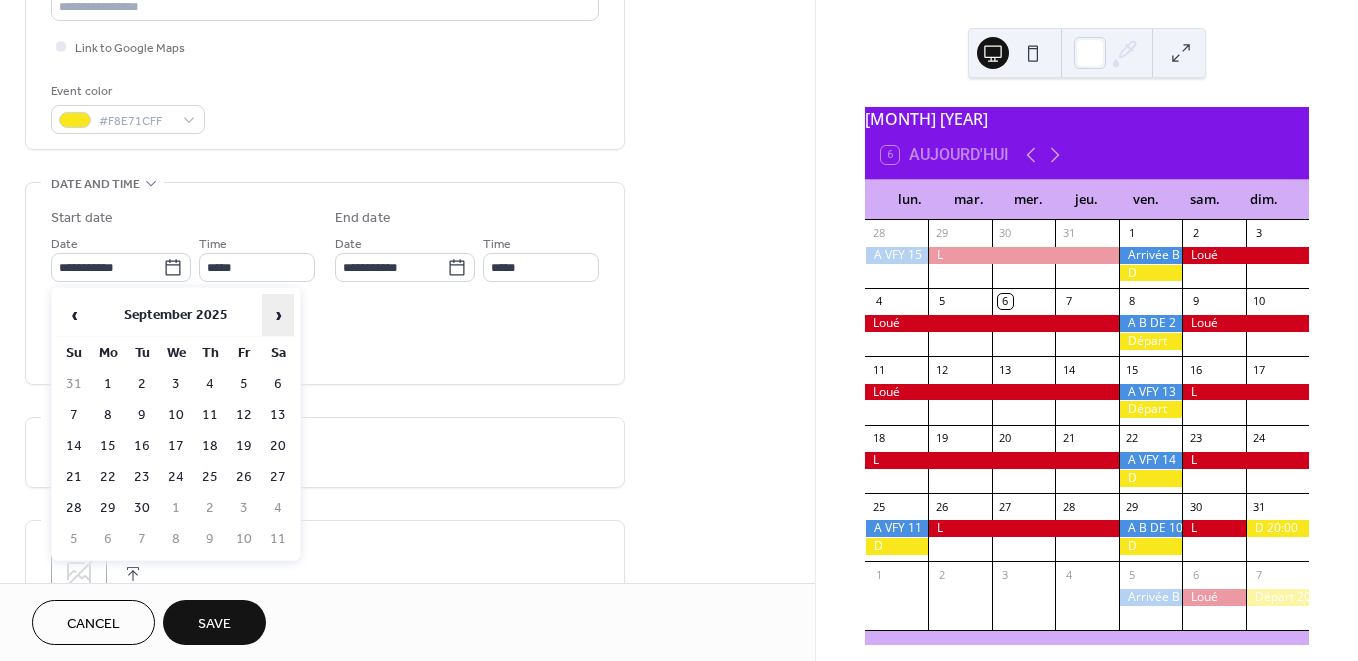click on "›" at bounding box center [278, 315] 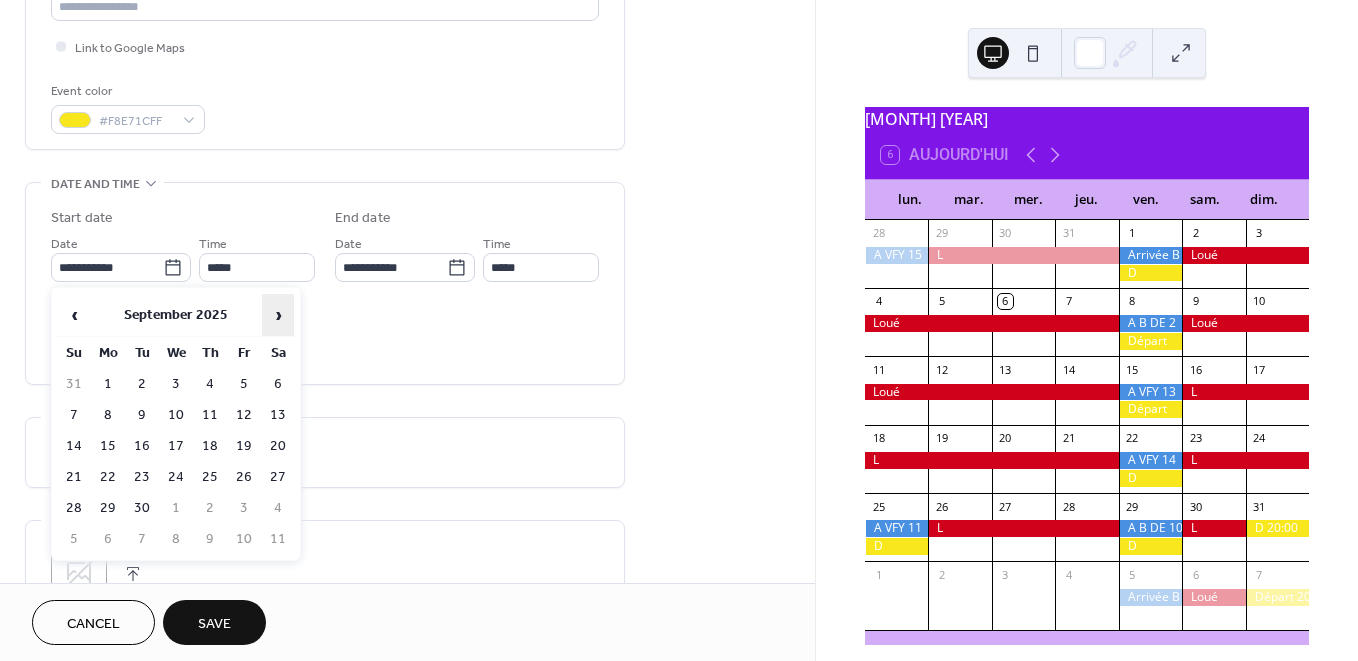 click on "›" at bounding box center [278, 315] 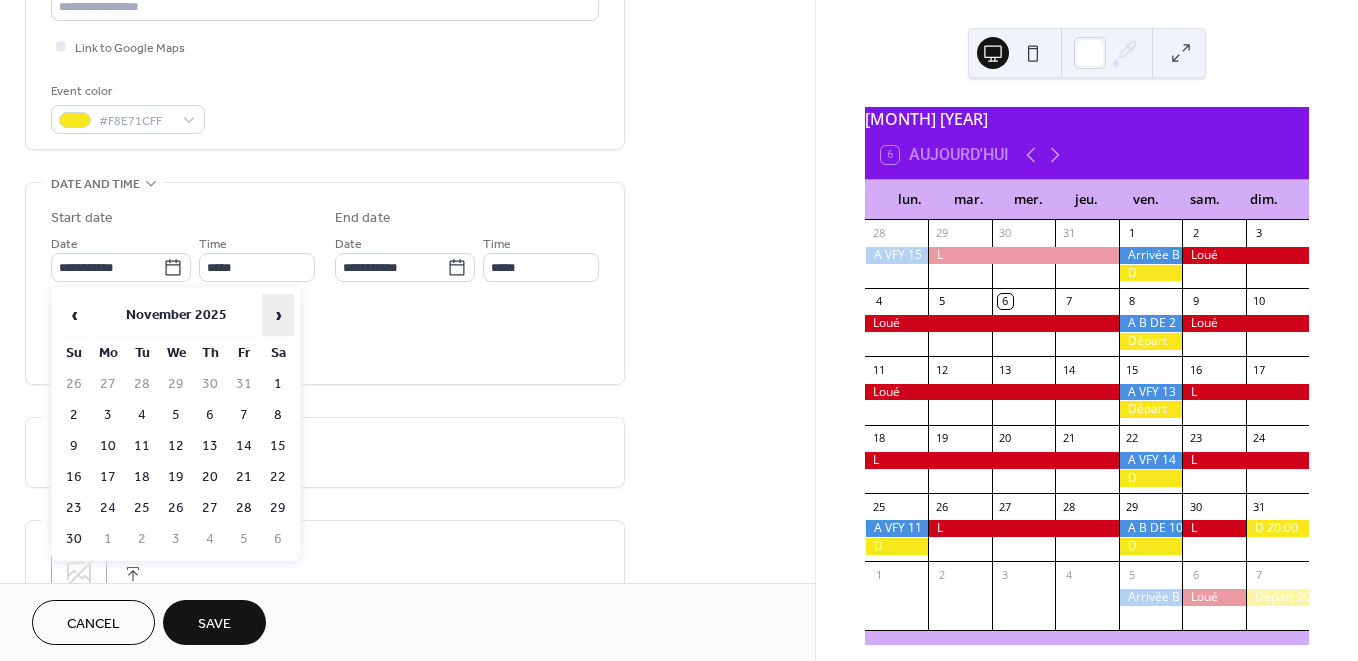 click on "›" at bounding box center [278, 315] 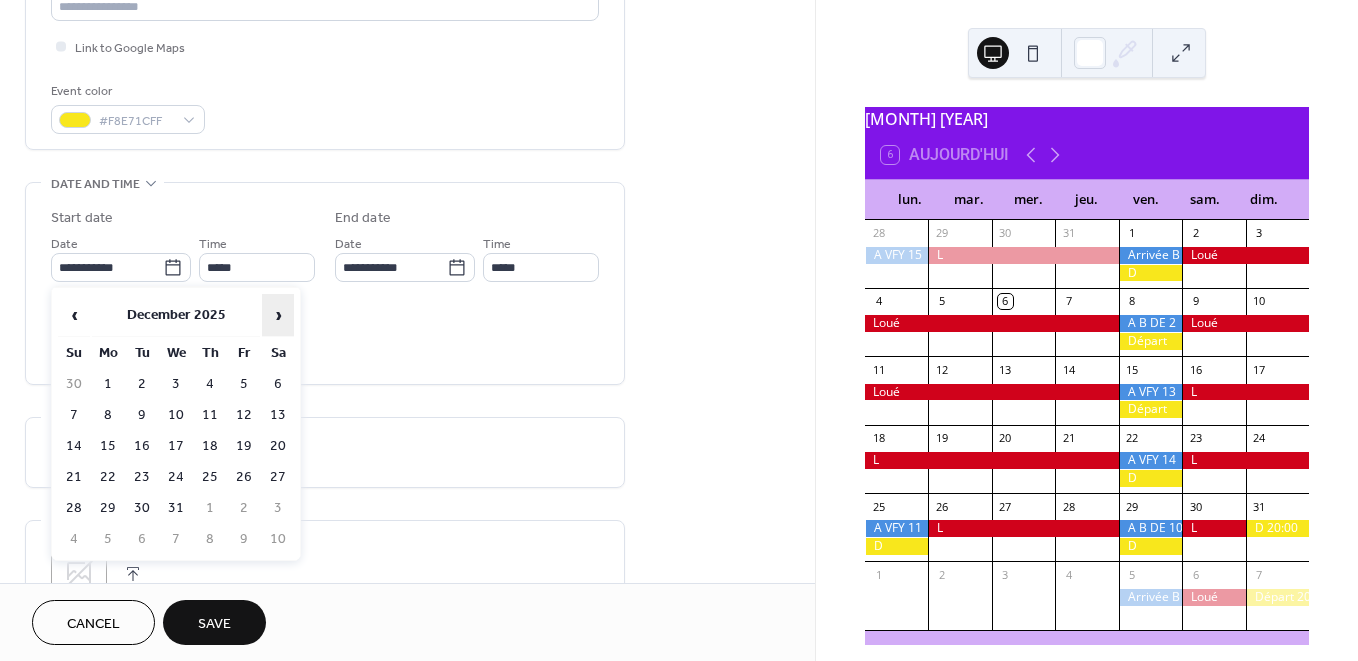 click on "›" at bounding box center (278, 315) 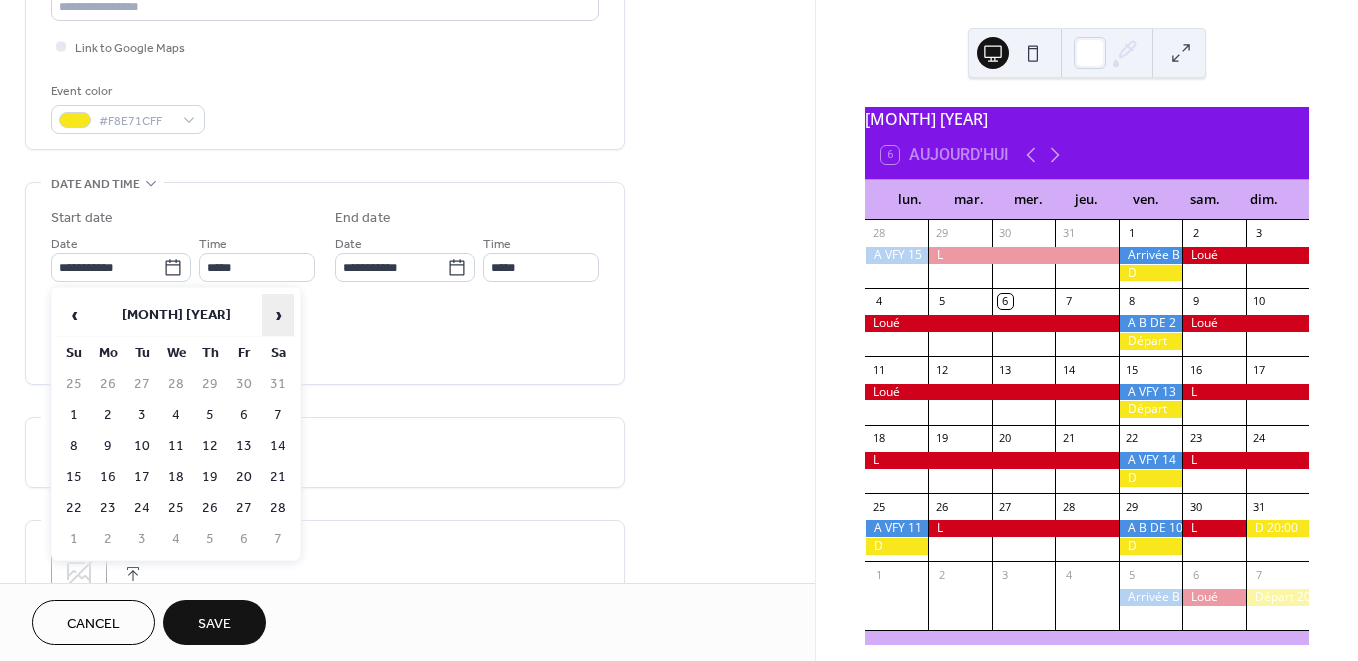 click on "›" at bounding box center (278, 315) 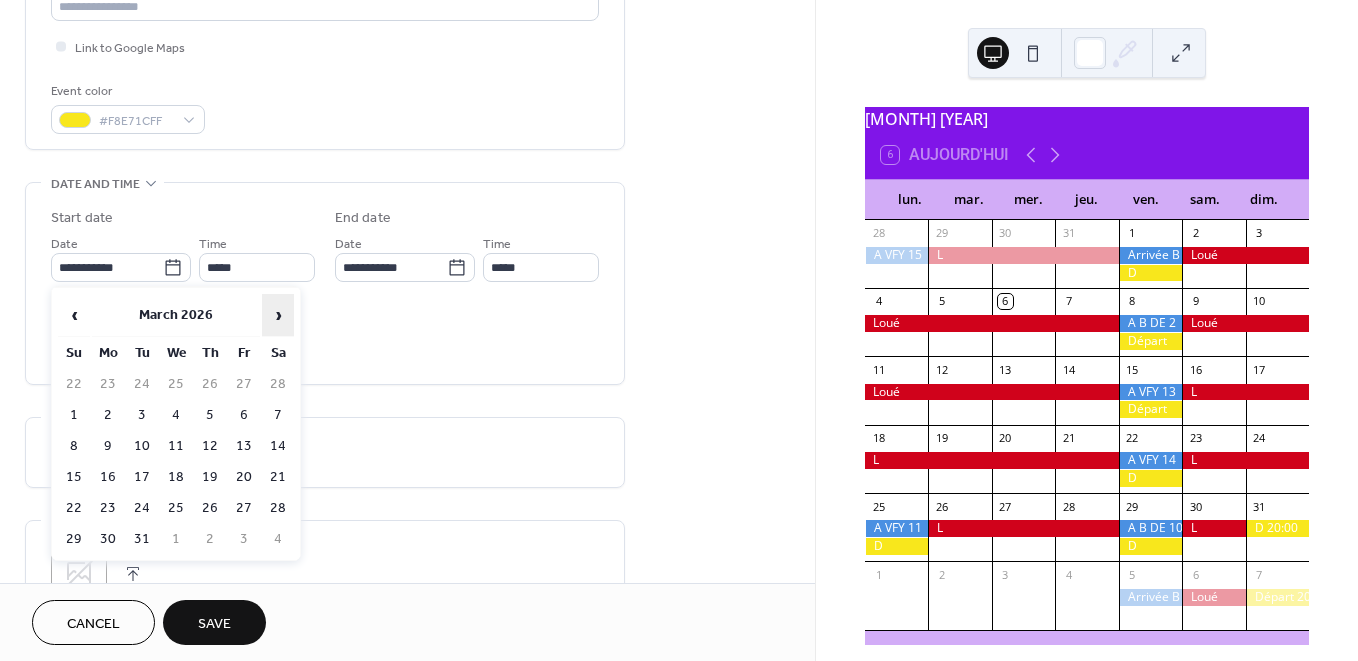 click on "›" at bounding box center (278, 315) 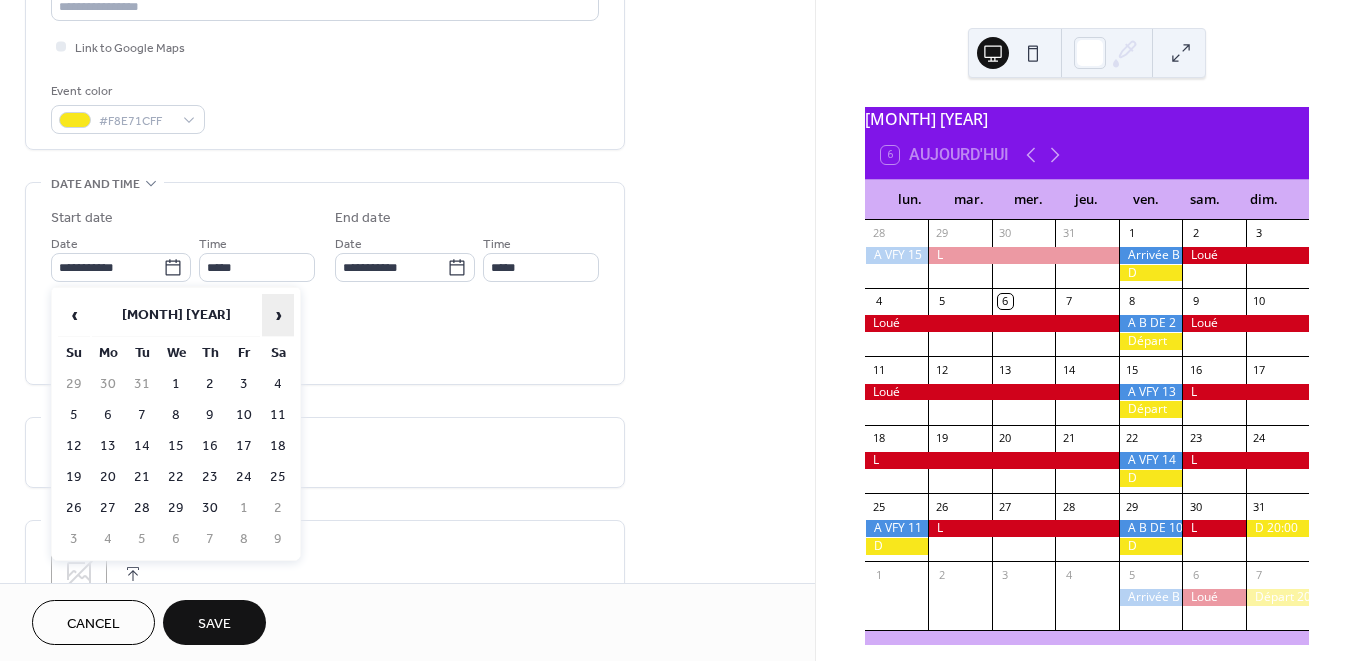 click on "›" at bounding box center [278, 315] 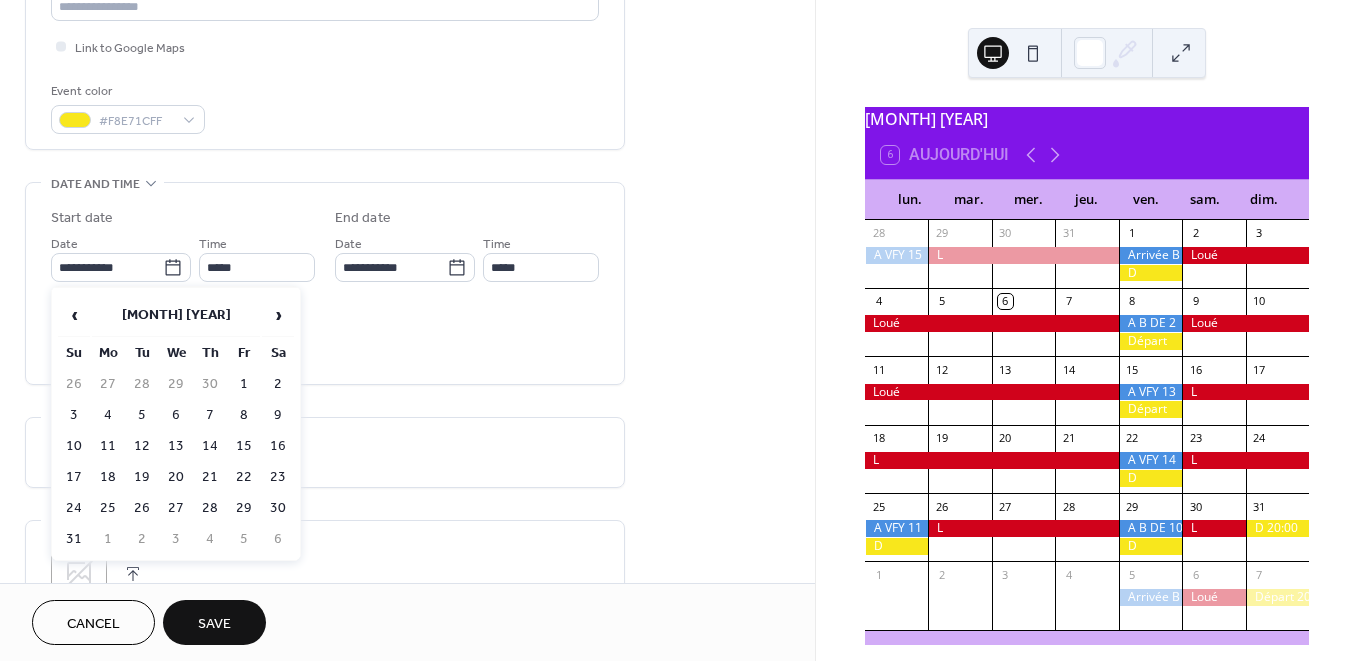 click on "25" at bounding box center (108, 508) 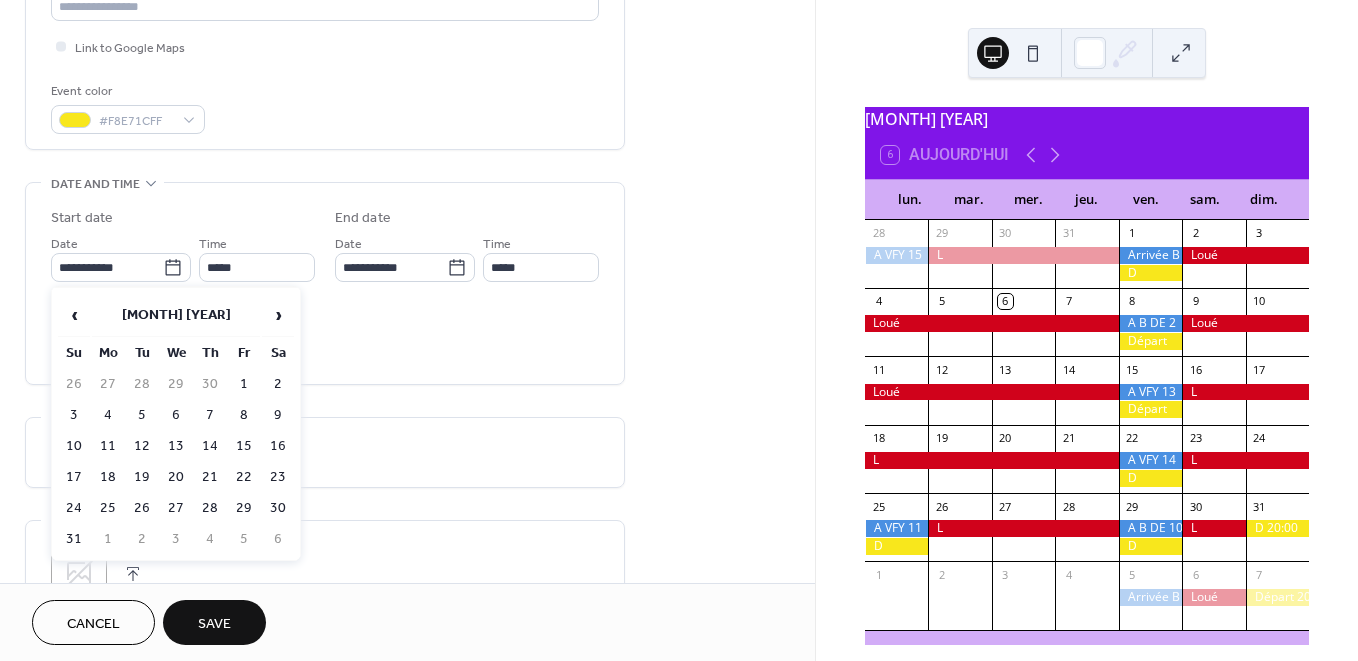 type on "**********" 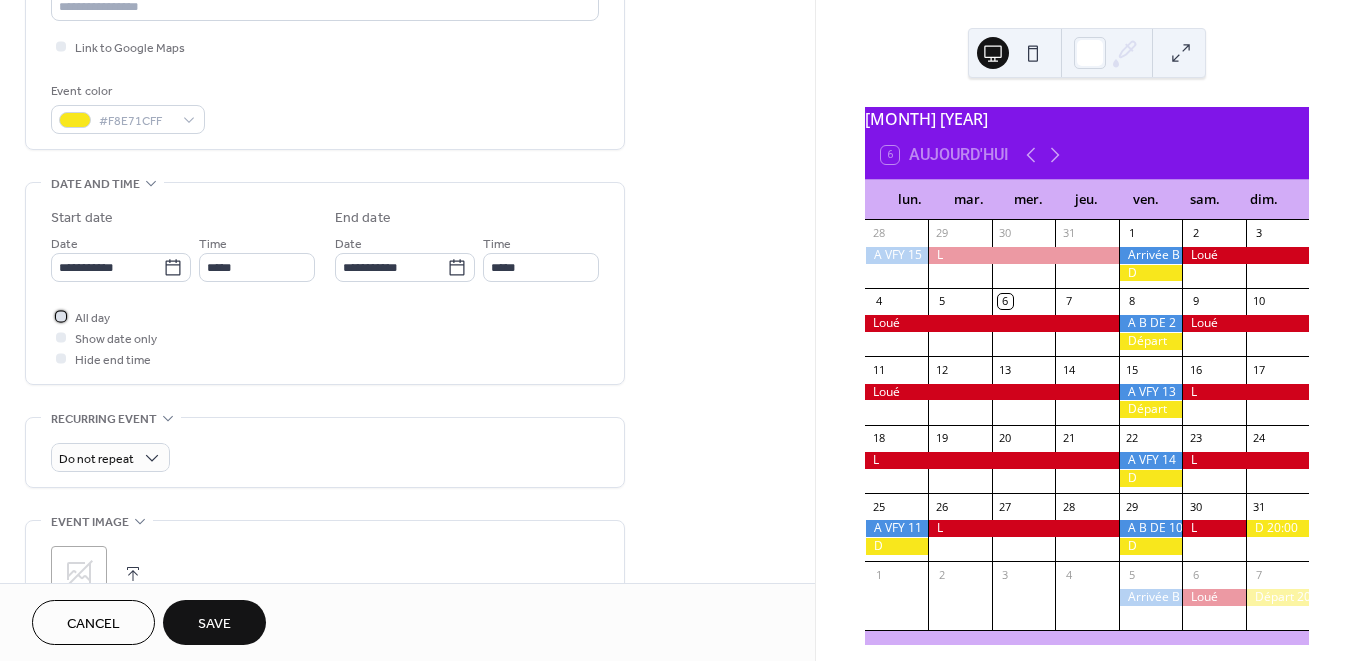 click on "All day" at bounding box center [92, 318] 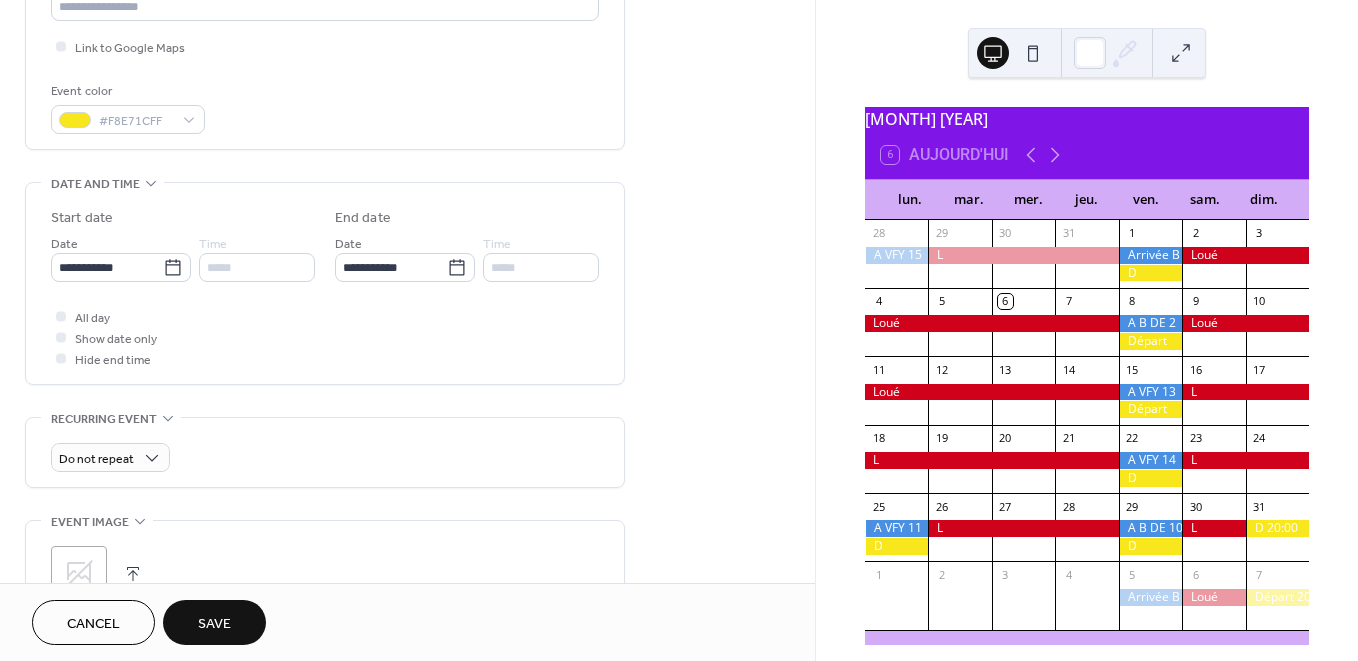 click on "Save" at bounding box center (214, 622) 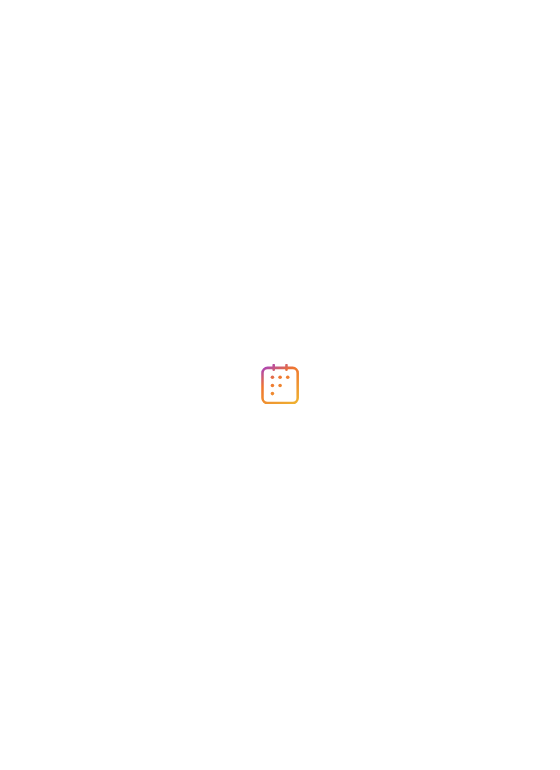 scroll, scrollTop: 0, scrollLeft: 0, axis: both 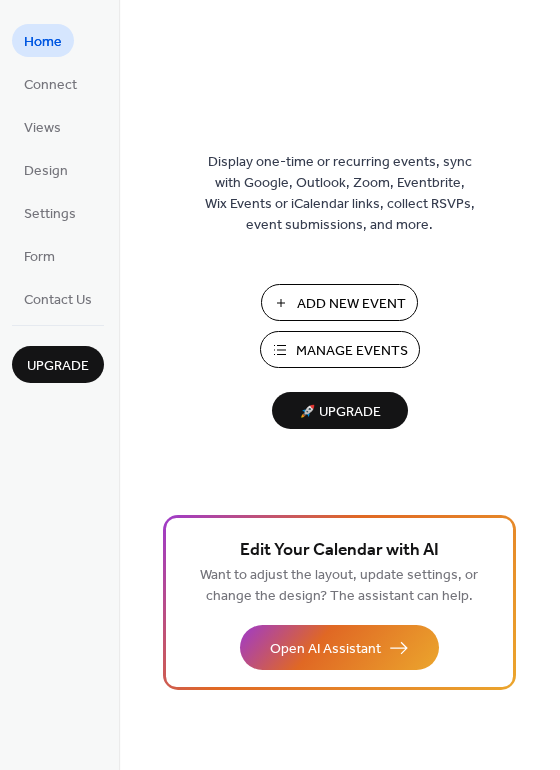 click on "Add New Event" at bounding box center [351, 304] 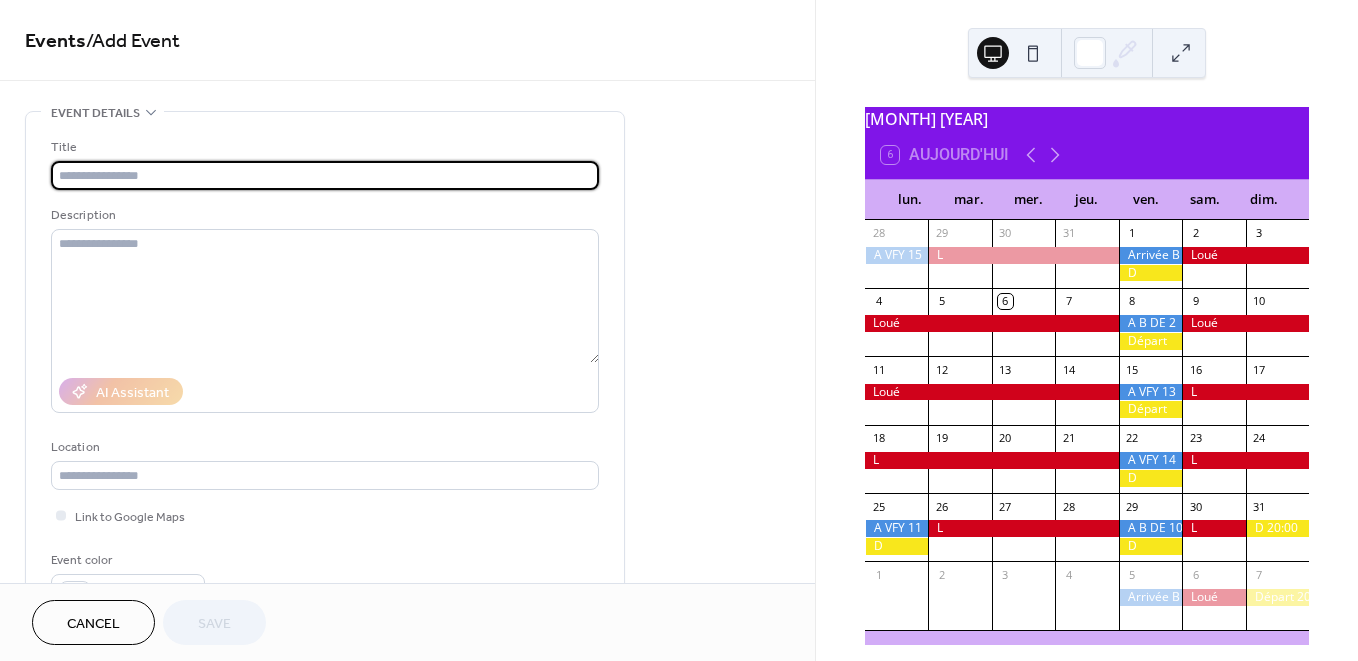 scroll, scrollTop: 0, scrollLeft: 0, axis: both 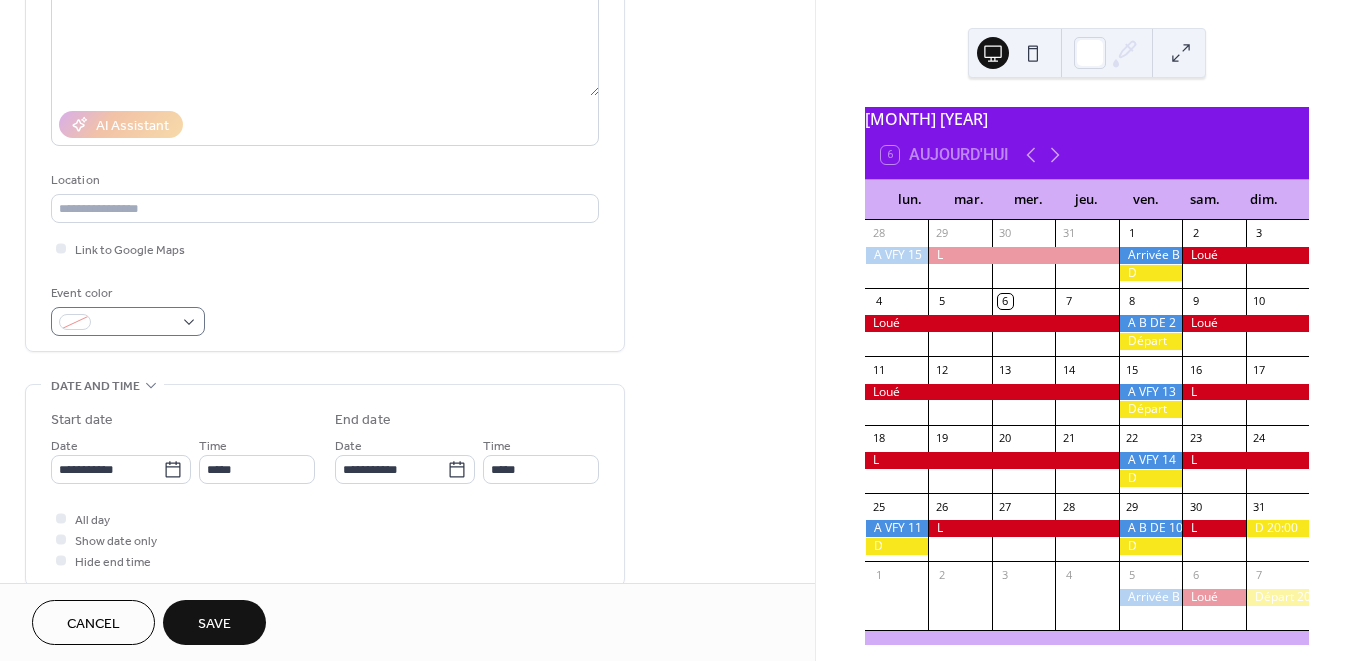 type on "********" 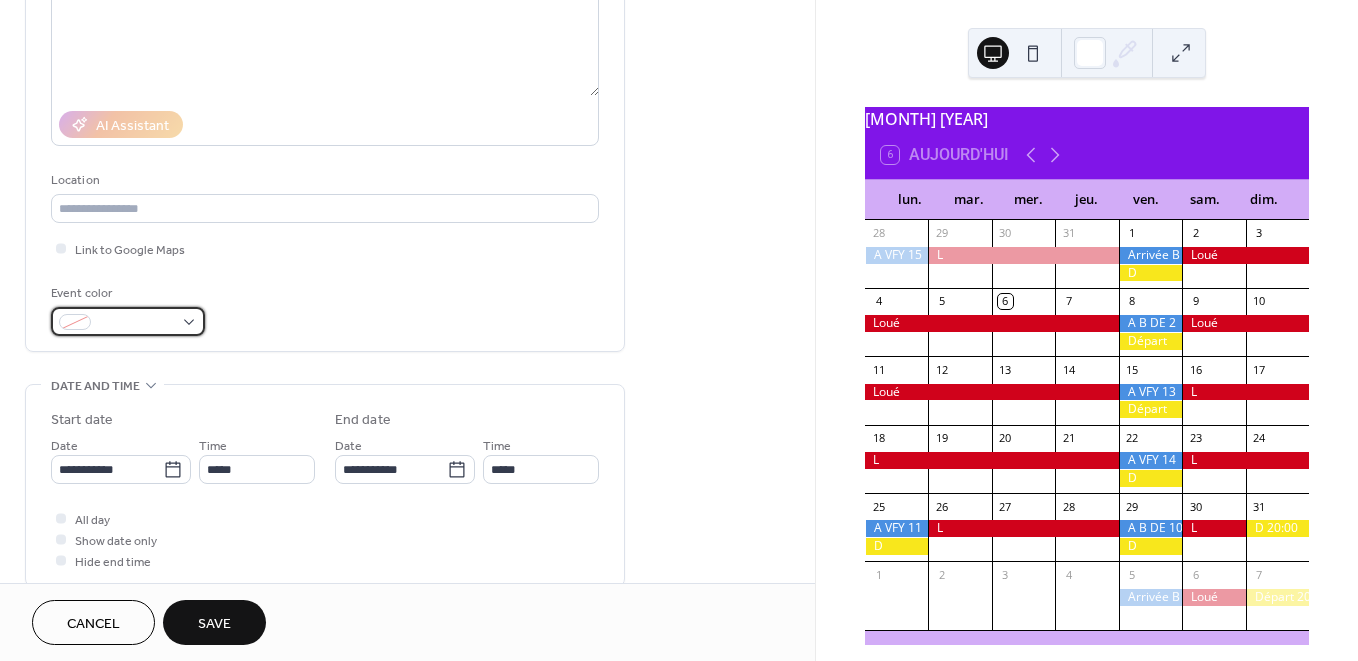 click at bounding box center [128, 321] 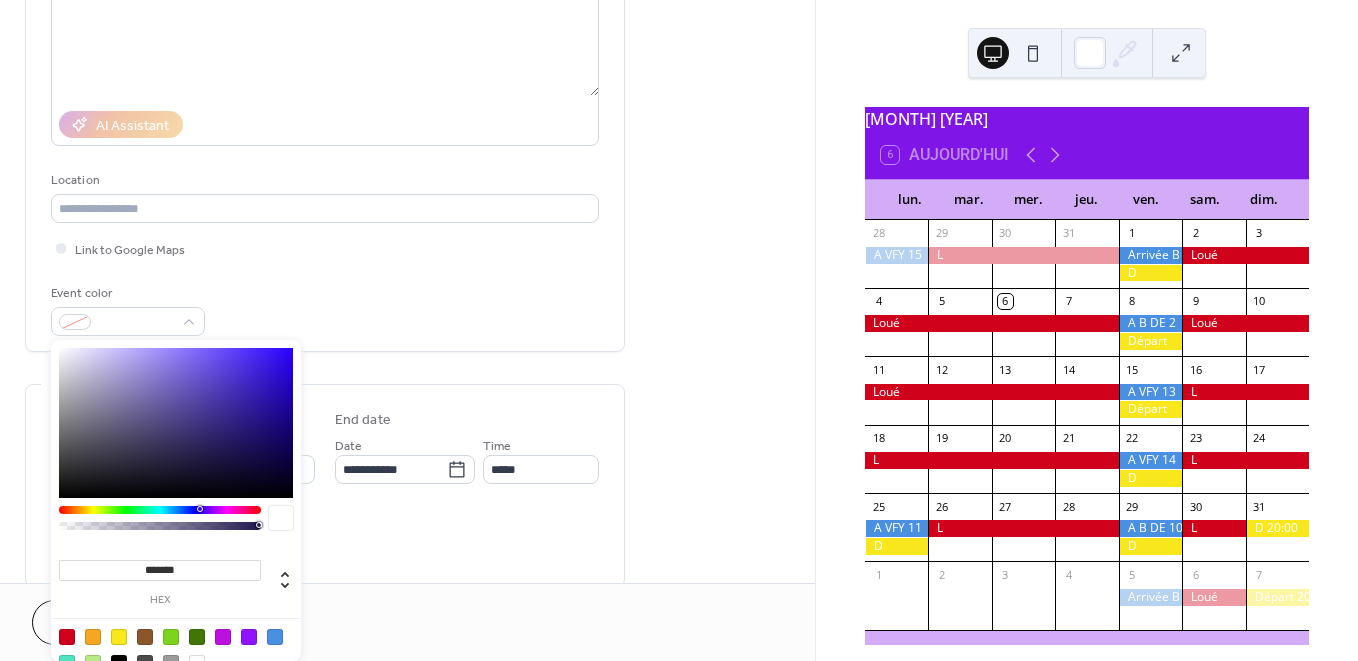 click at bounding box center [275, 637] 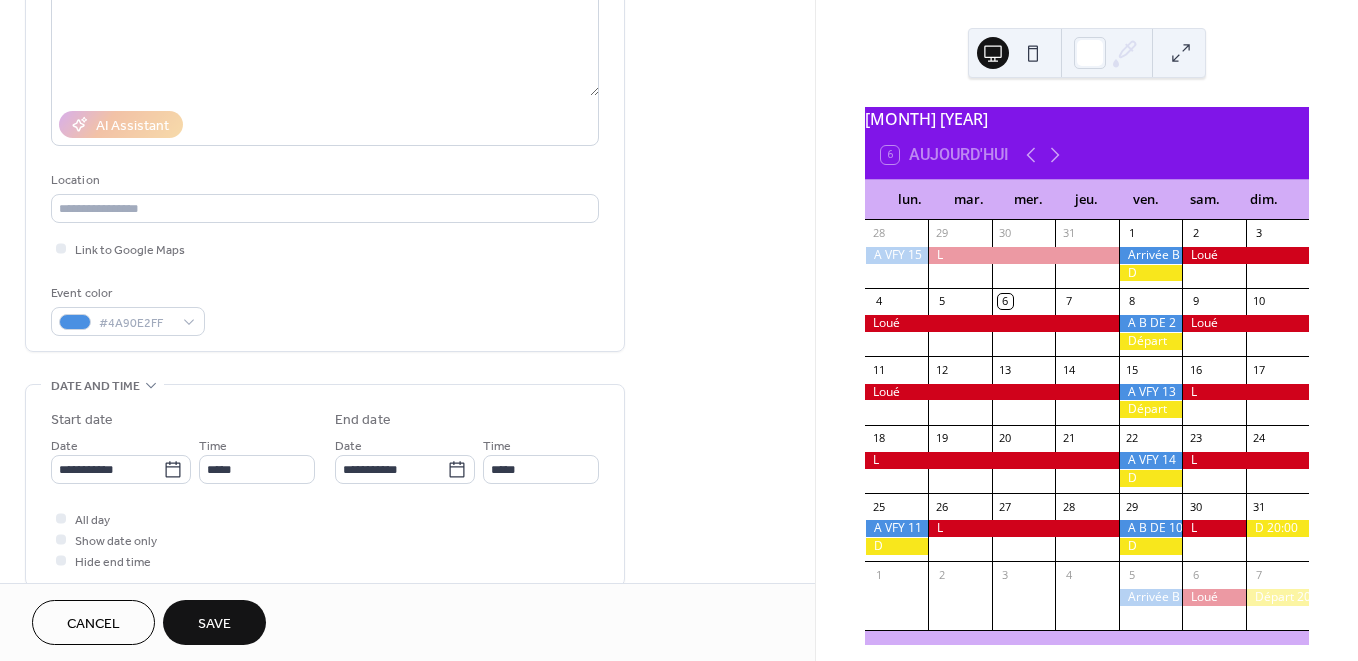 click on "All day Show date only Hide end time" at bounding box center (325, 539) 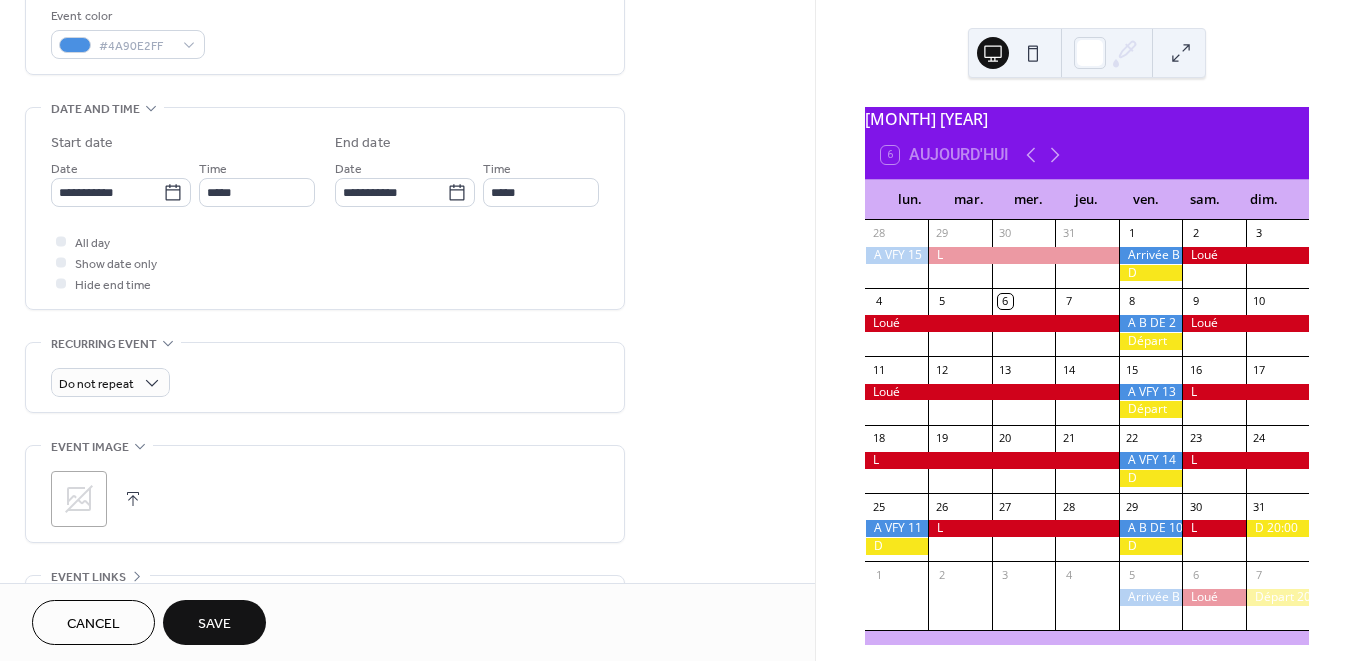 scroll, scrollTop: 640, scrollLeft: 0, axis: vertical 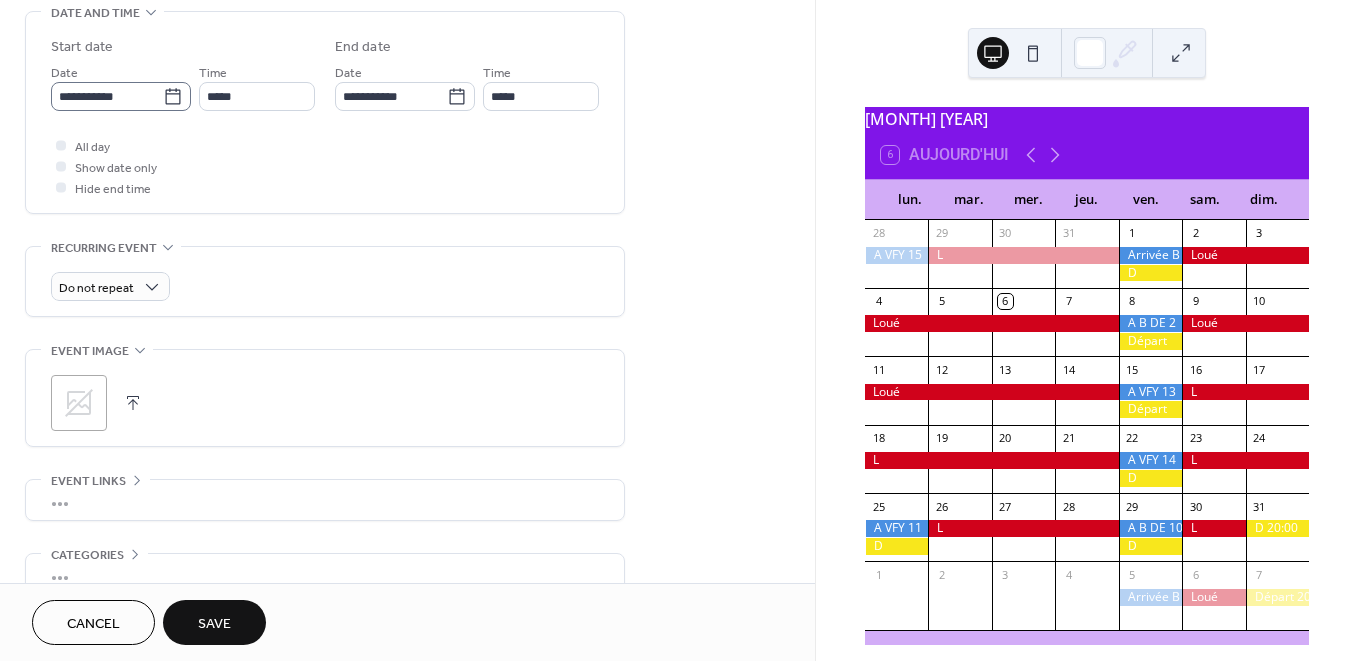 click 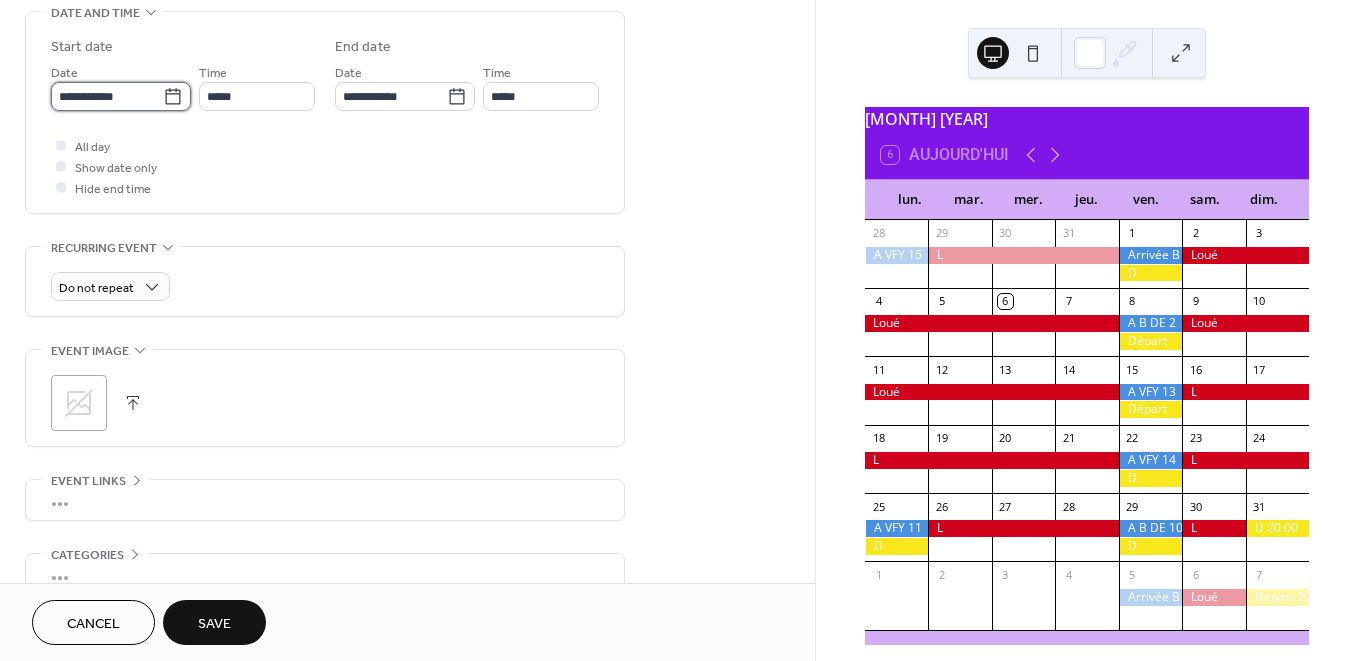 click on "**********" at bounding box center [107, 96] 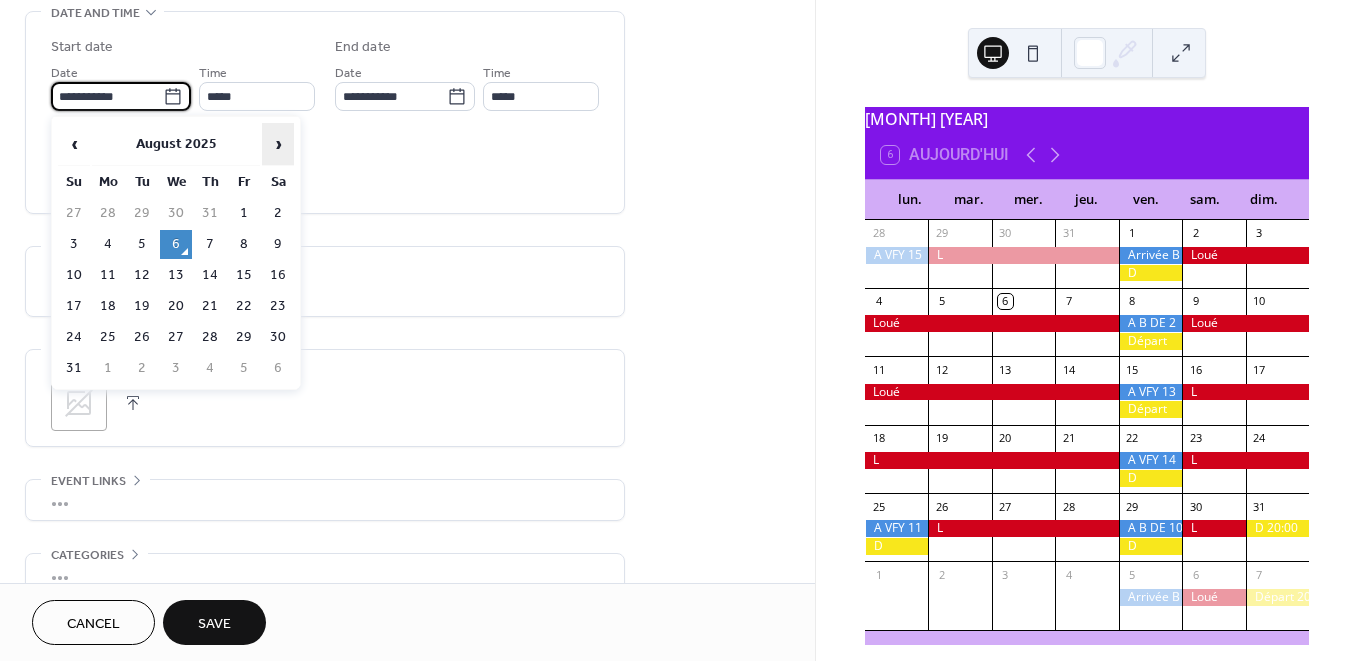 click on "›" at bounding box center [278, 144] 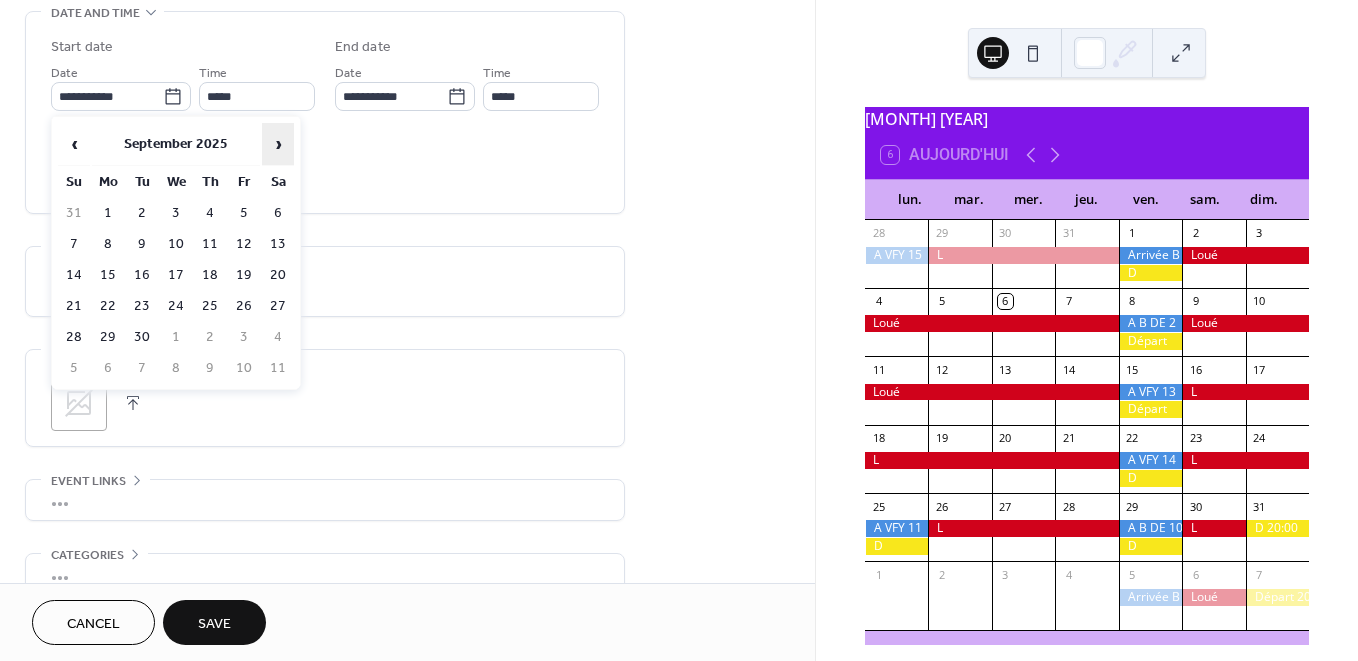 click on "›" at bounding box center [278, 144] 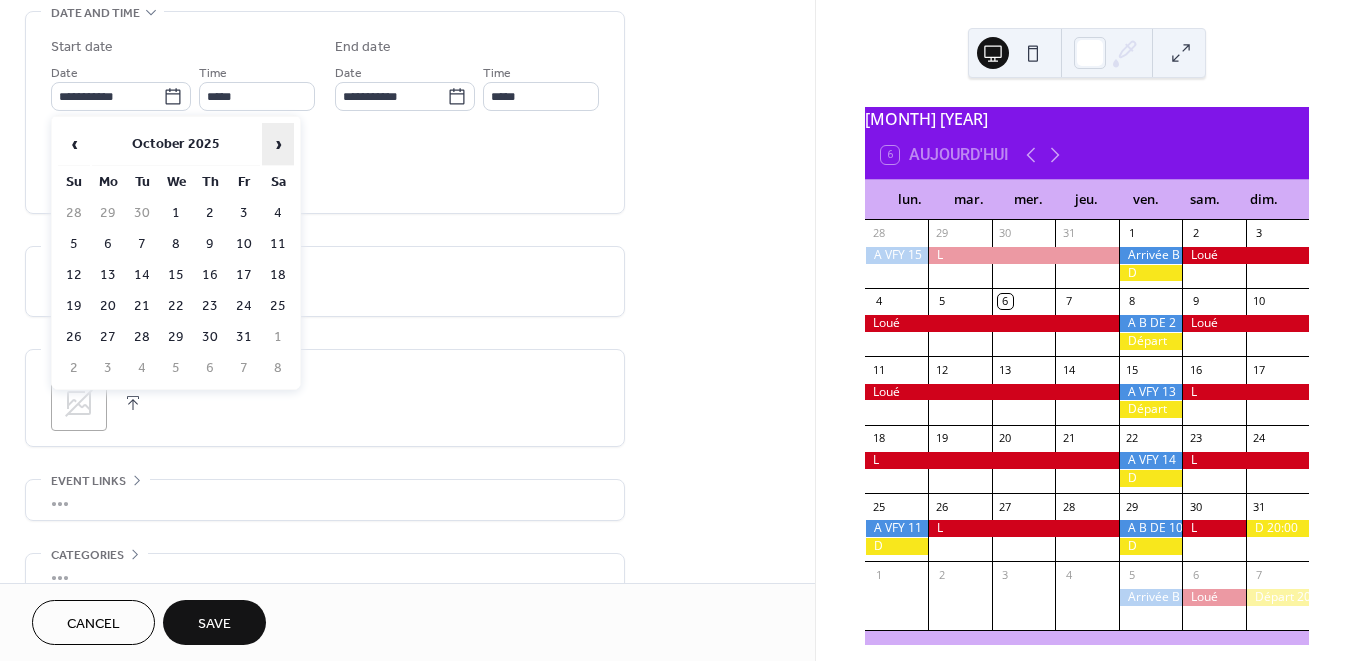 click on "›" at bounding box center [278, 144] 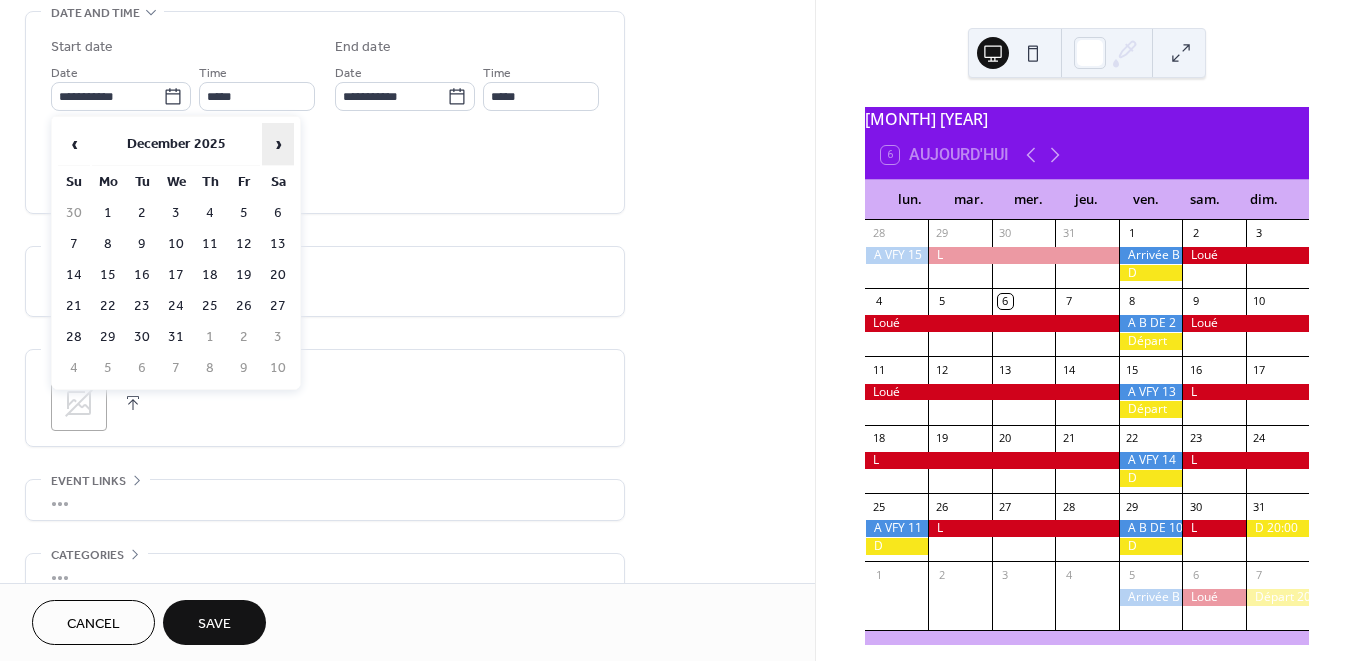 click on "›" at bounding box center (278, 144) 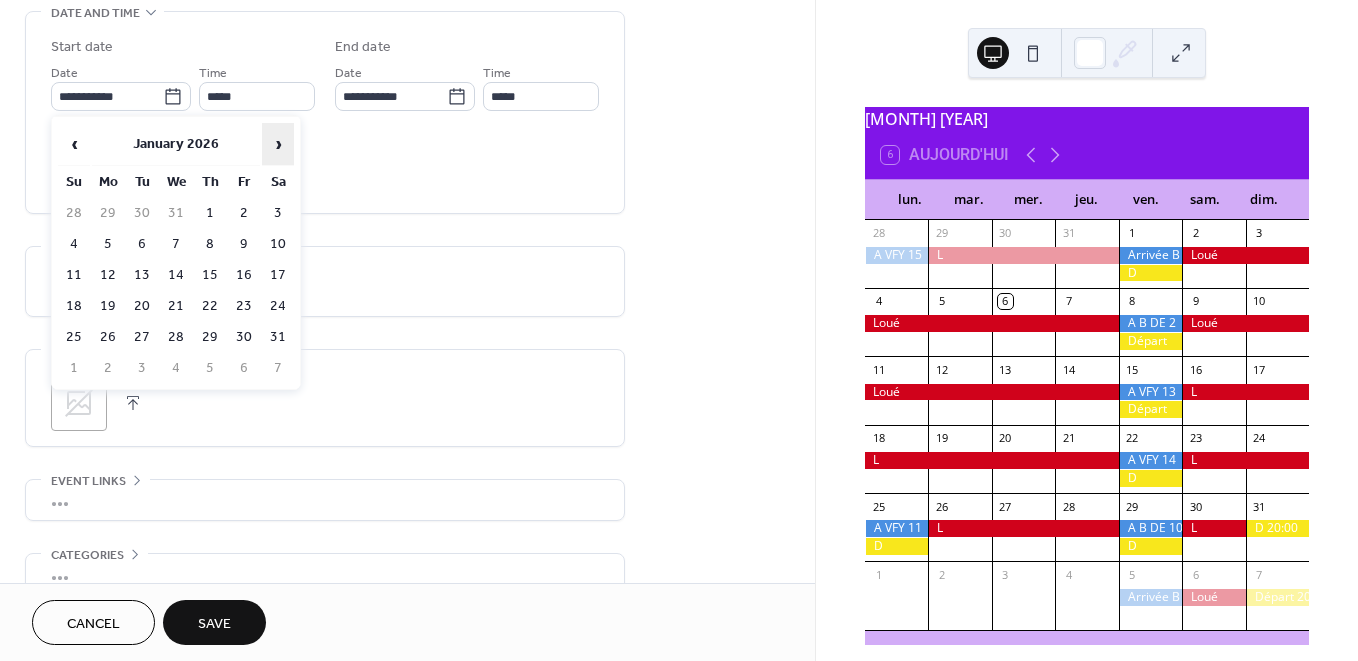 click on "›" at bounding box center (278, 144) 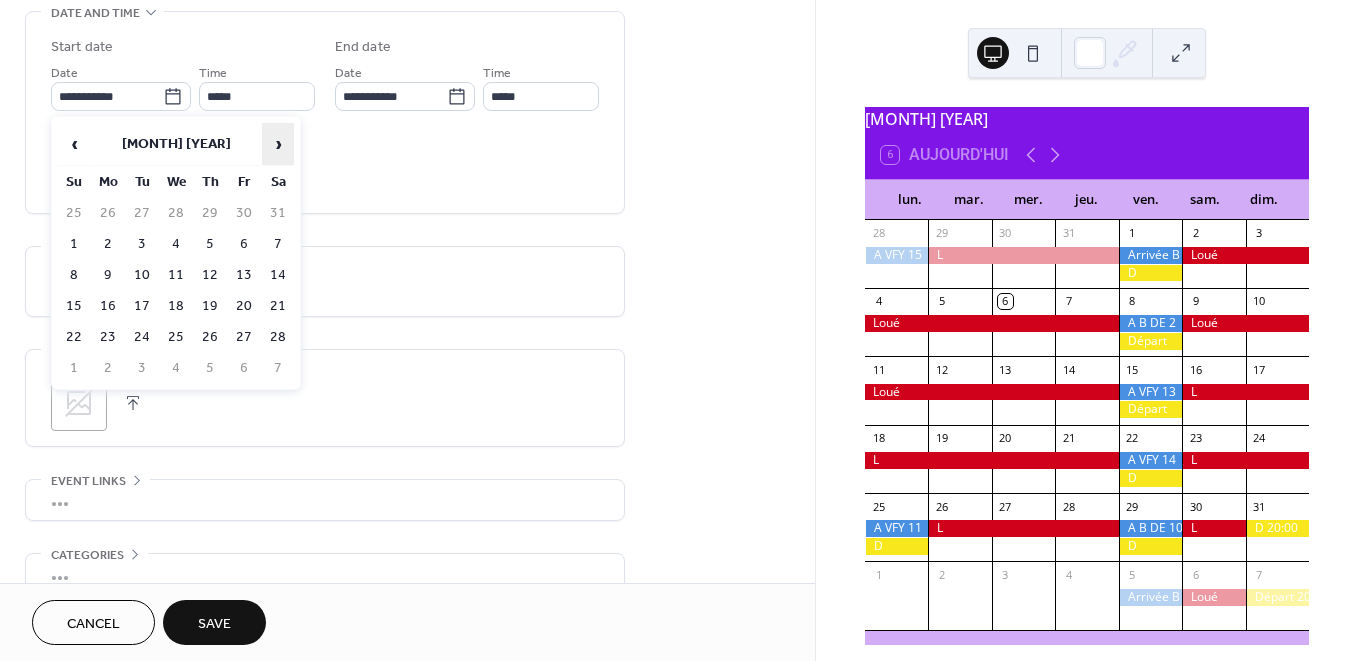 click on "›" at bounding box center [278, 144] 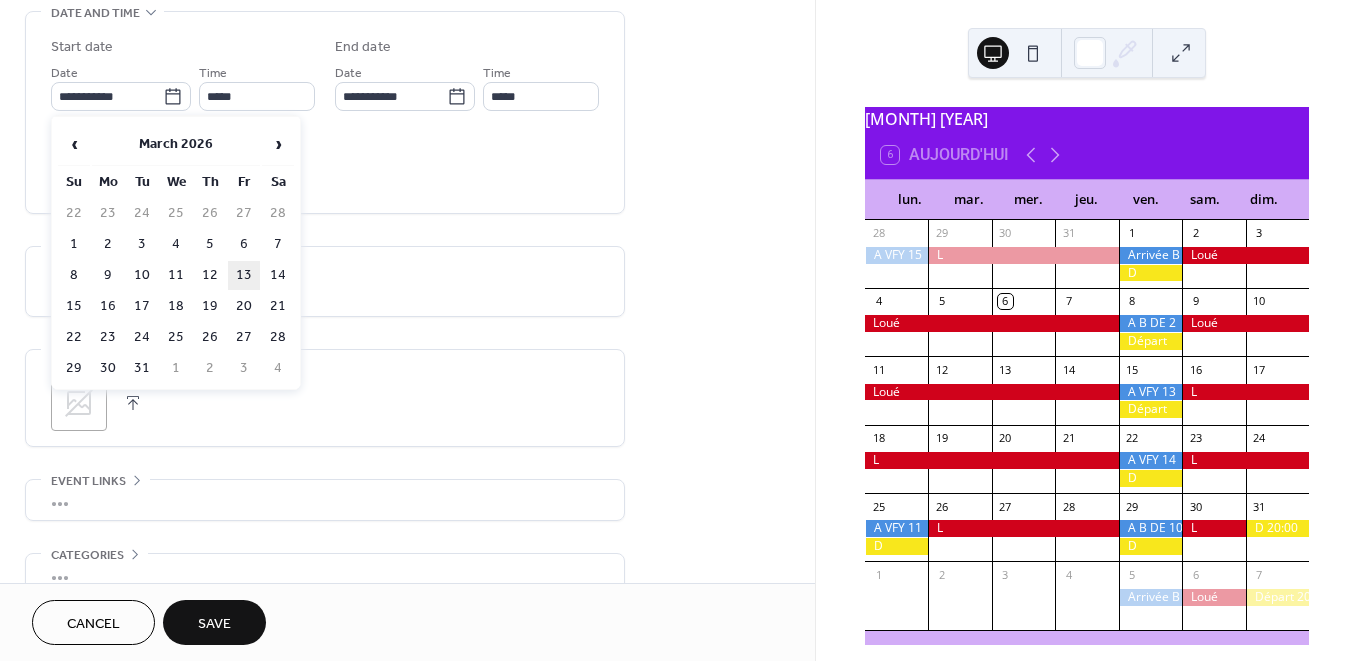 click on "13" at bounding box center (244, 275) 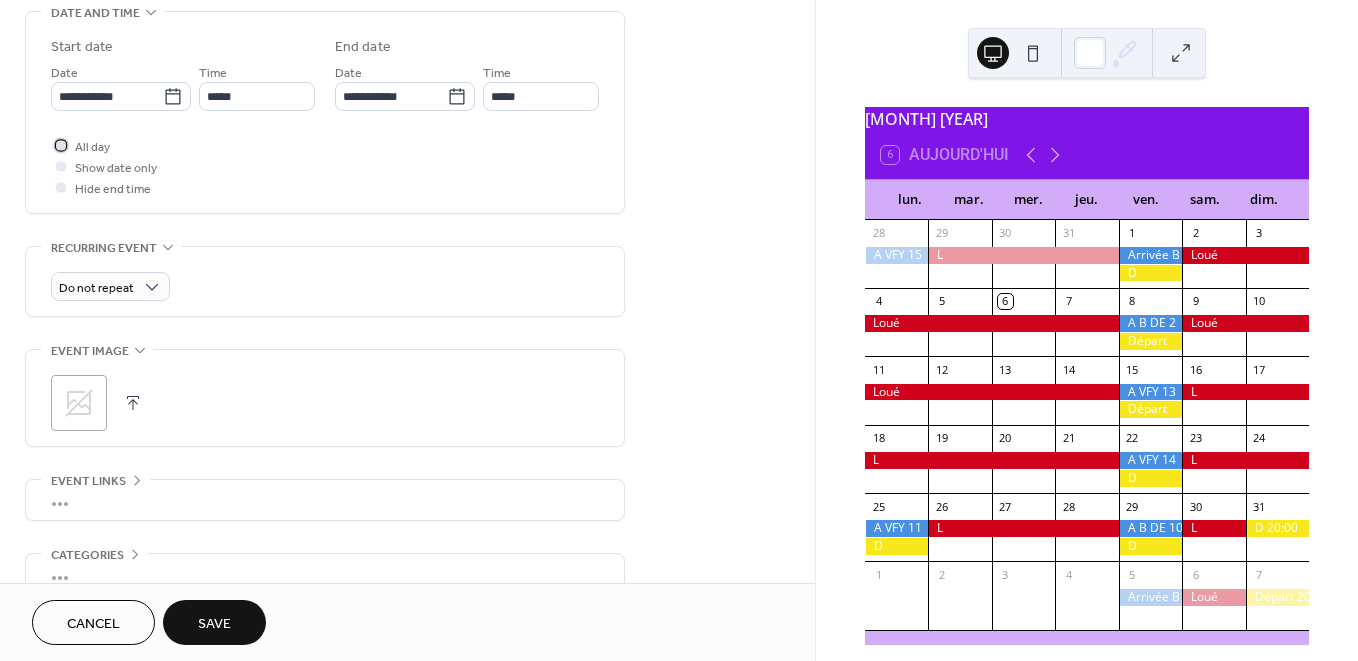 click on "All day" at bounding box center [92, 147] 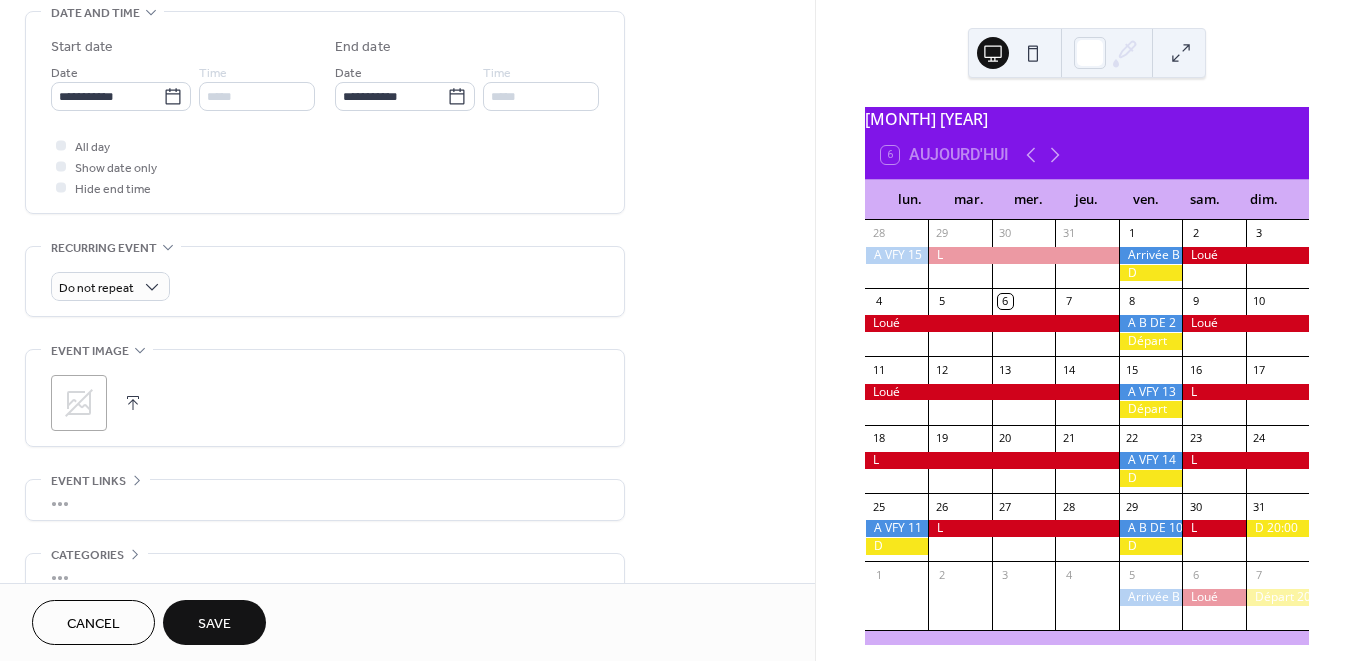 click on "Save" at bounding box center [214, 624] 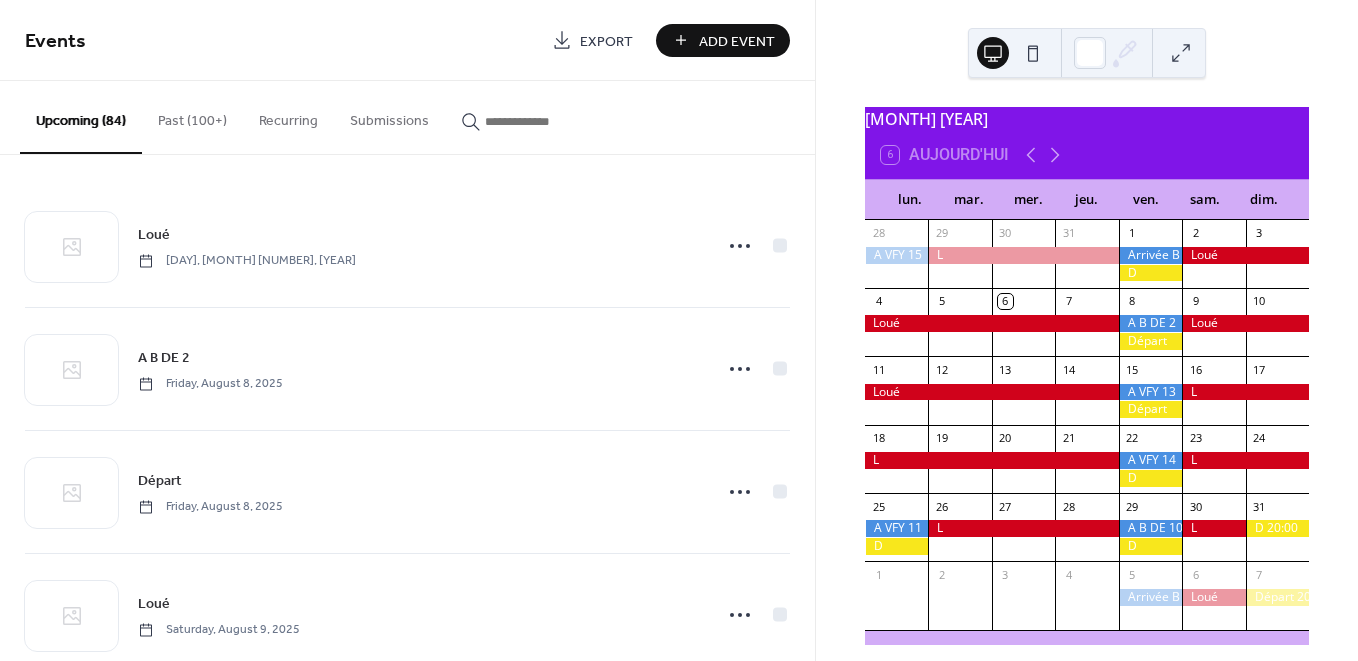 click on "Add Event" at bounding box center (737, 41) 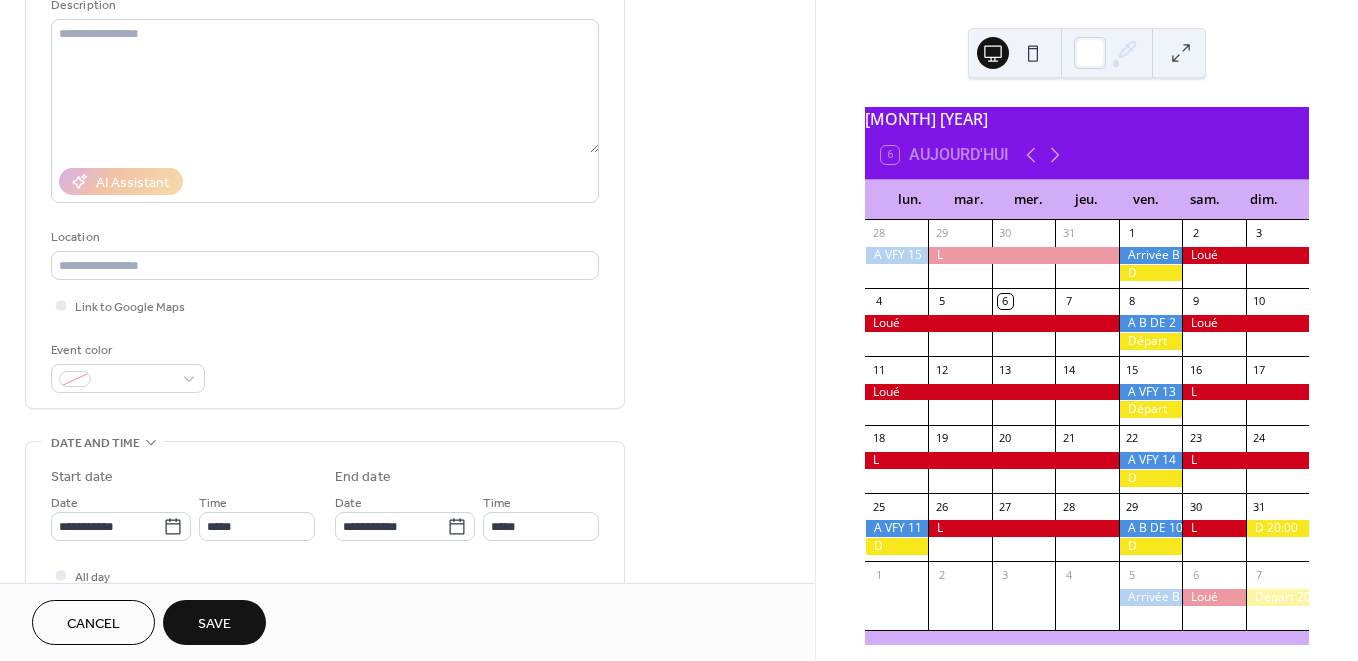 scroll, scrollTop: 235, scrollLeft: 0, axis: vertical 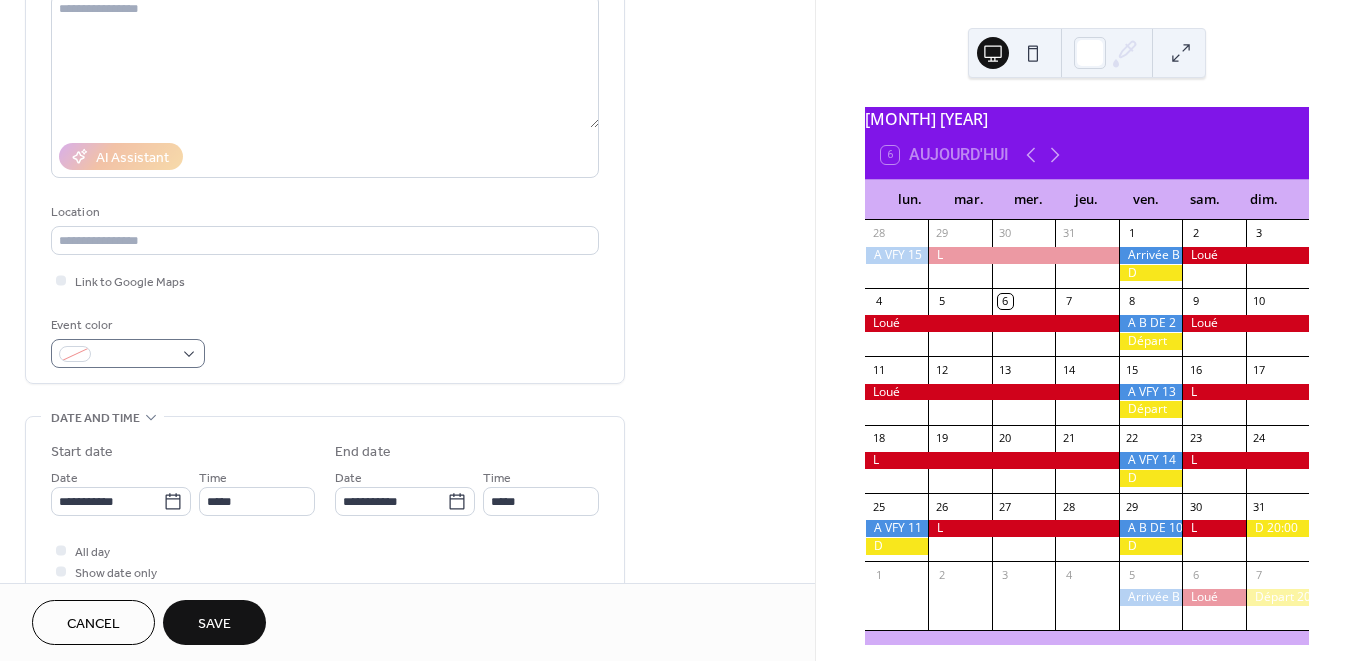type on "*" 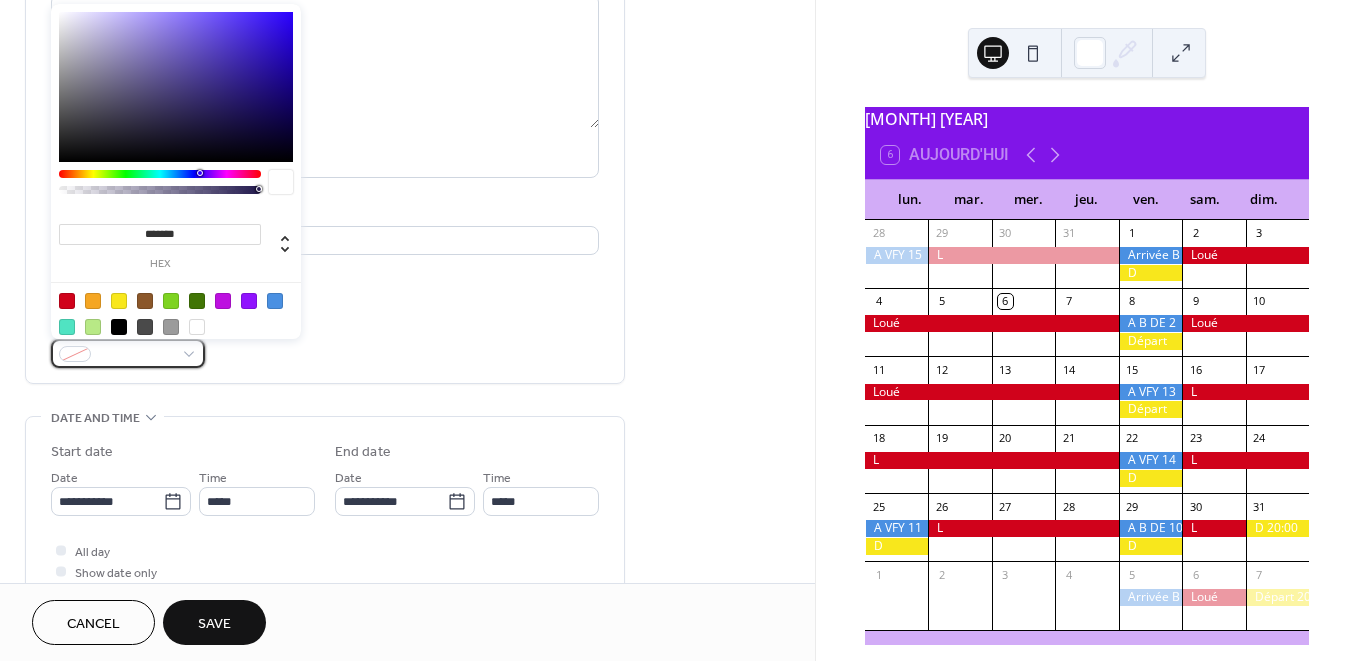 drag, startPoint x: 192, startPoint y: 358, endPoint x: 210, endPoint y: 357, distance: 18.027756 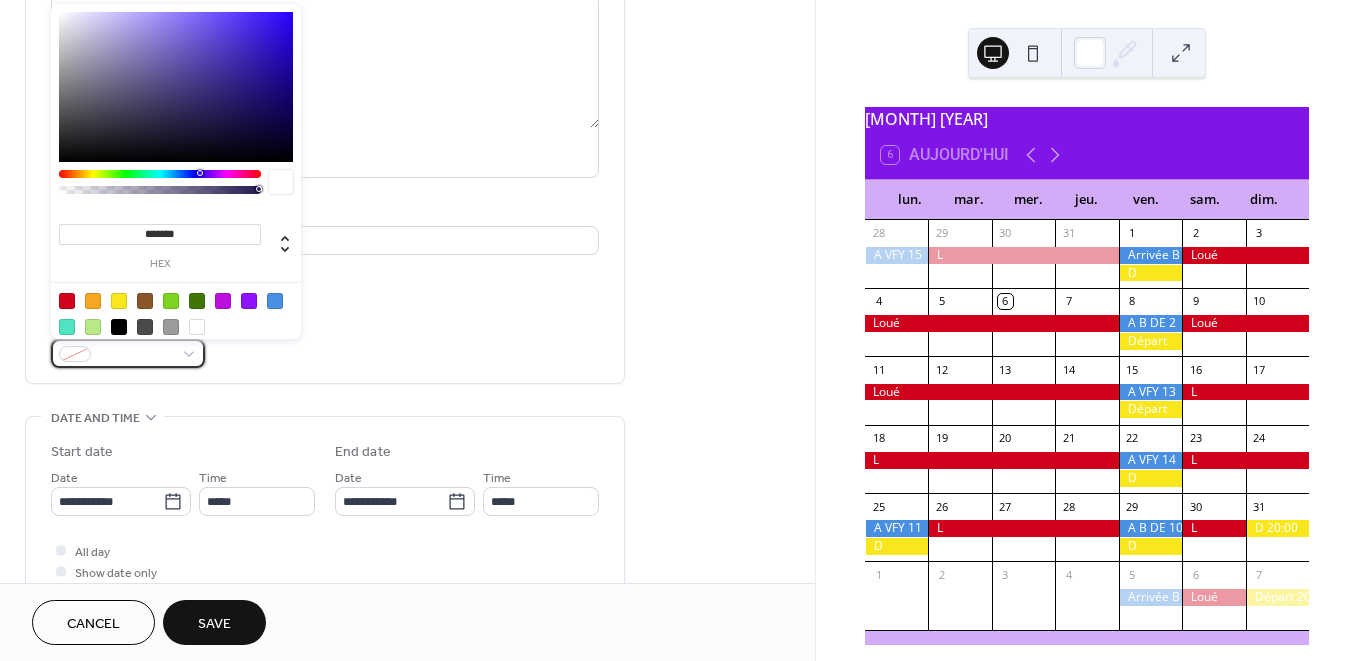 click at bounding box center [128, 353] 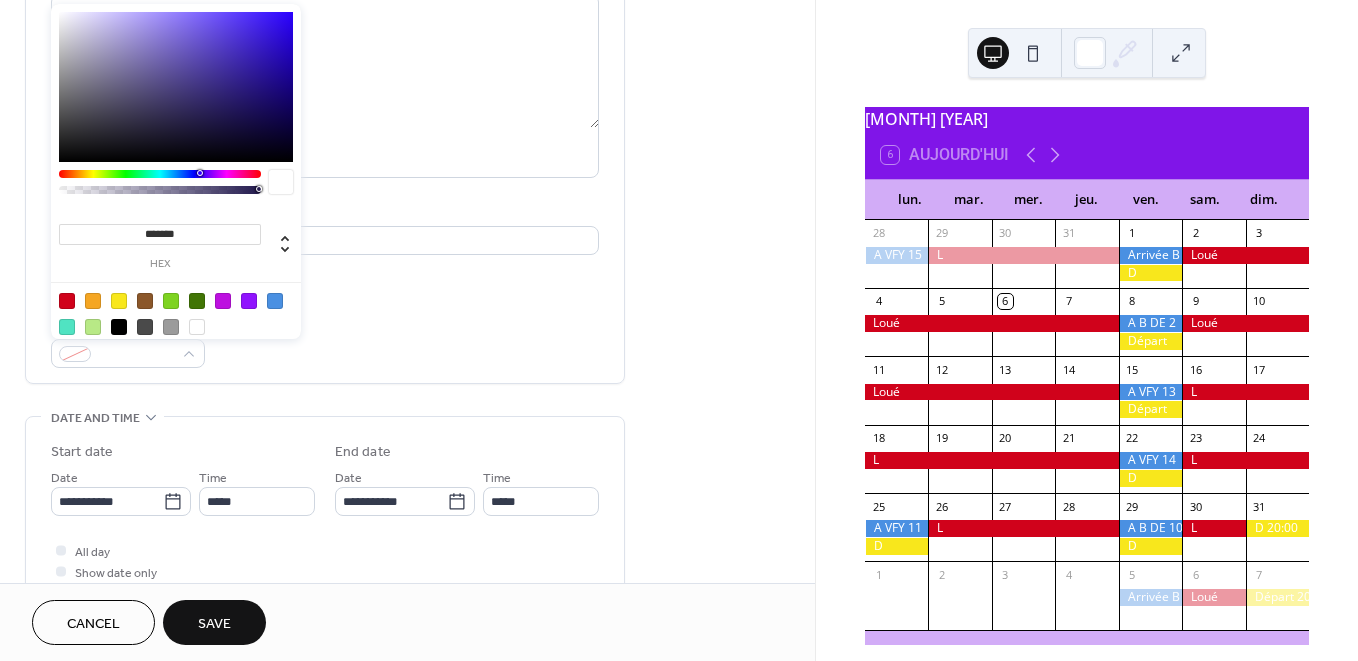 click at bounding box center (67, 301) 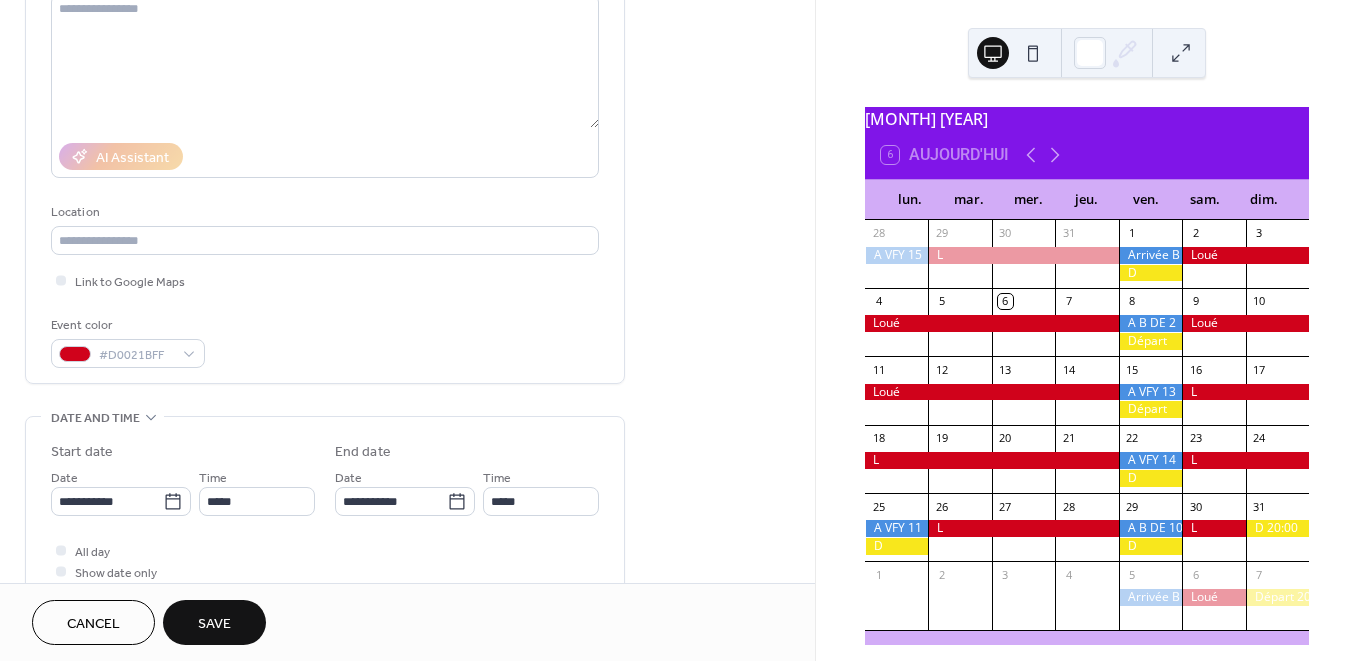 click on "Event color #D0021BFF" at bounding box center (325, 341) 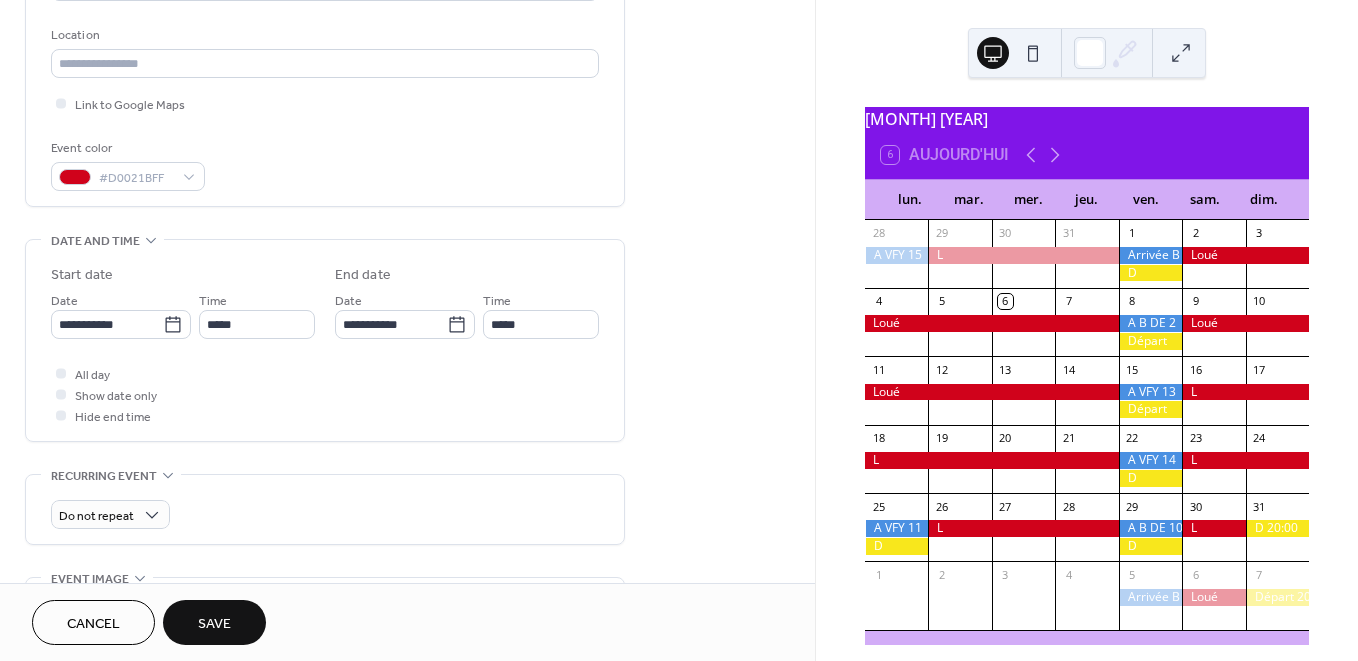 scroll, scrollTop: 578, scrollLeft: 0, axis: vertical 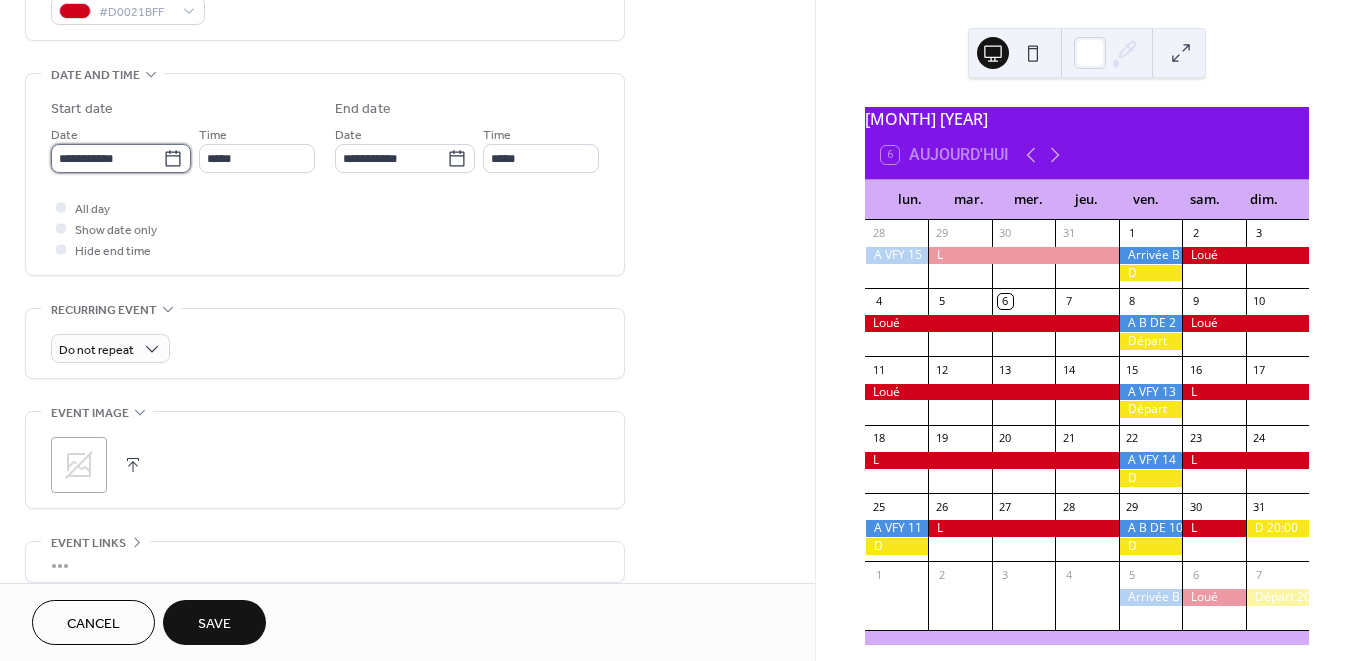 drag, startPoint x: 161, startPoint y: 162, endPoint x: 172, endPoint y: 165, distance: 11.401754 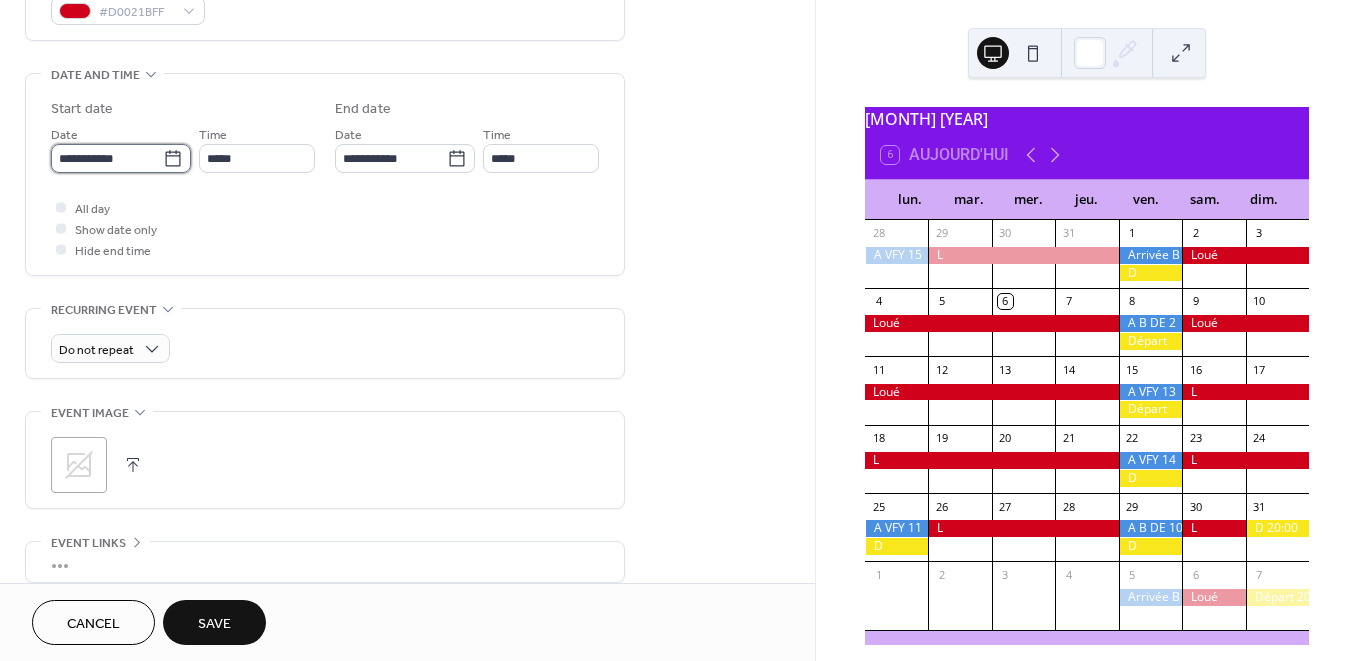 click on "**********" at bounding box center [121, 158] 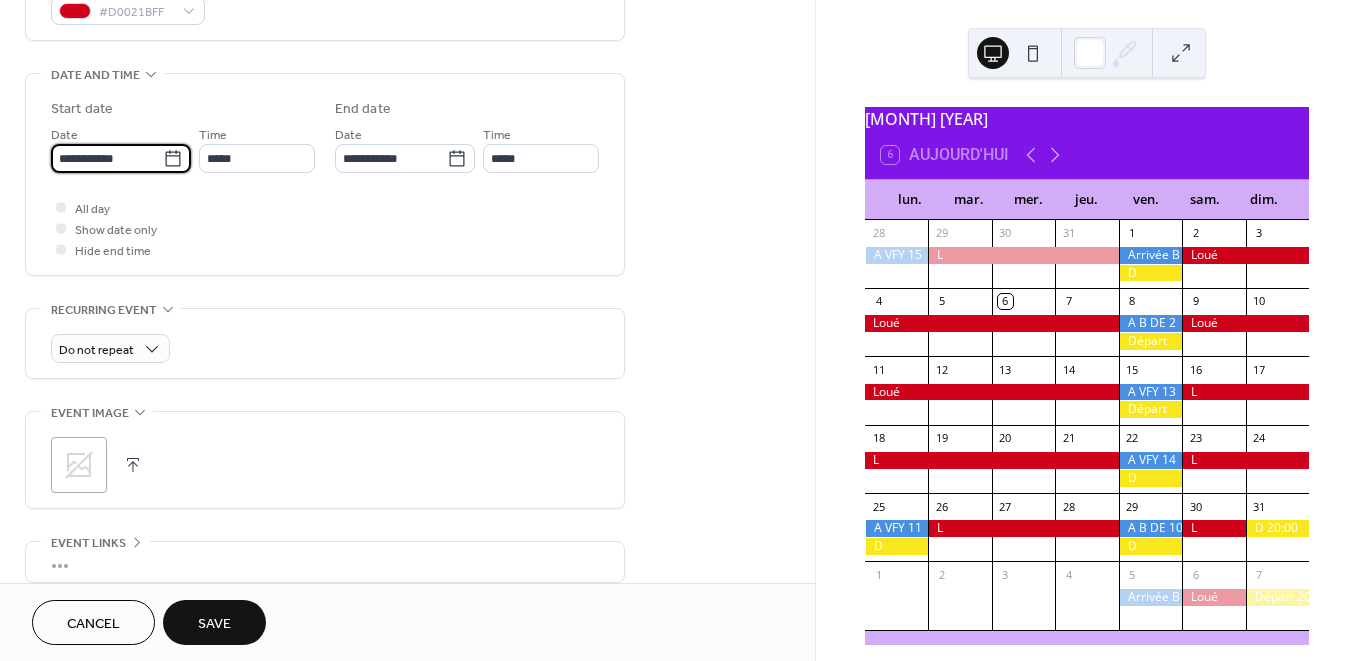 click 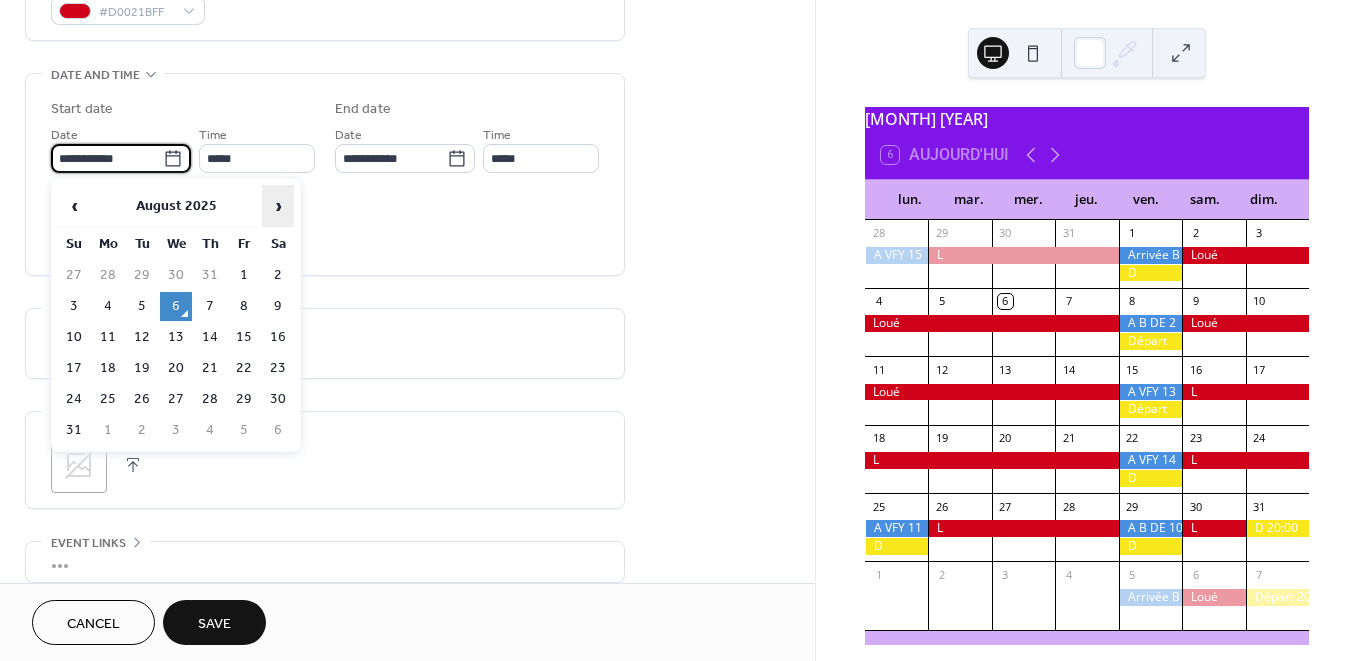 click on "›" at bounding box center (278, 206) 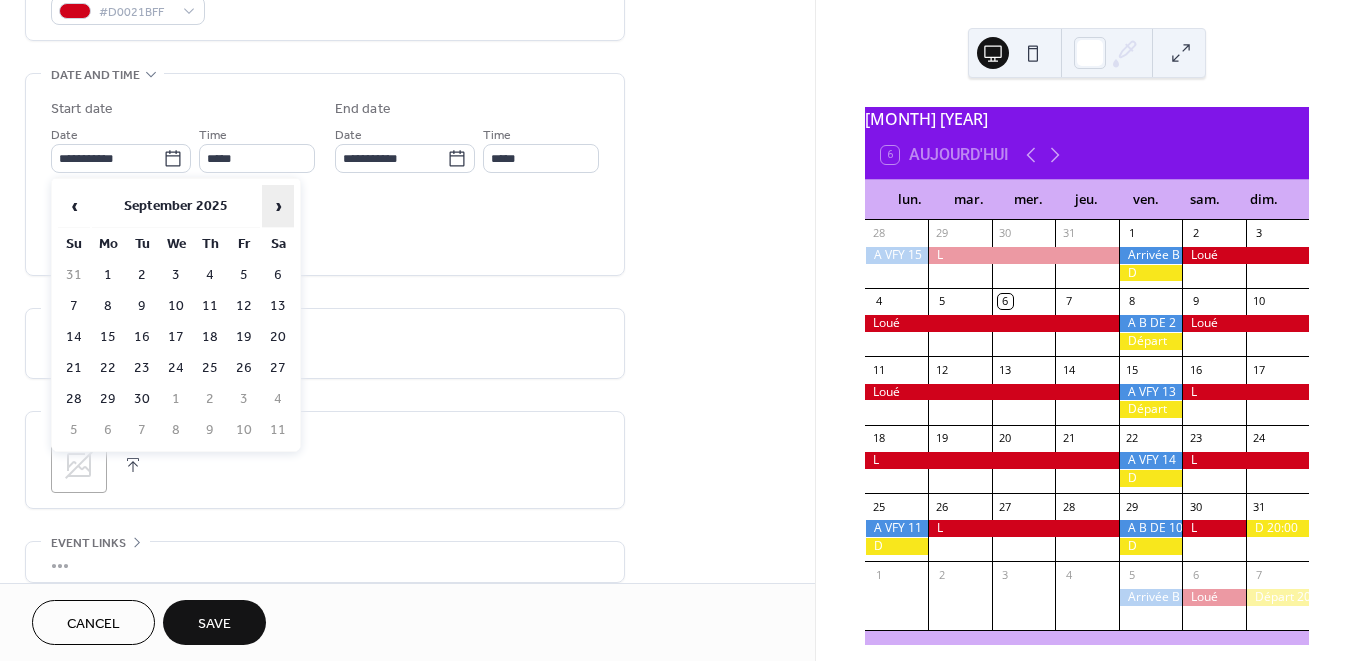 click on "›" at bounding box center [278, 206] 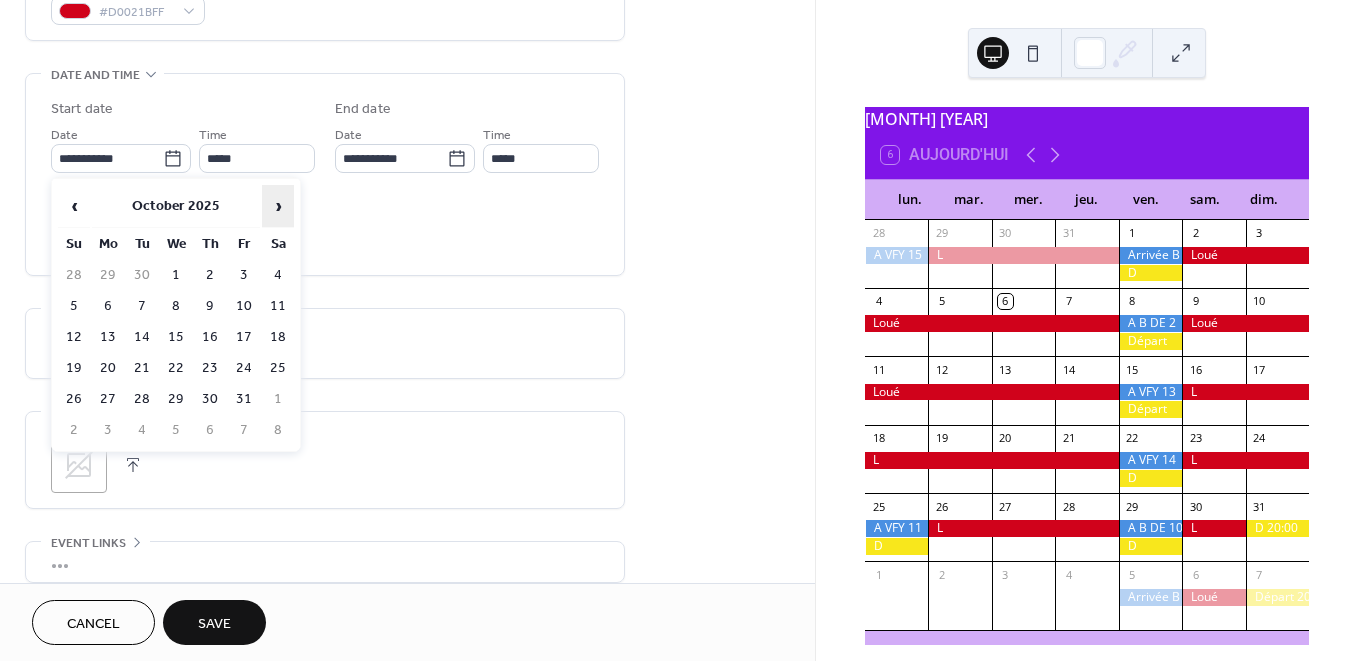 click on "›" at bounding box center (278, 206) 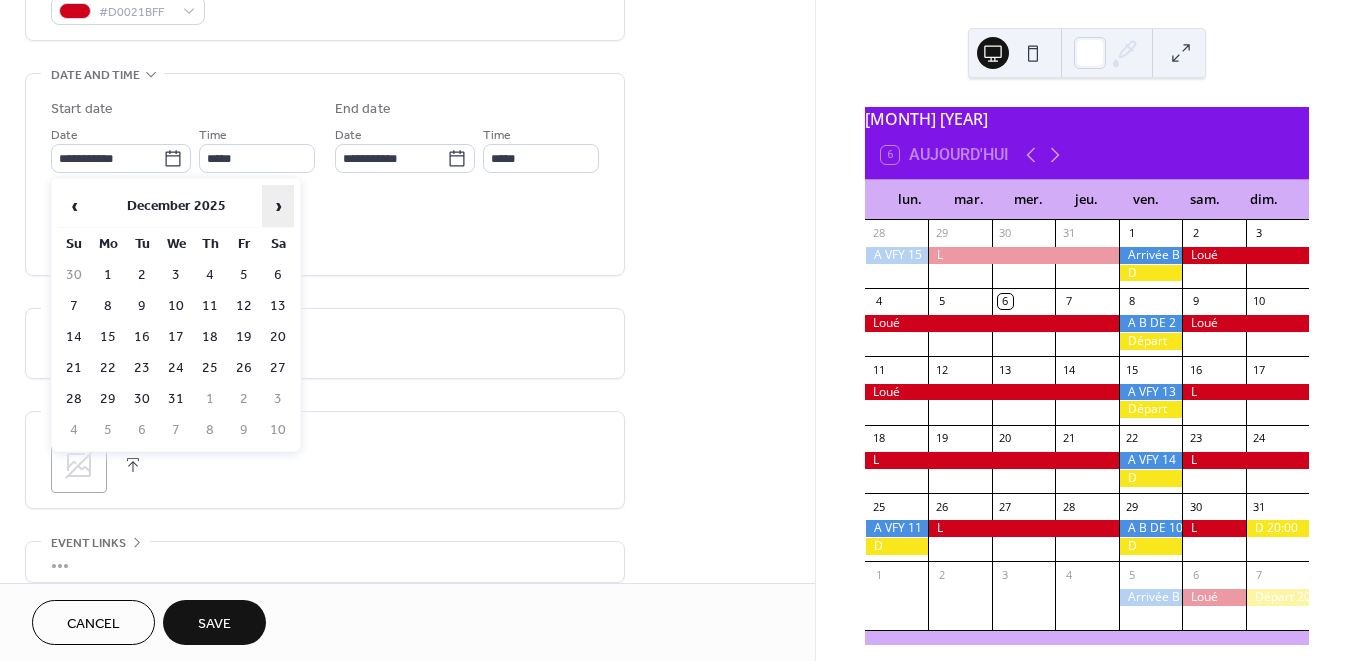 click on "›" at bounding box center (278, 206) 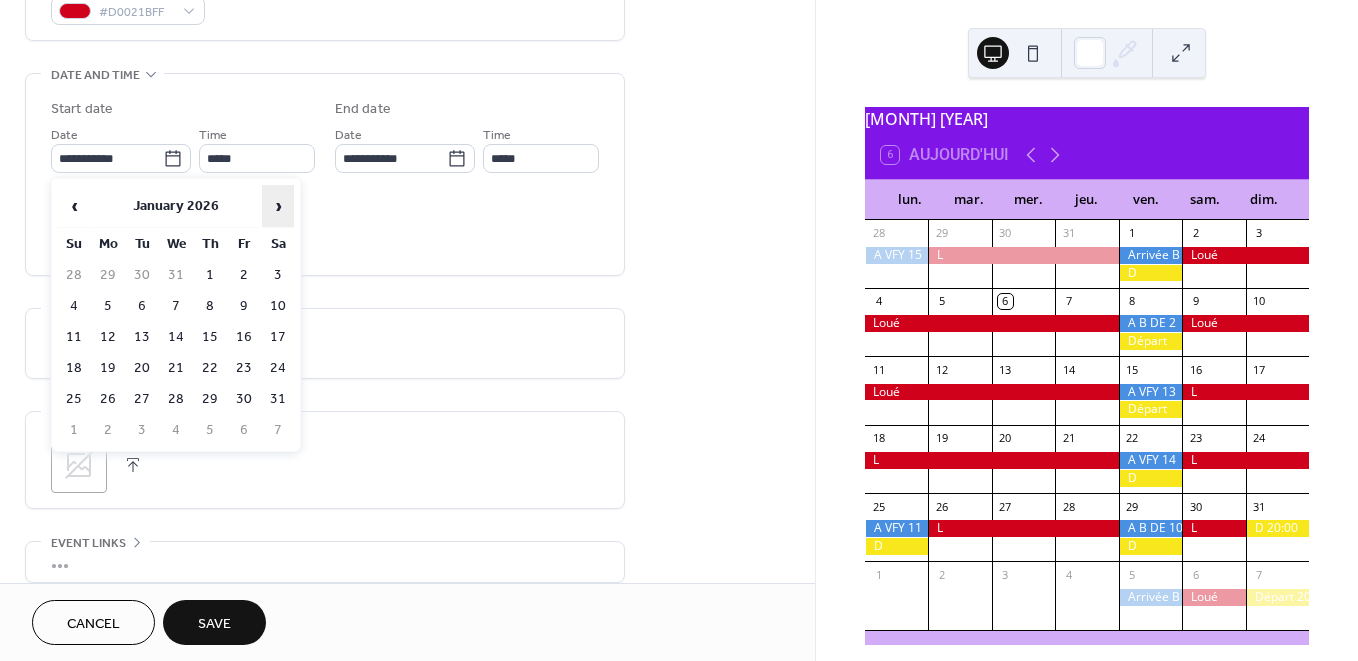 click on "›" at bounding box center (278, 206) 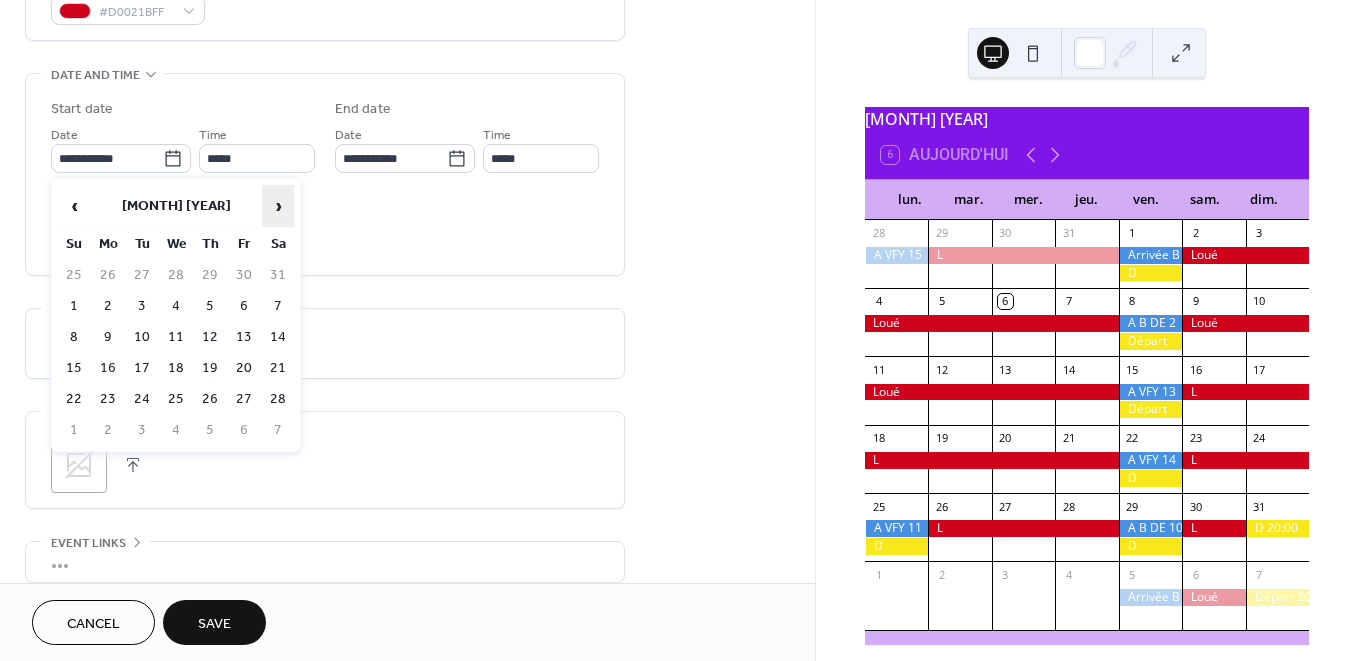 click on "›" at bounding box center (278, 206) 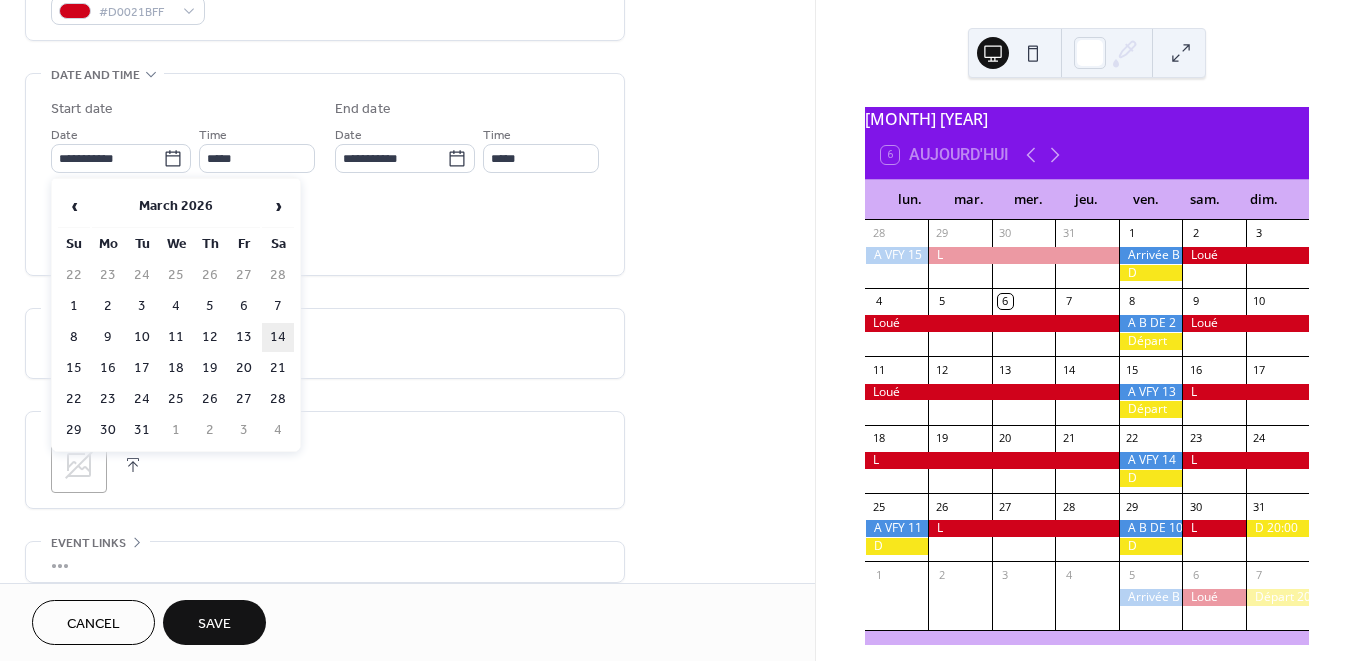 click on "14" at bounding box center (278, 337) 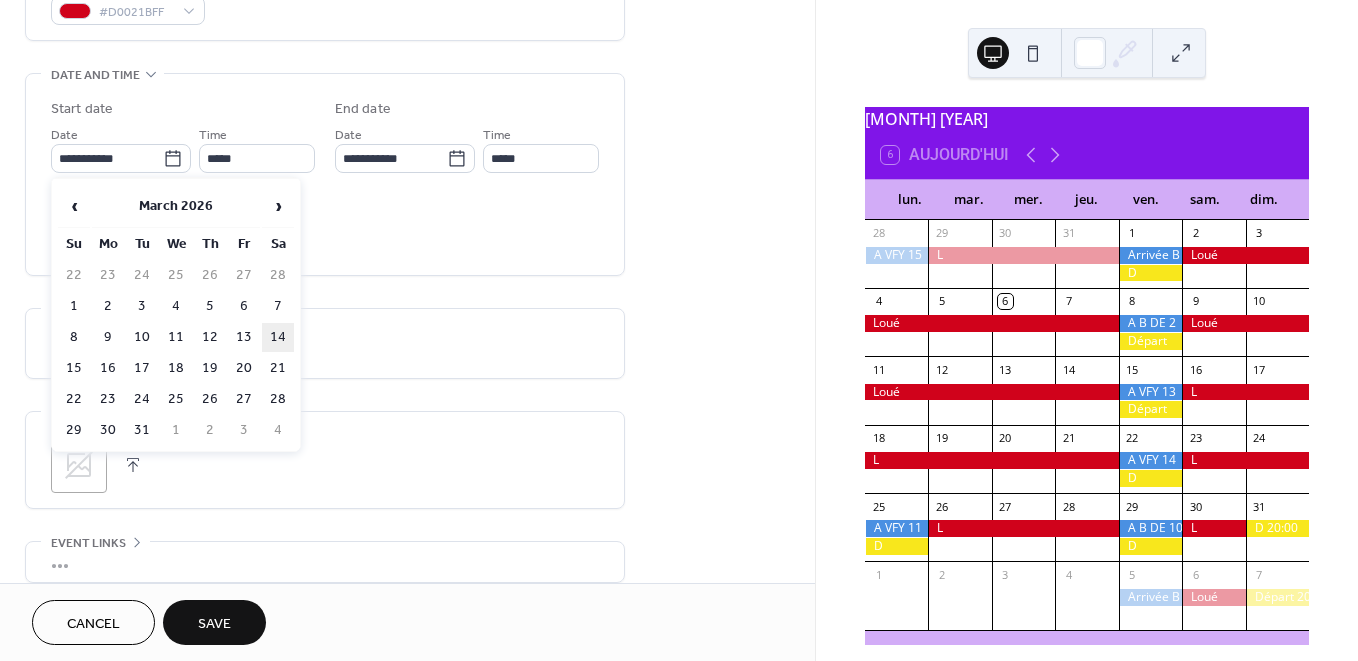 type on "**********" 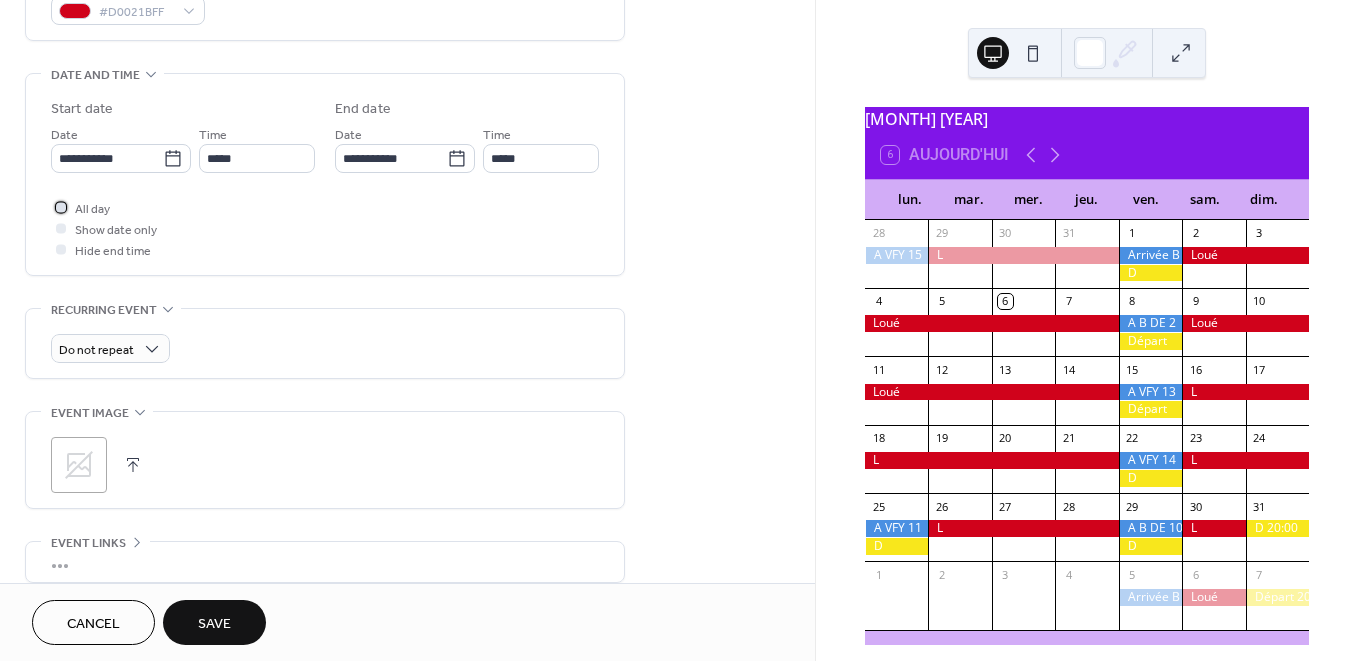 click on "All day" at bounding box center (92, 209) 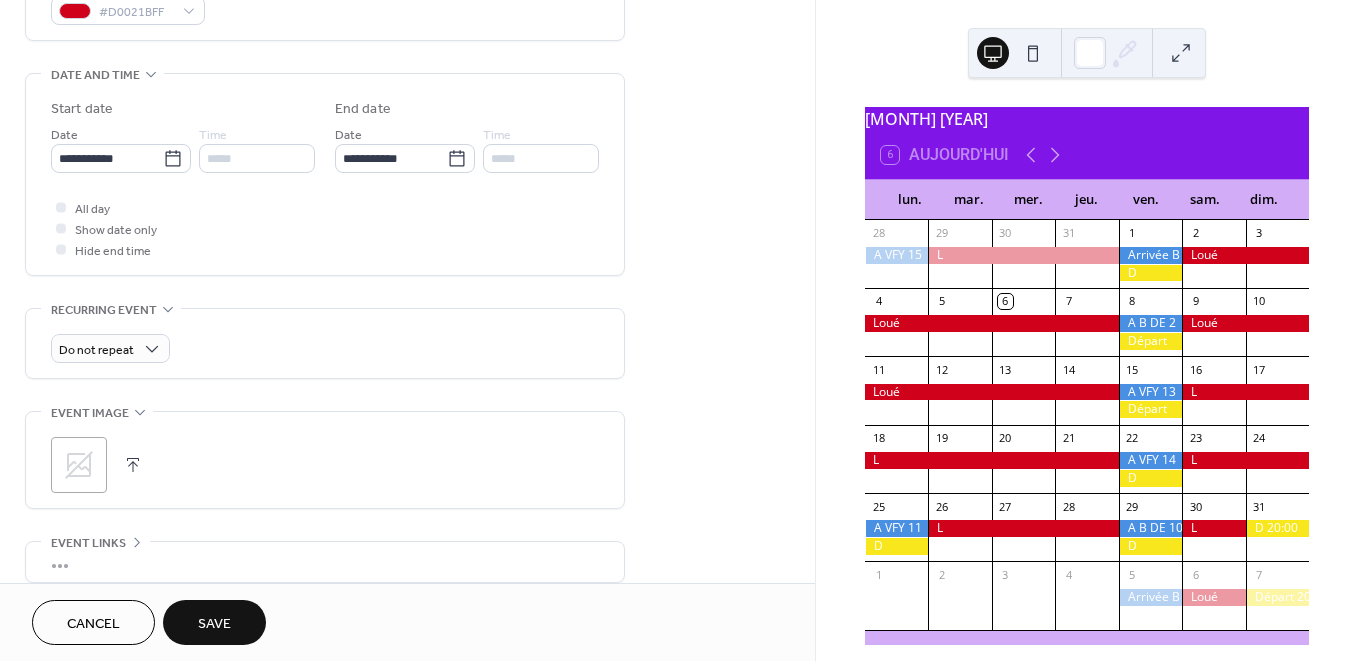 drag, startPoint x: 222, startPoint y: 623, endPoint x: 288, endPoint y: 591, distance: 73.34848 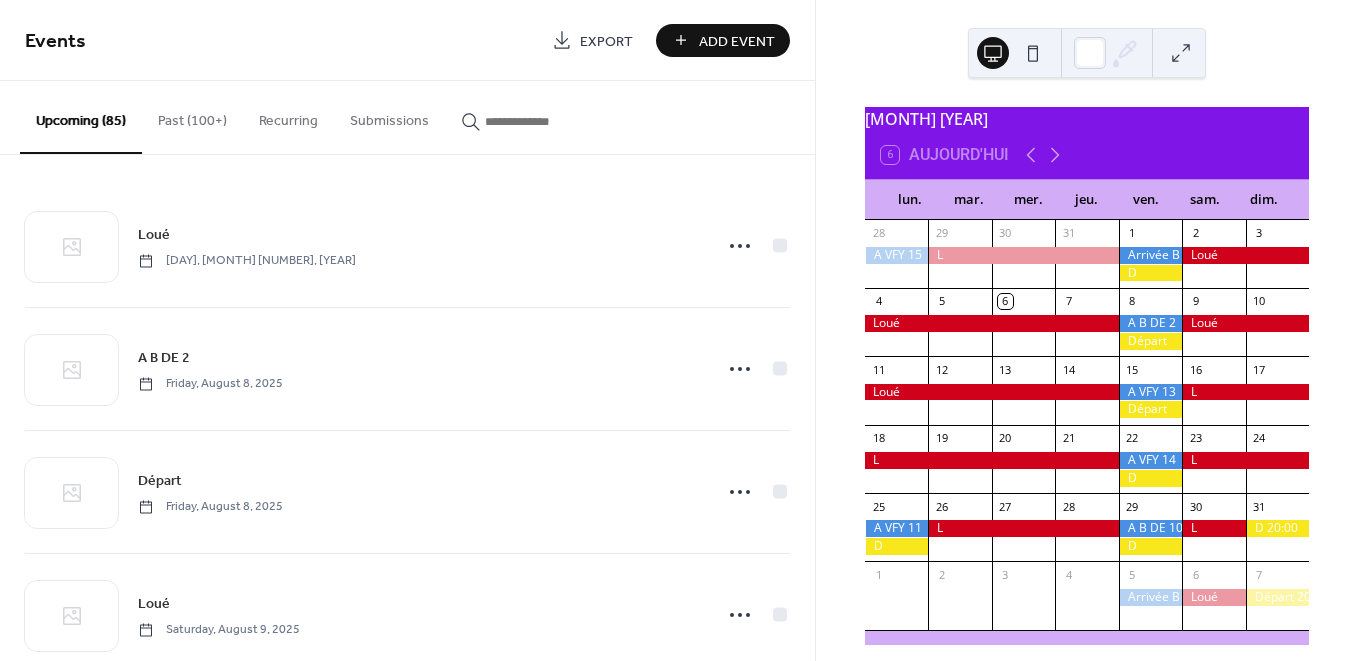 click on "Add Event" at bounding box center [737, 41] 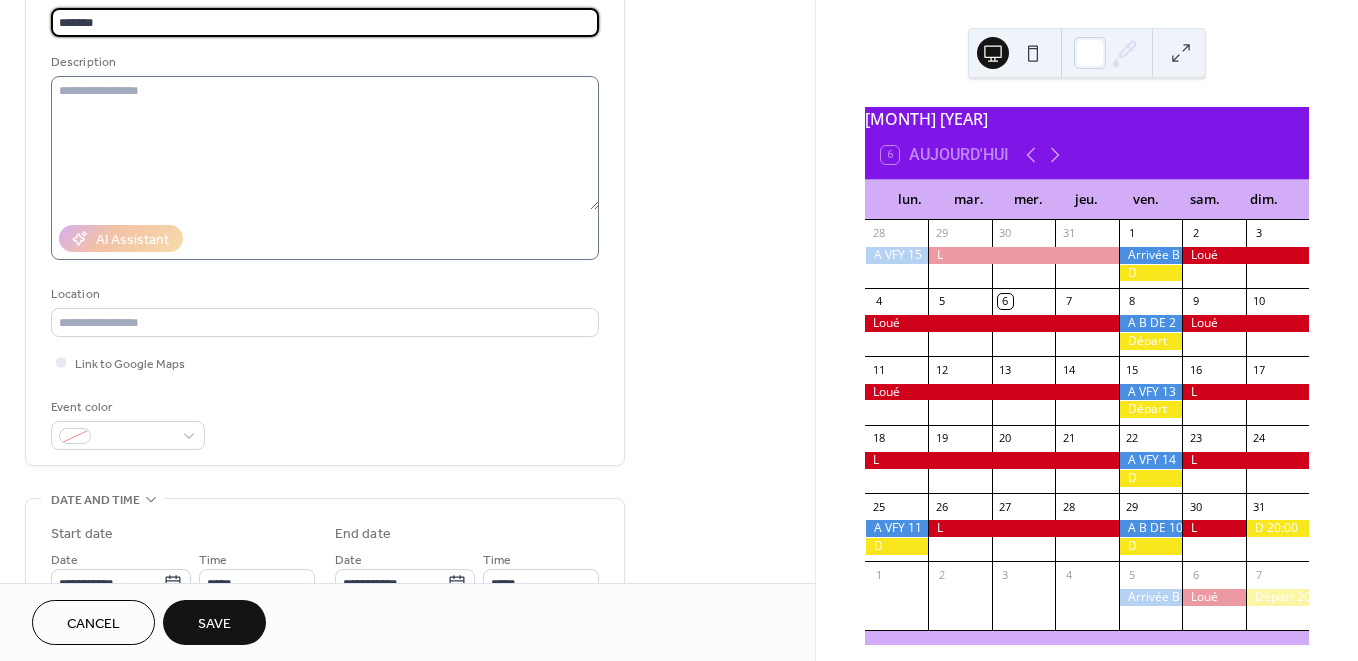scroll, scrollTop: 237, scrollLeft: 0, axis: vertical 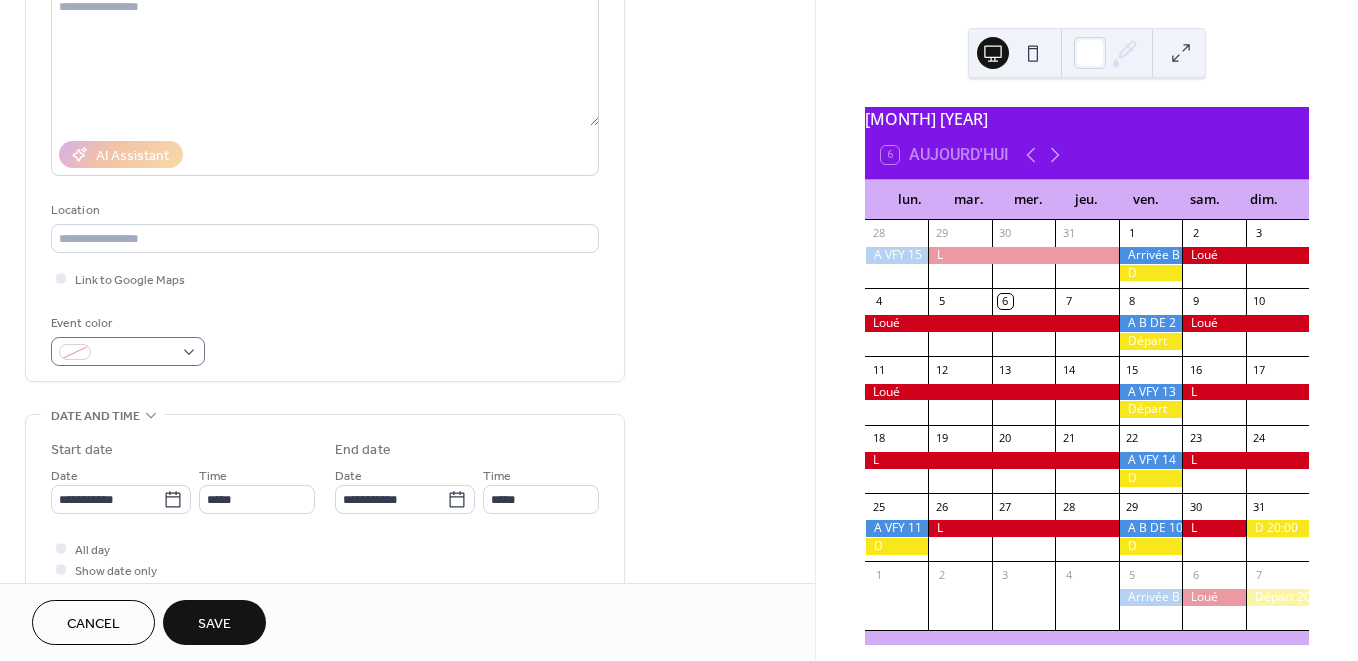 type on "*******" 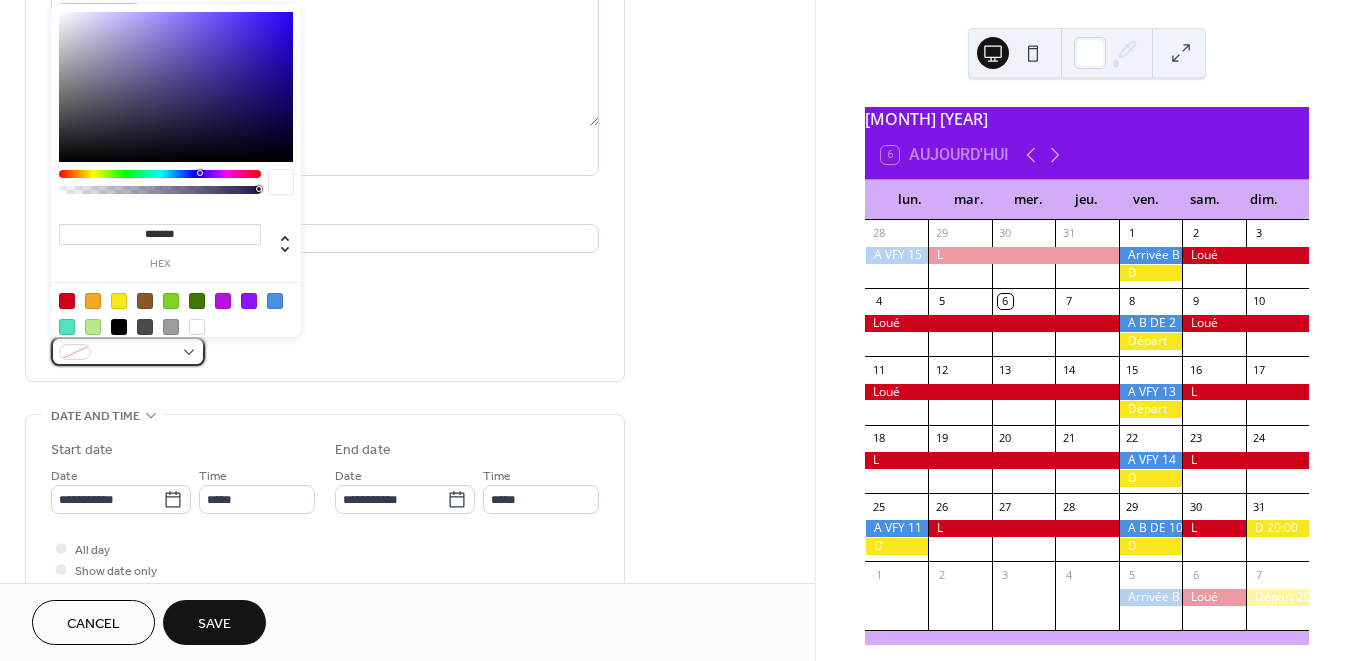 click at bounding box center (128, 351) 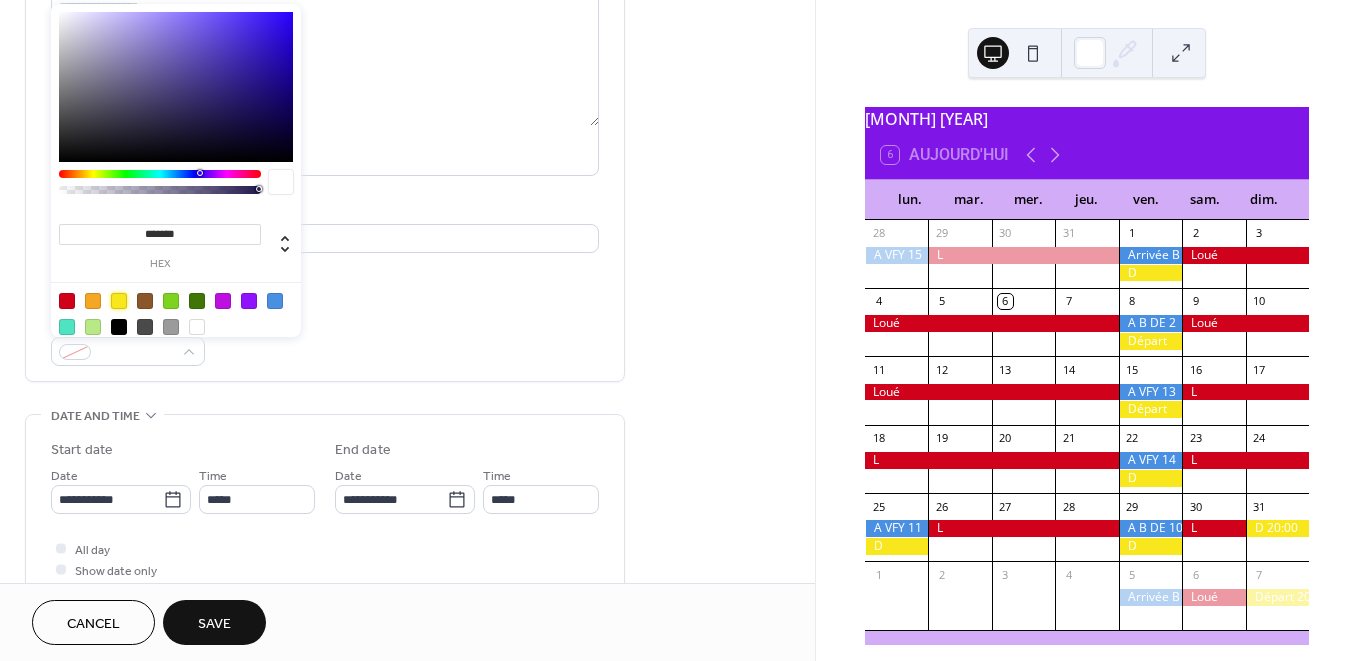 drag, startPoint x: 121, startPoint y: 297, endPoint x: 255, endPoint y: 348, distance: 143.37712 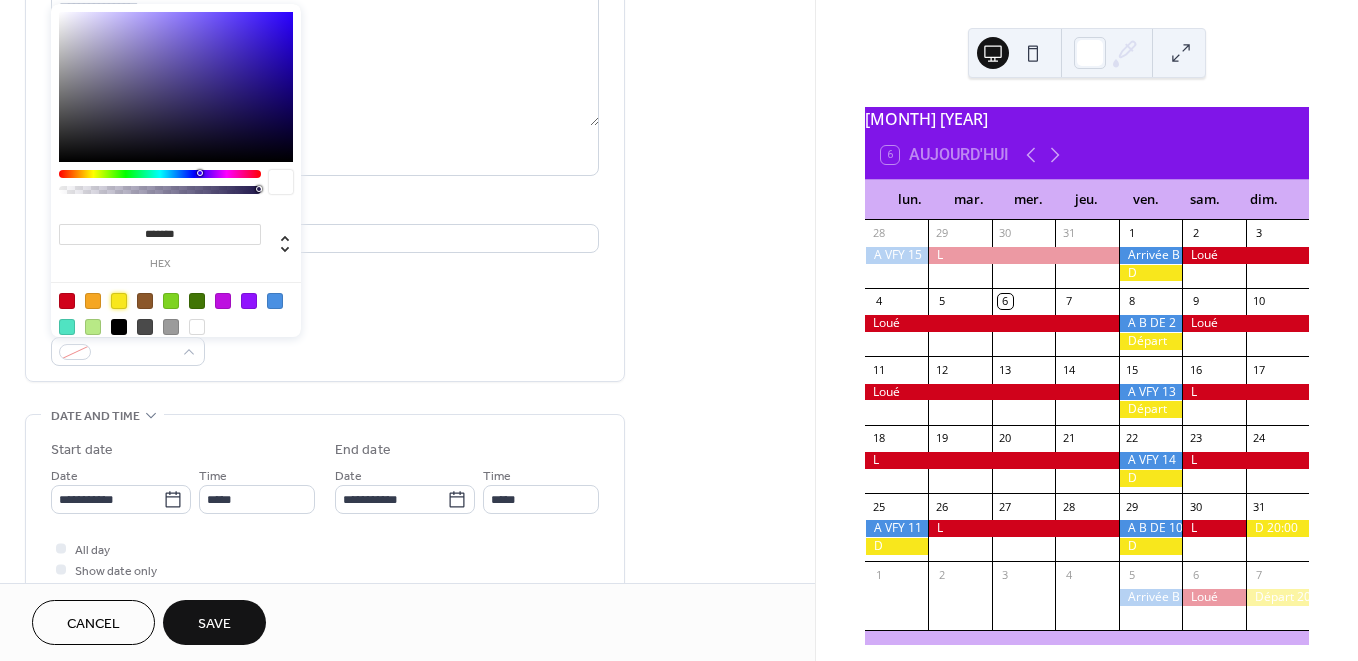click at bounding box center (119, 301) 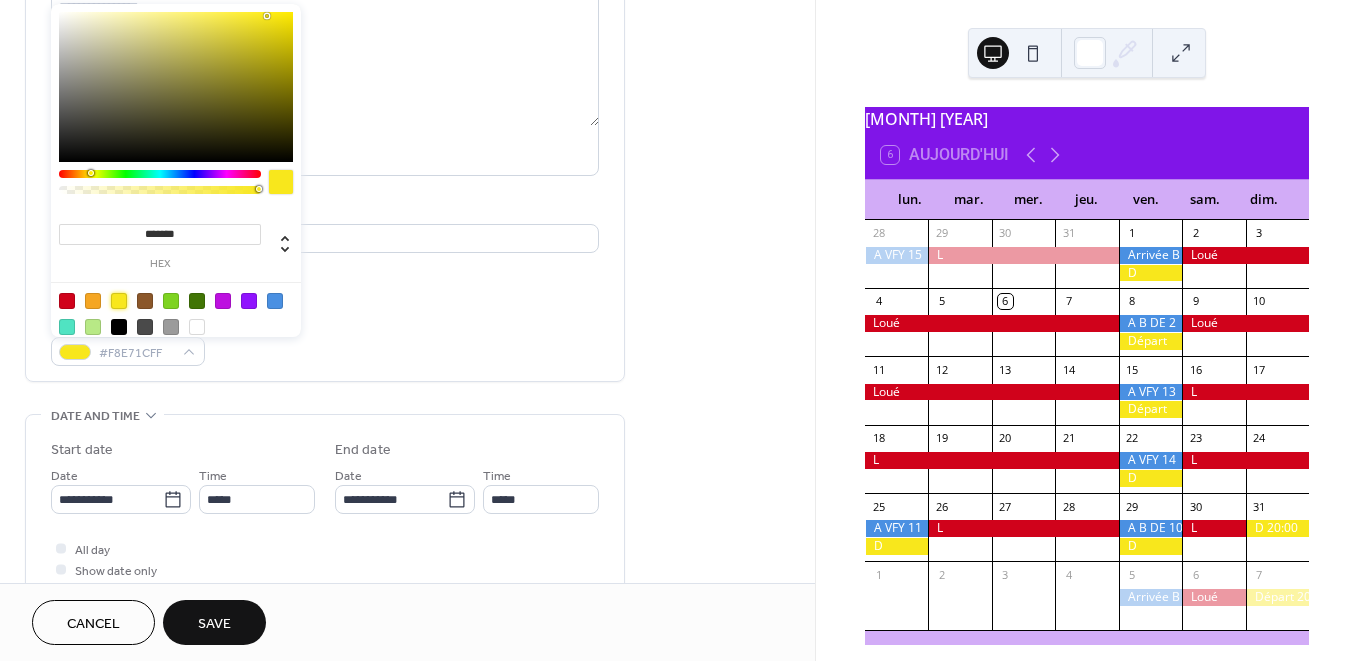 click on "Event color #F8E71CFF" at bounding box center [325, 339] 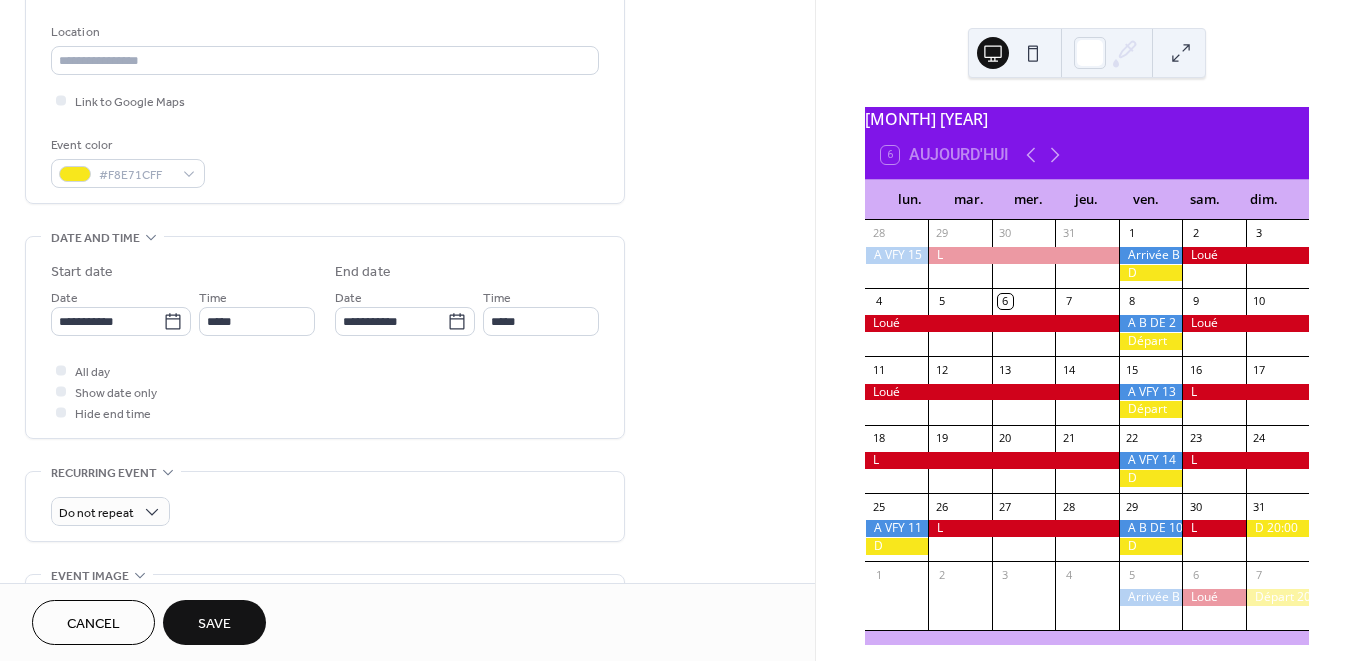scroll, scrollTop: 514, scrollLeft: 0, axis: vertical 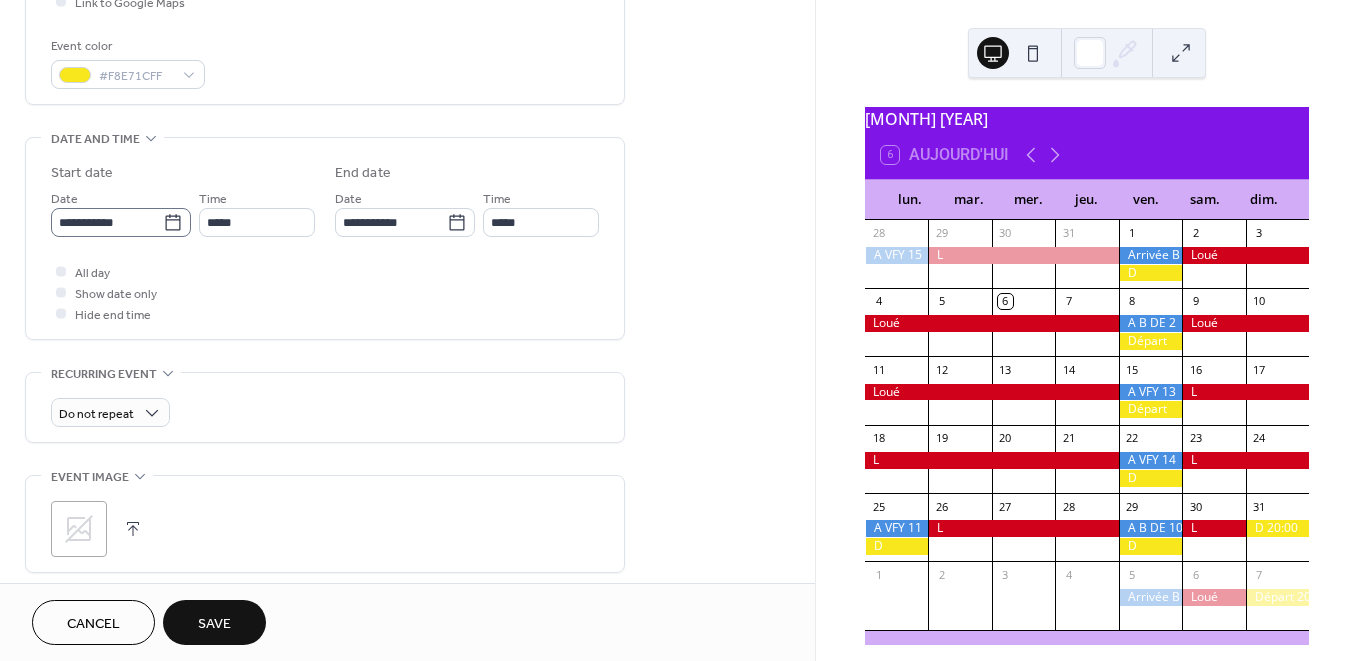 click 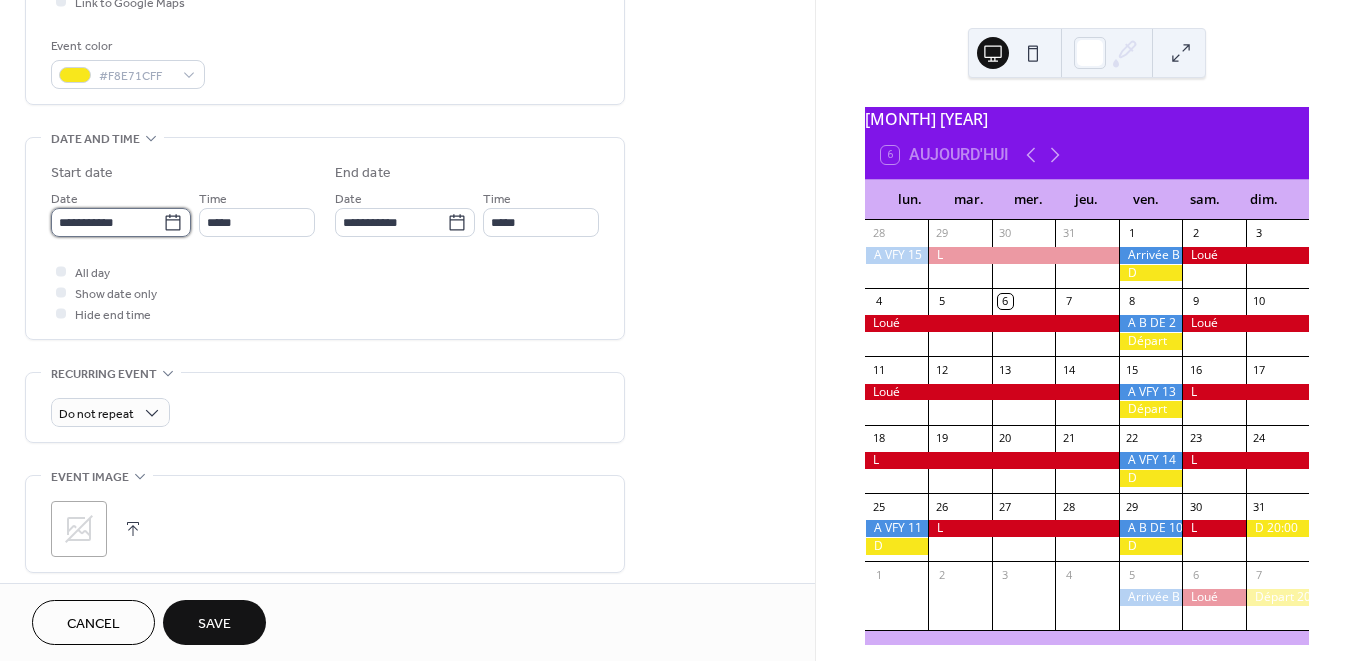 click on "**********" at bounding box center (107, 222) 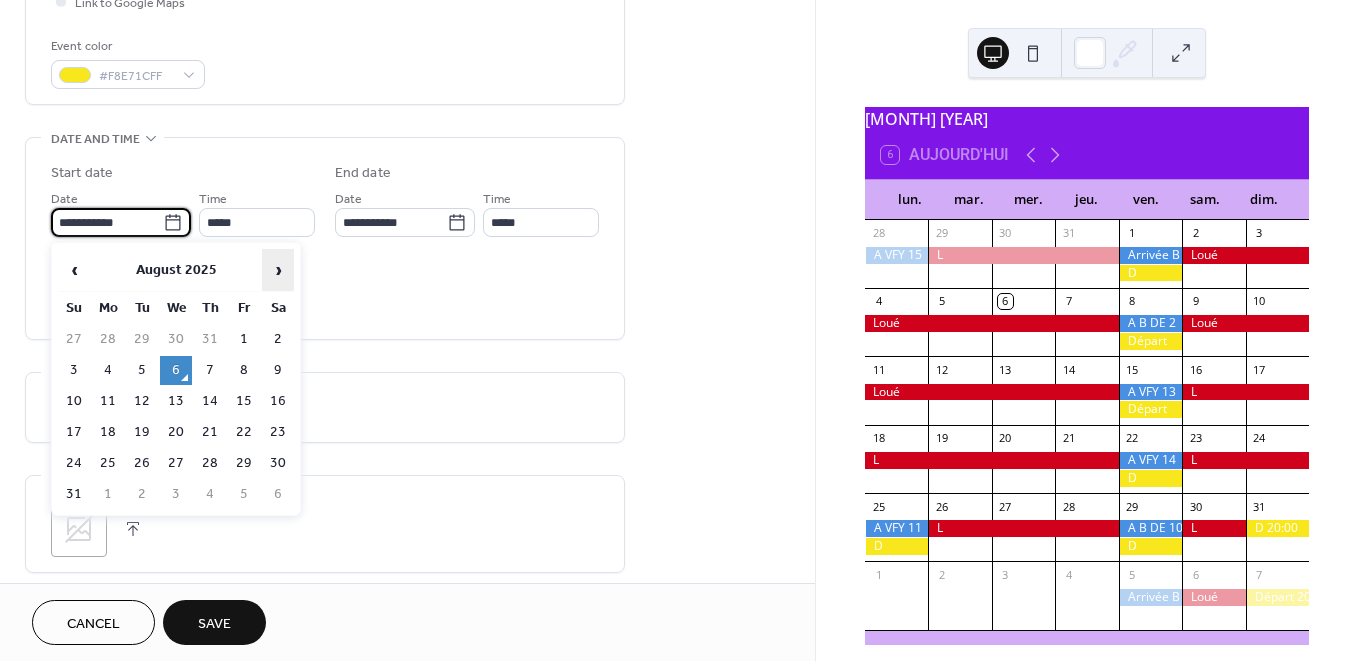 click on "›" at bounding box center [278, 270] 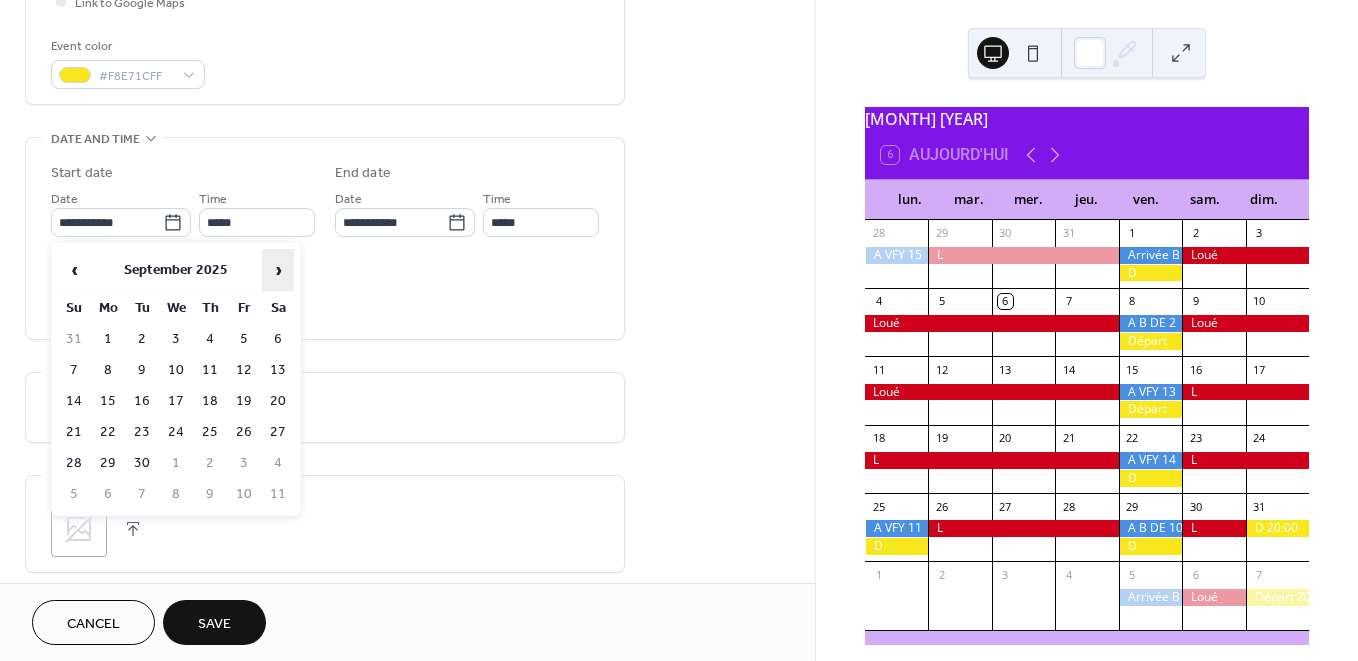 click on "›" at bounding box center [278, 270] 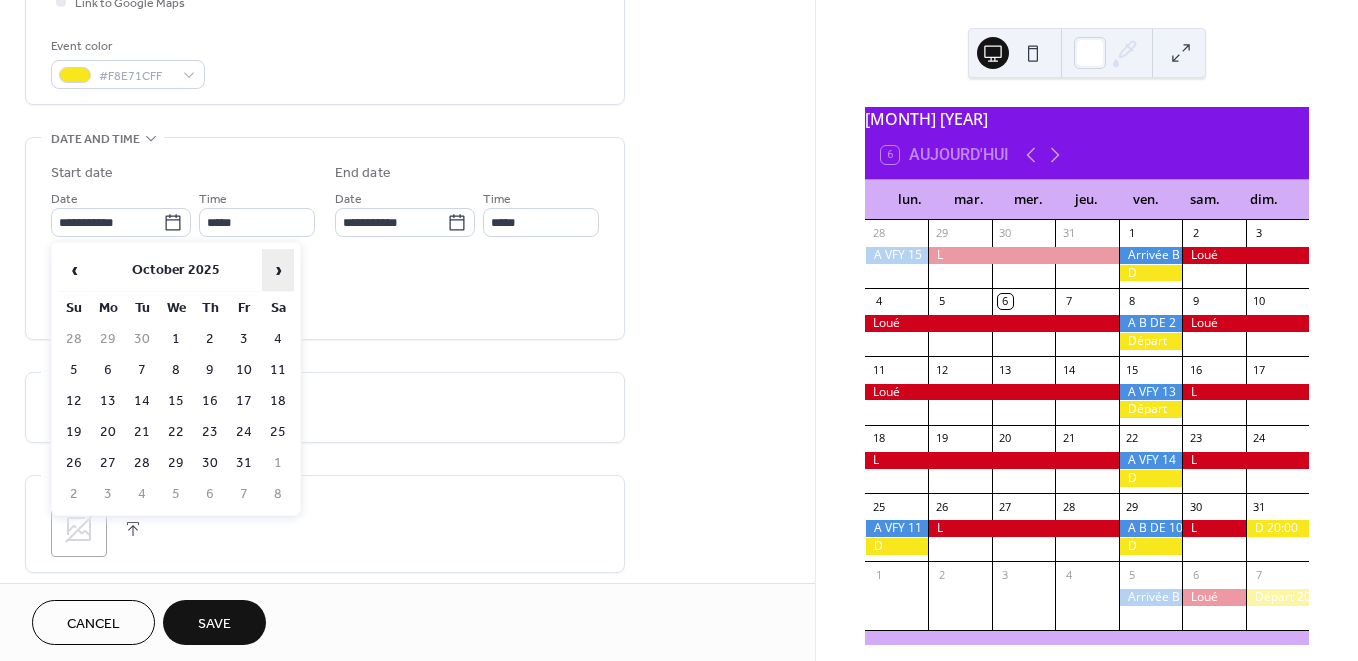 click on "›" at bounding box center [278, 270] 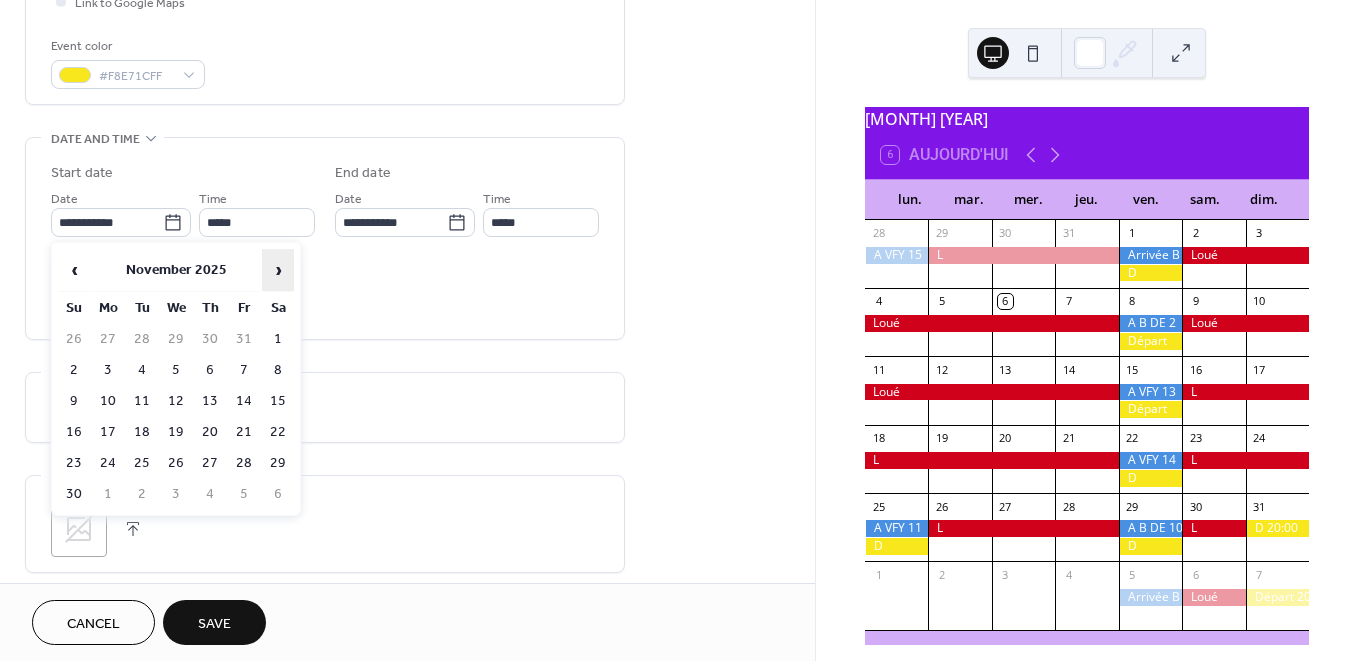 click on "›" at bounding box center (278, 270) 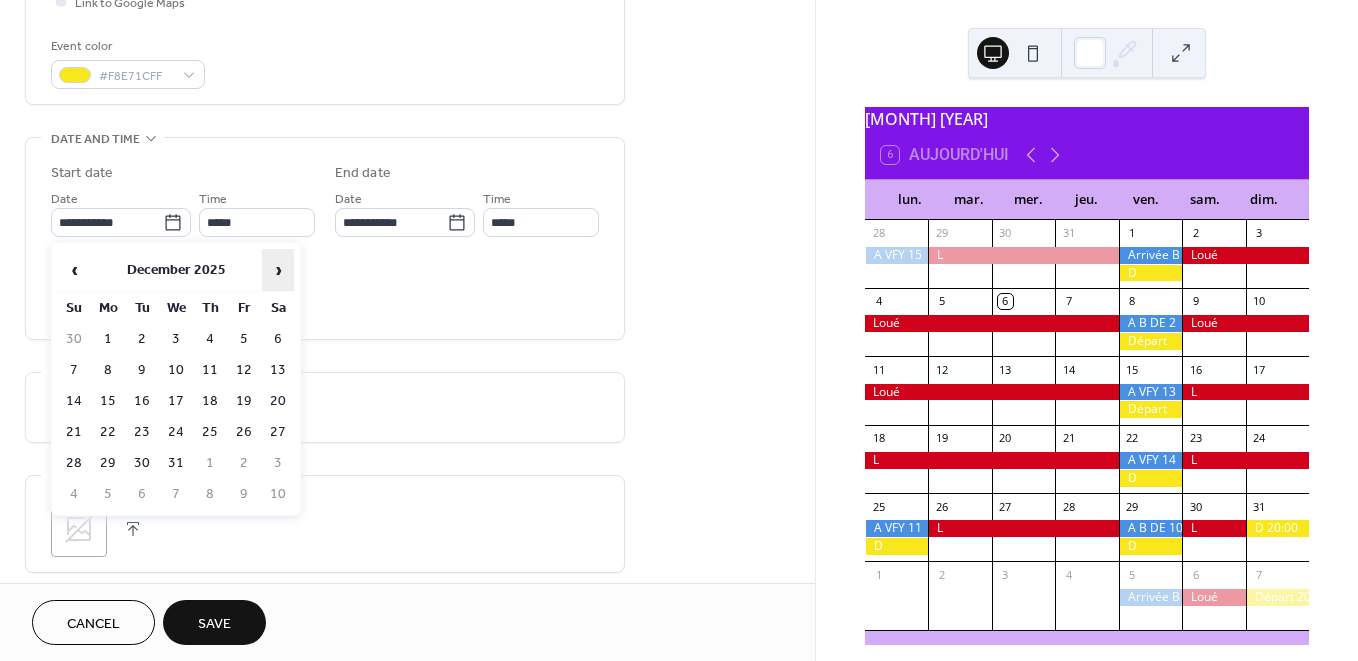 click on "›" at bounding box center (278, 270) 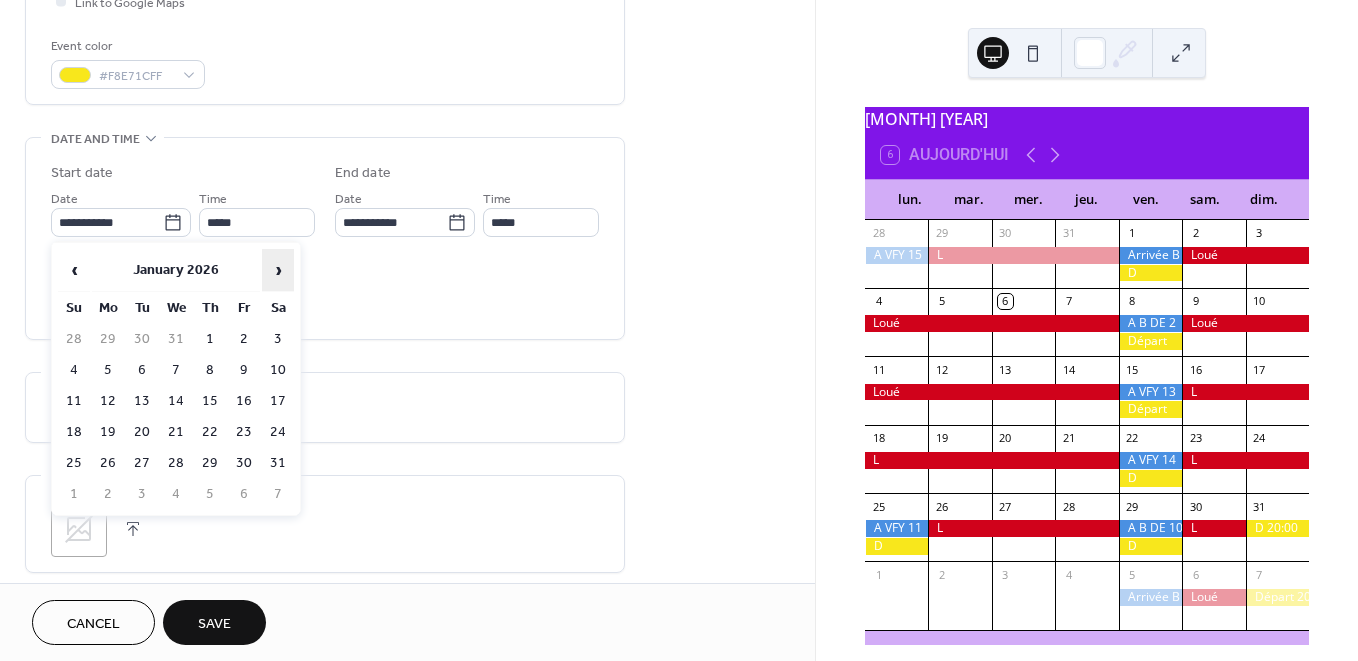 click on "›" at bounding box center (278, 270) 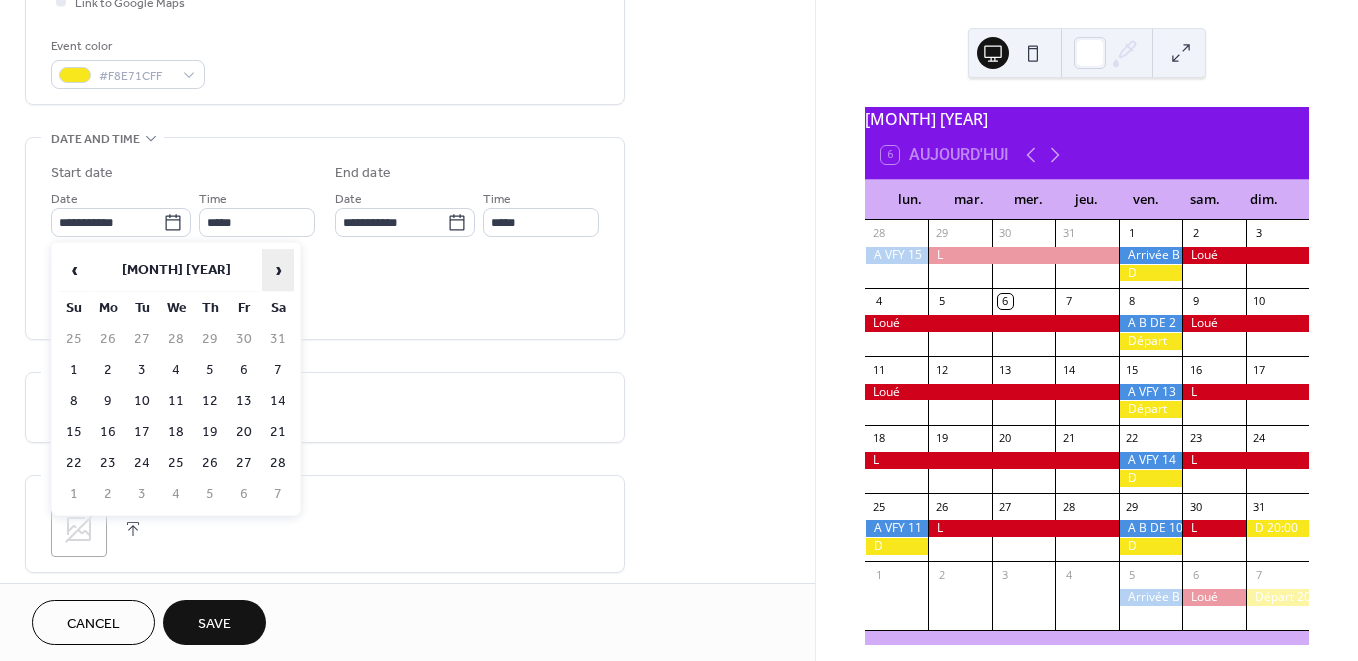 click on "›" at bounding box center (278, 270) 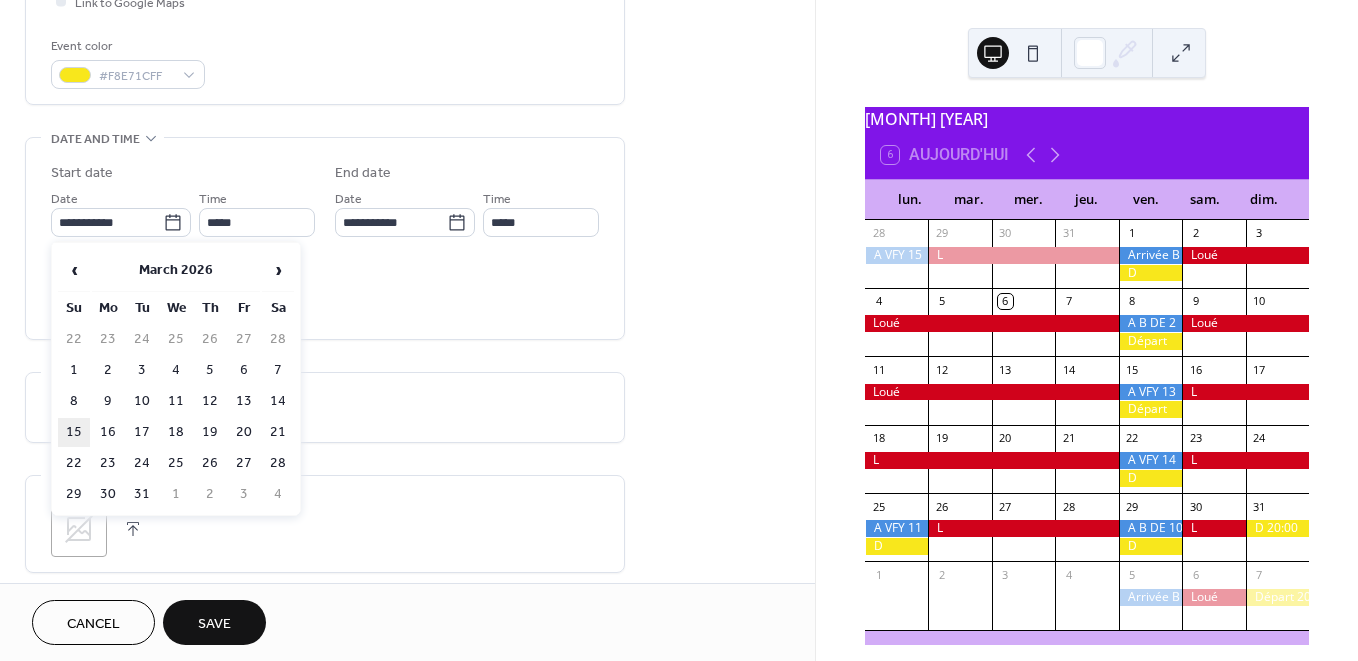 click on "15" at bounding box center [74, 432] 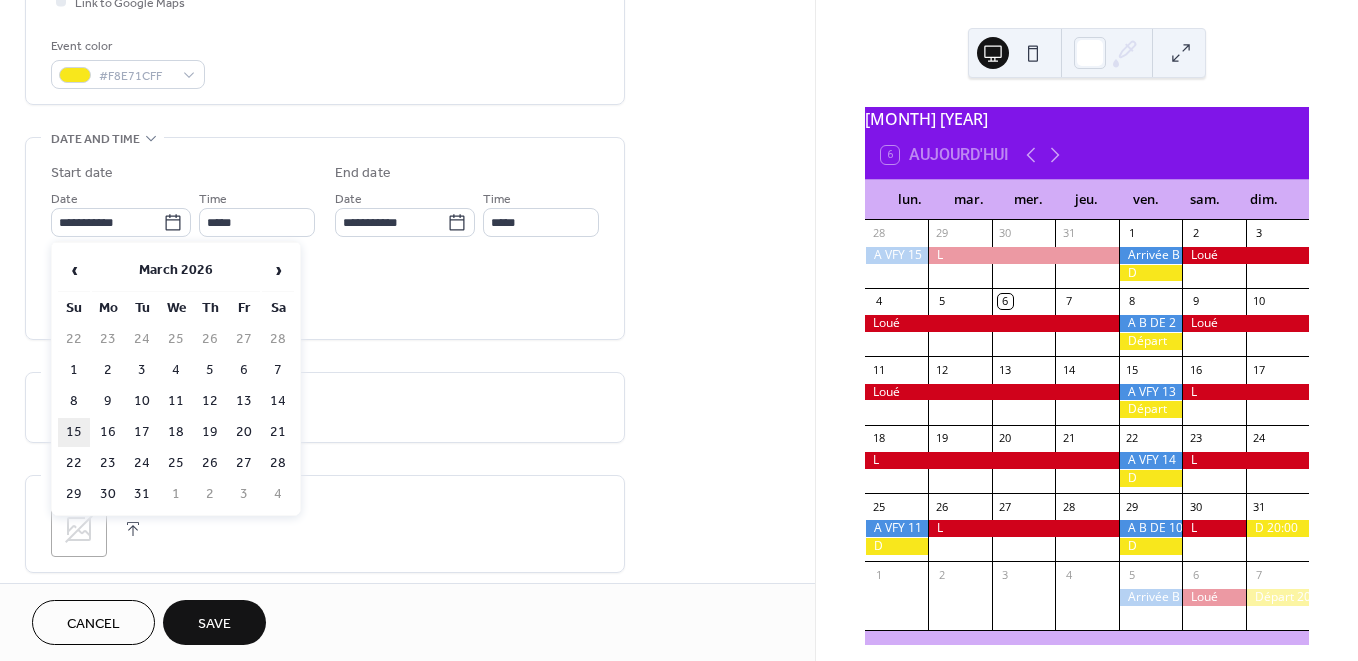 type on "**********" 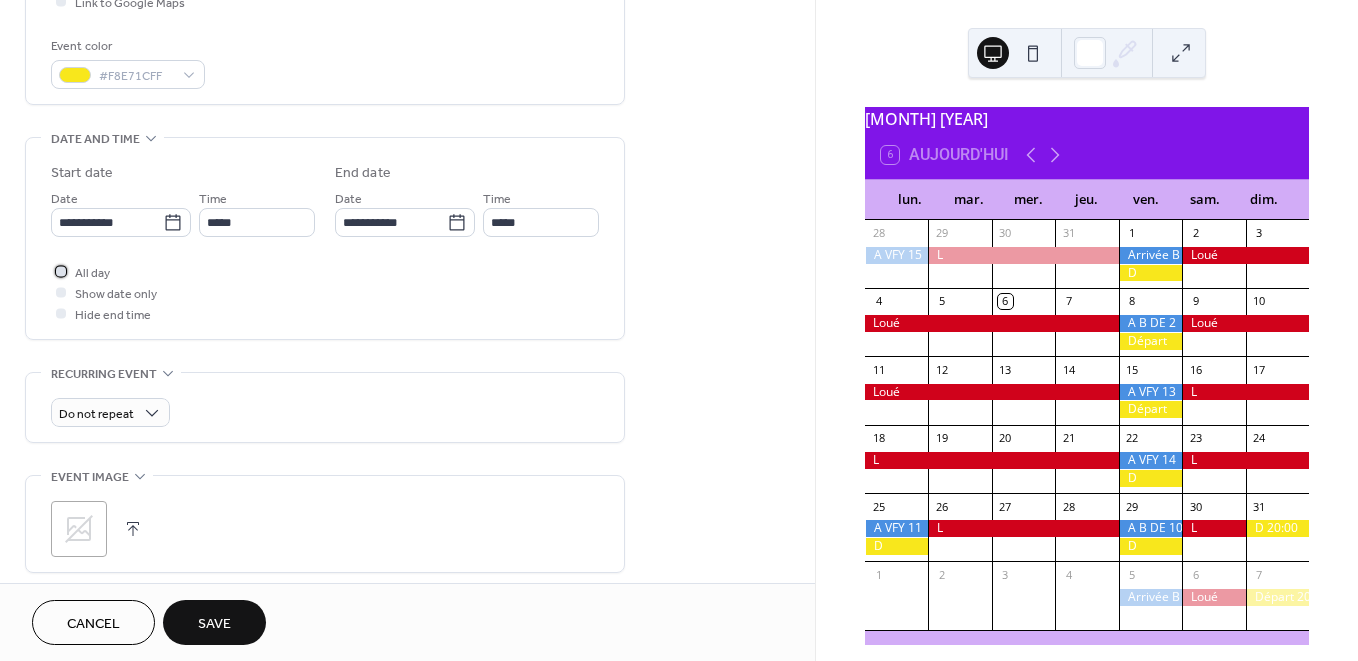 click on "All day" at bounding box center [92, 273] 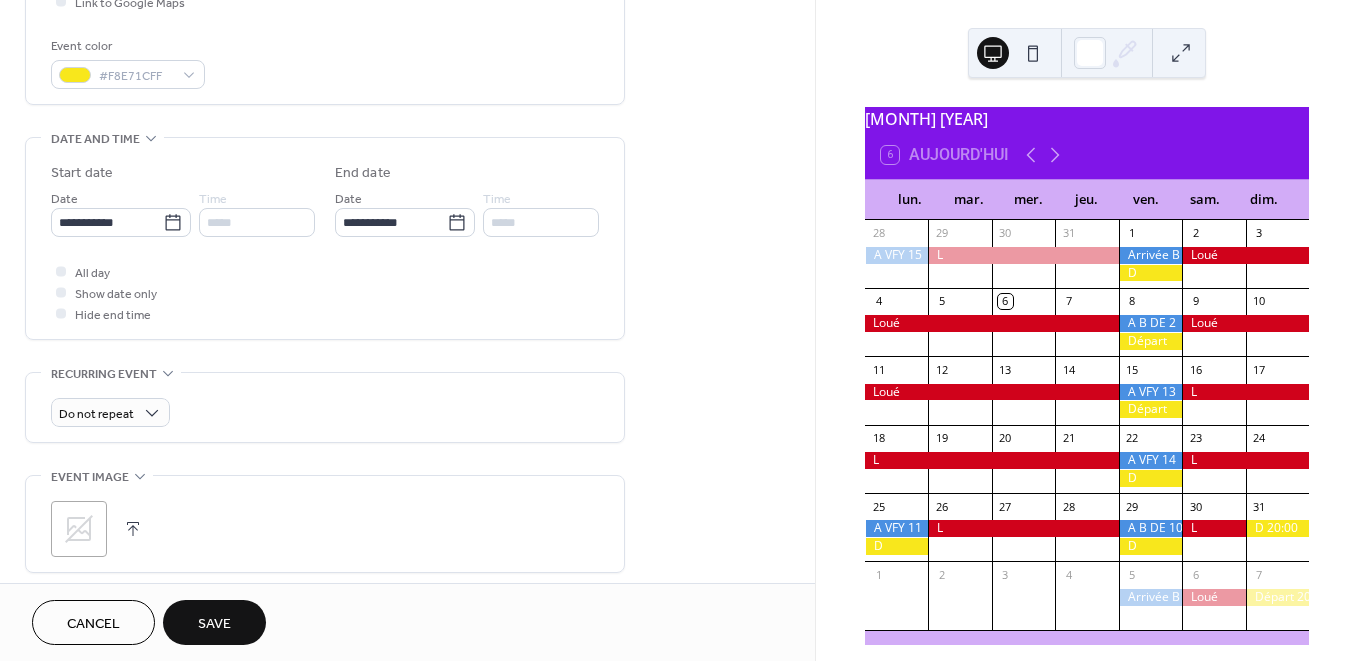 drag, startPoint x: 211, startPoint y: 626, endPoint x: 338, endPoint y: 564, distance: 141.32587 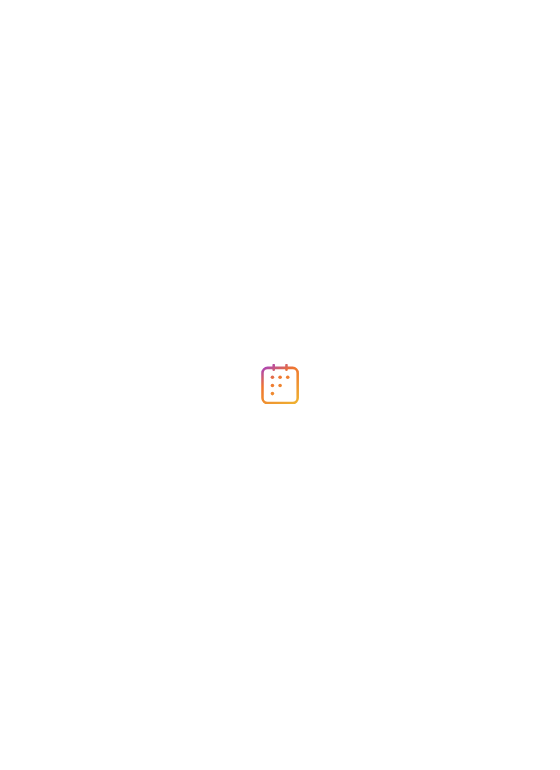 scroll, scrollTop: 0, scrollLeft: 0, axis: both 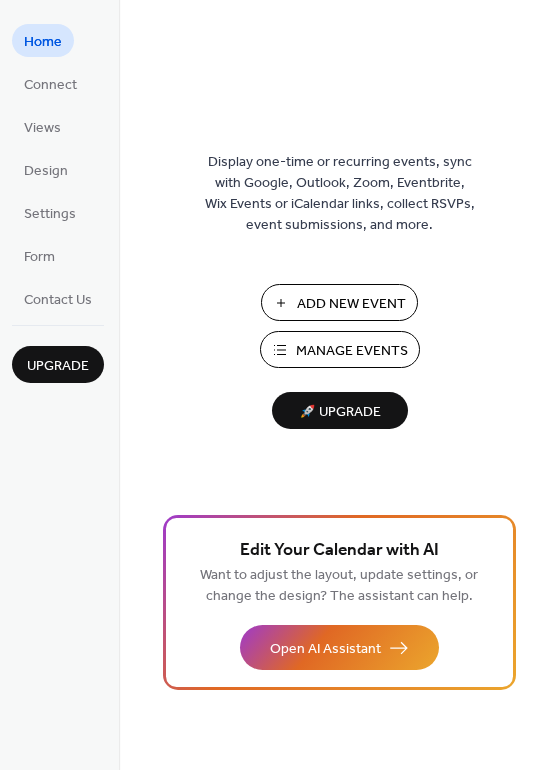 click on "Add New Event" at bounding box center (351, 304) 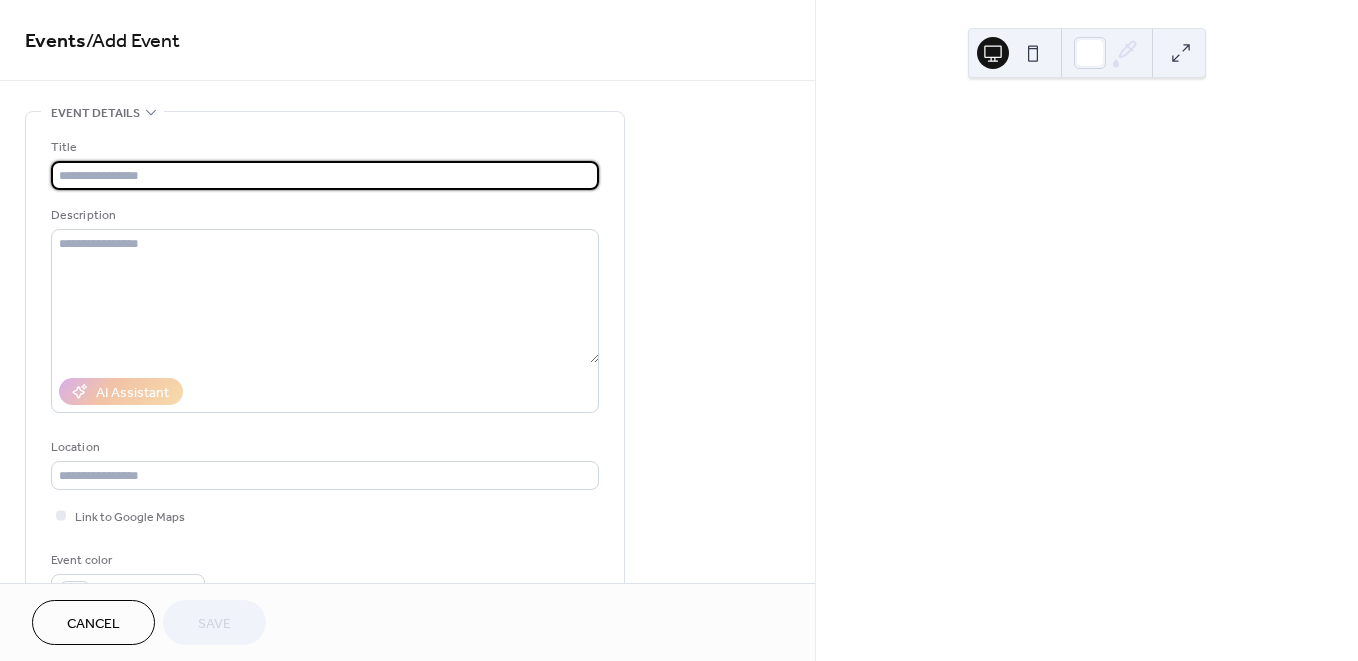 scroll, scrollTop: 0, scrollLeft: 0, axis: both 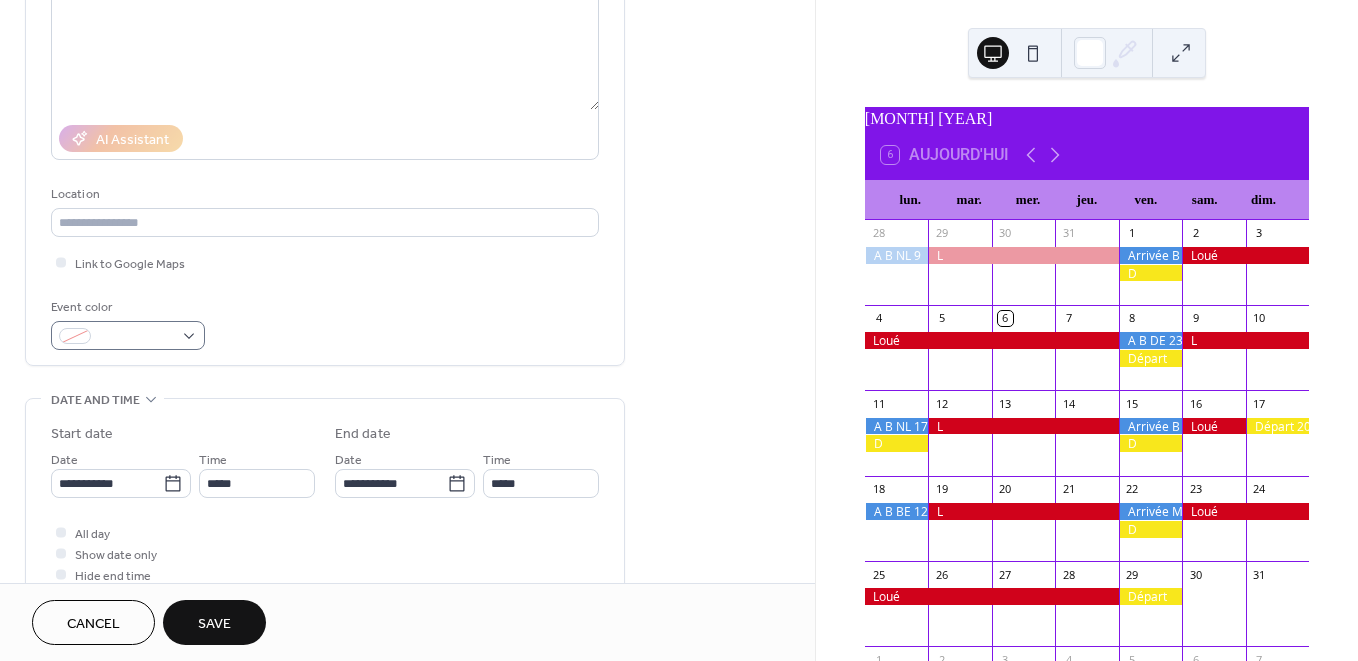 type on "*********" 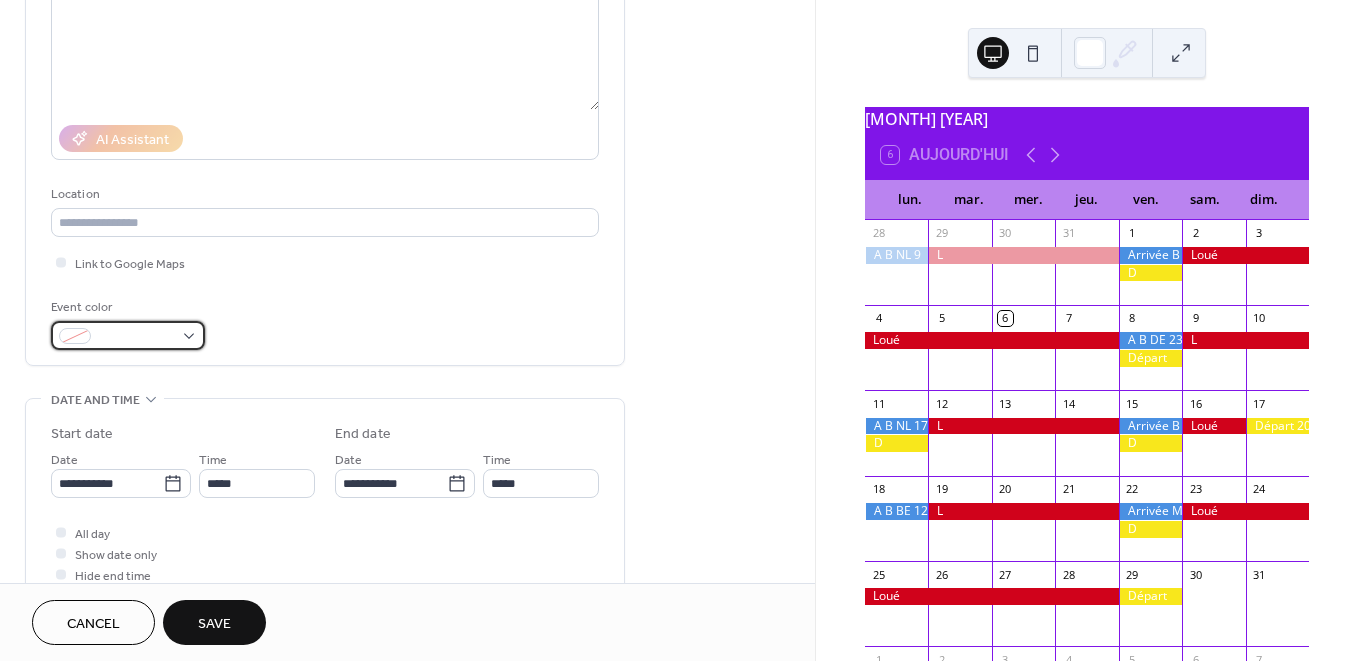 click at bounding box center [128, 335] 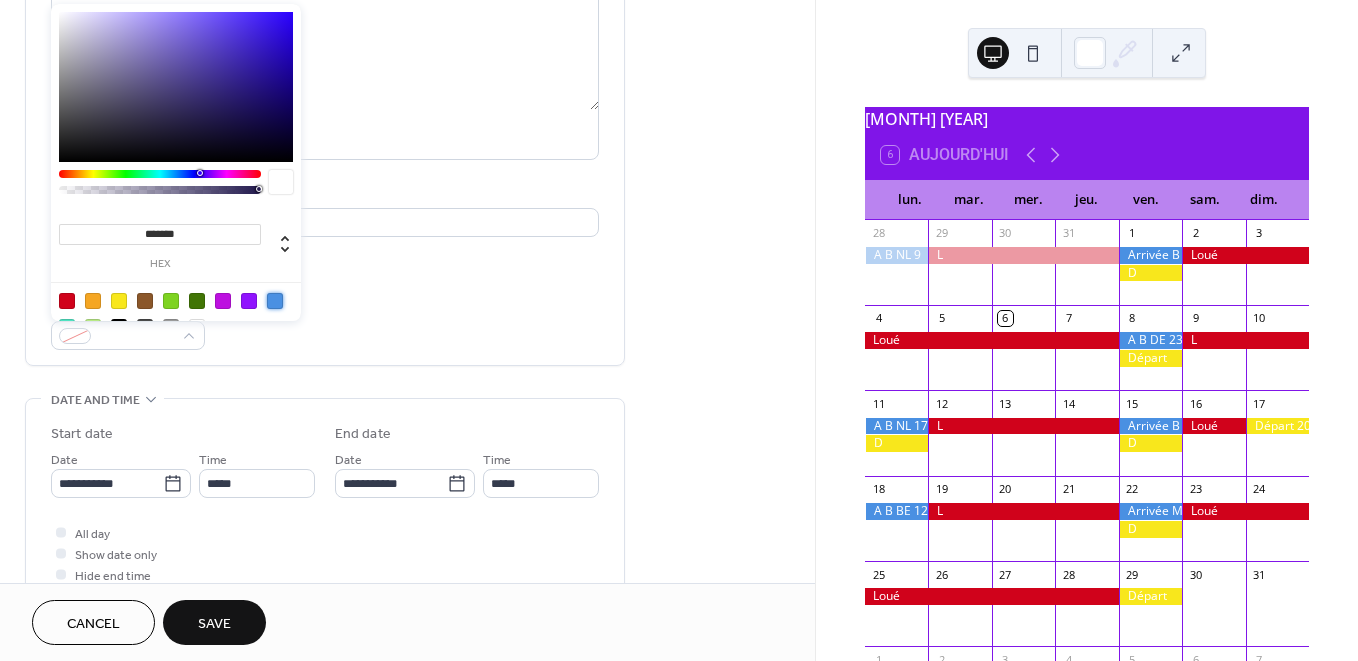 drag, startPoint x: 274, startPoint y: 303, endPoint x: 151, endPoint y: 456, distance: 196.31097 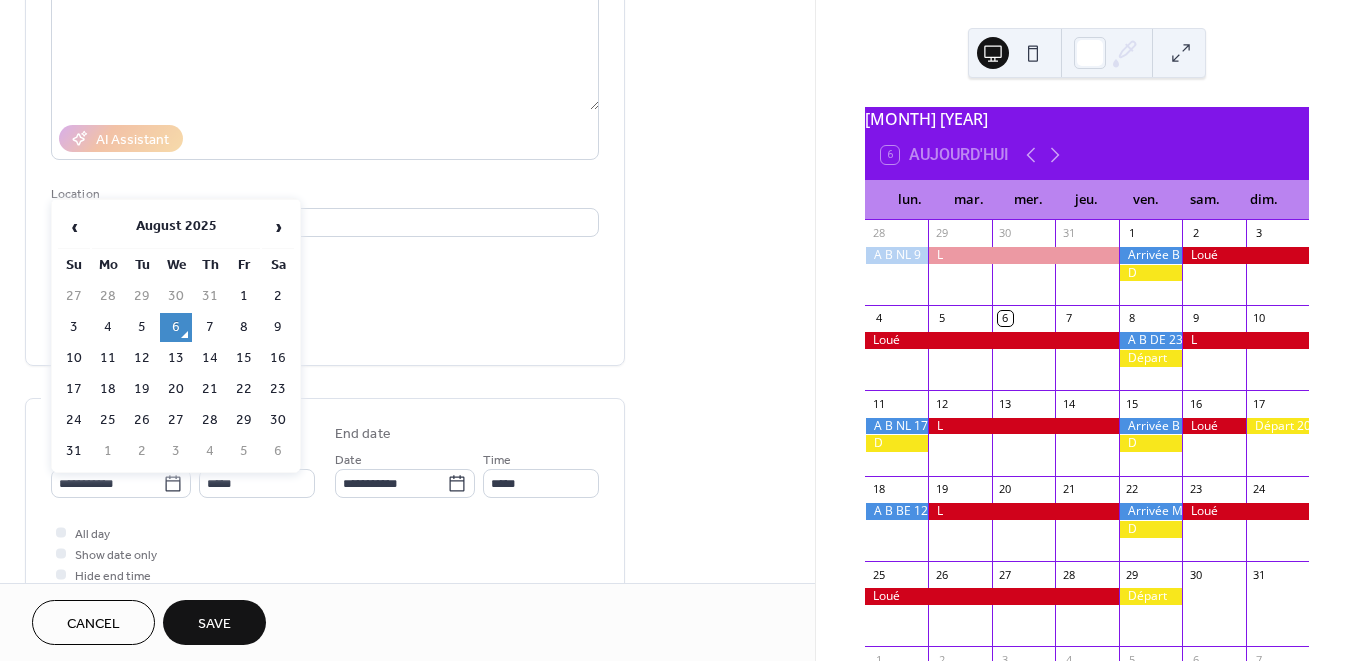 drag, startPoint x: 178, startPoint y: 480, endPoint x: 193, endPoint y: 471, distance: 17.492855 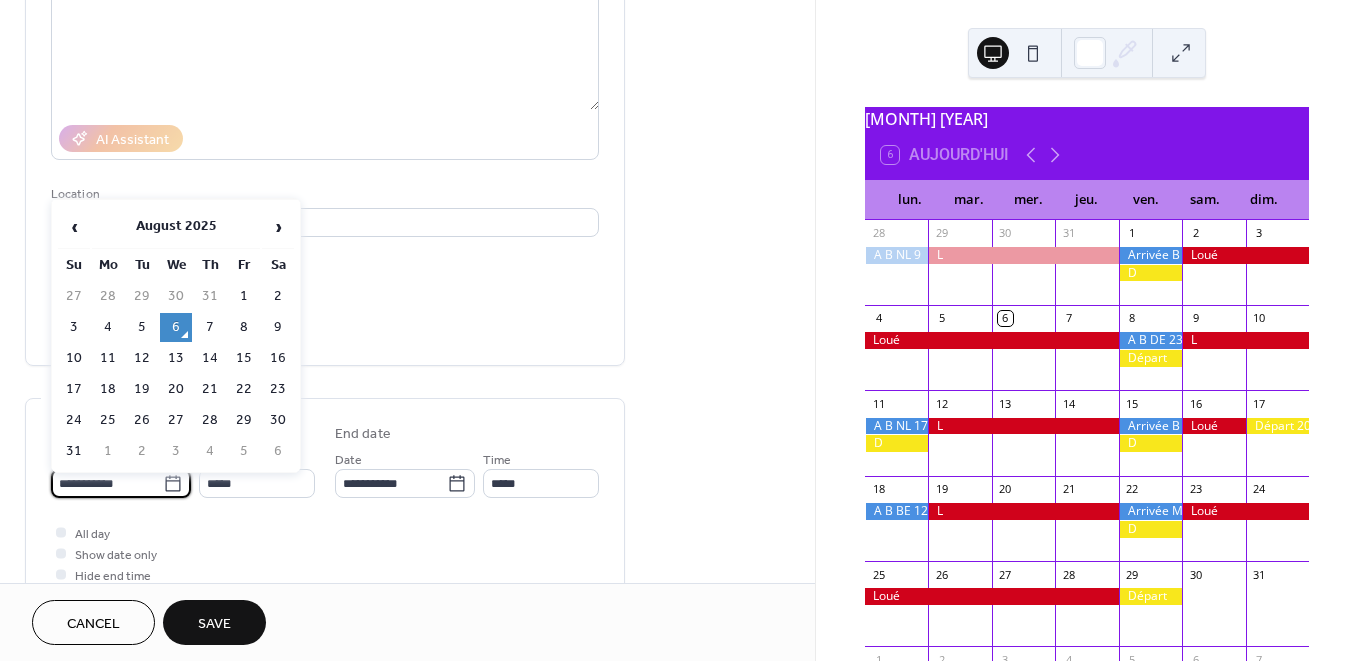 click on "**********" at bounding box center (107, 483) 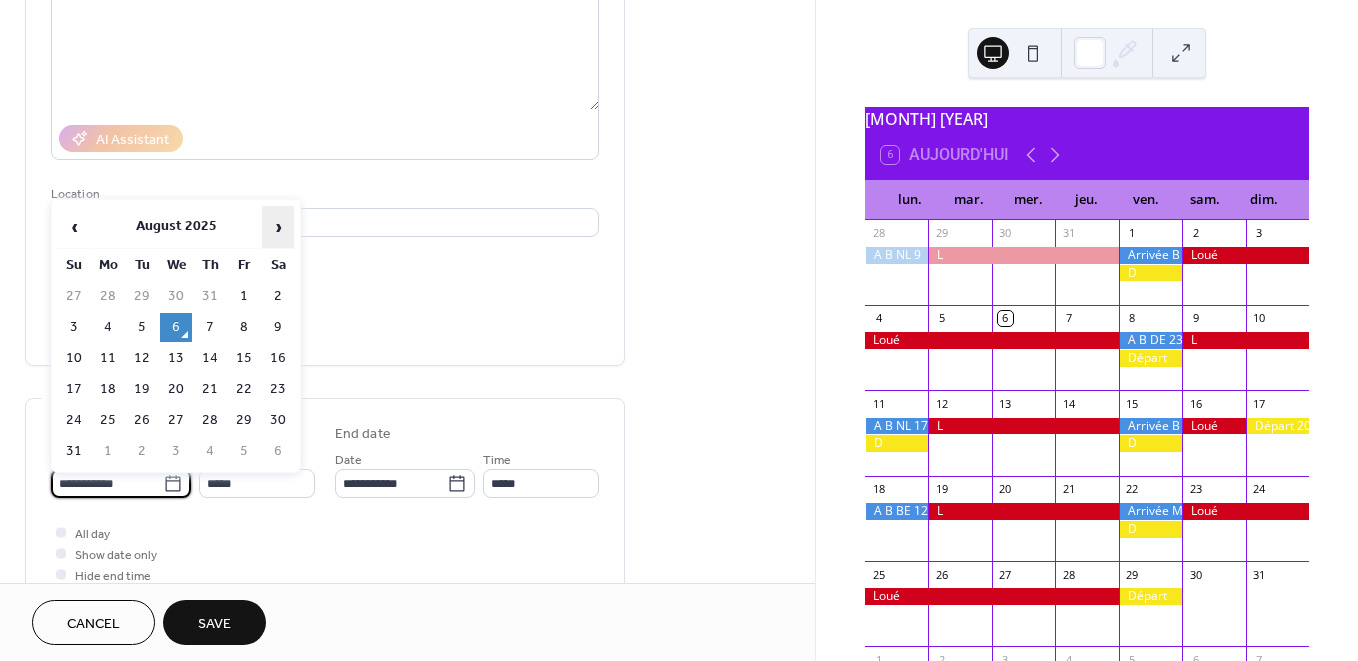 click on "›" at bounding box center [278, 227] 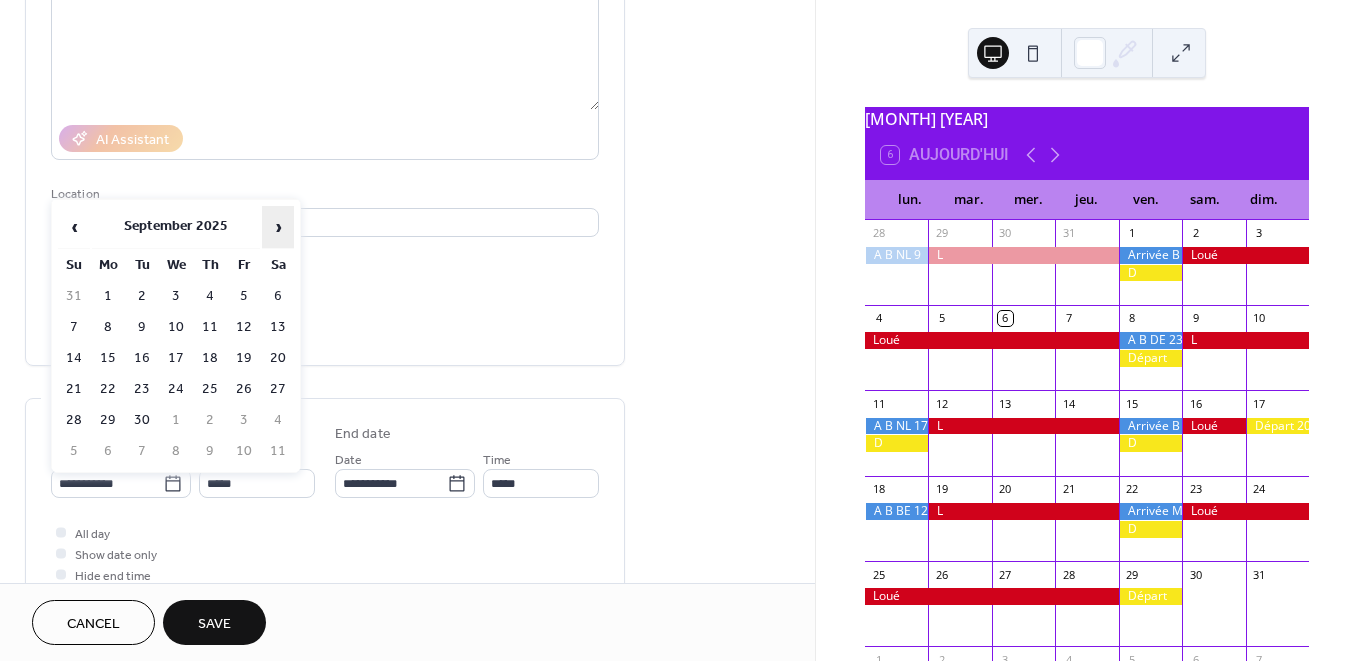 click on "›" at bounding box center (278, 227) 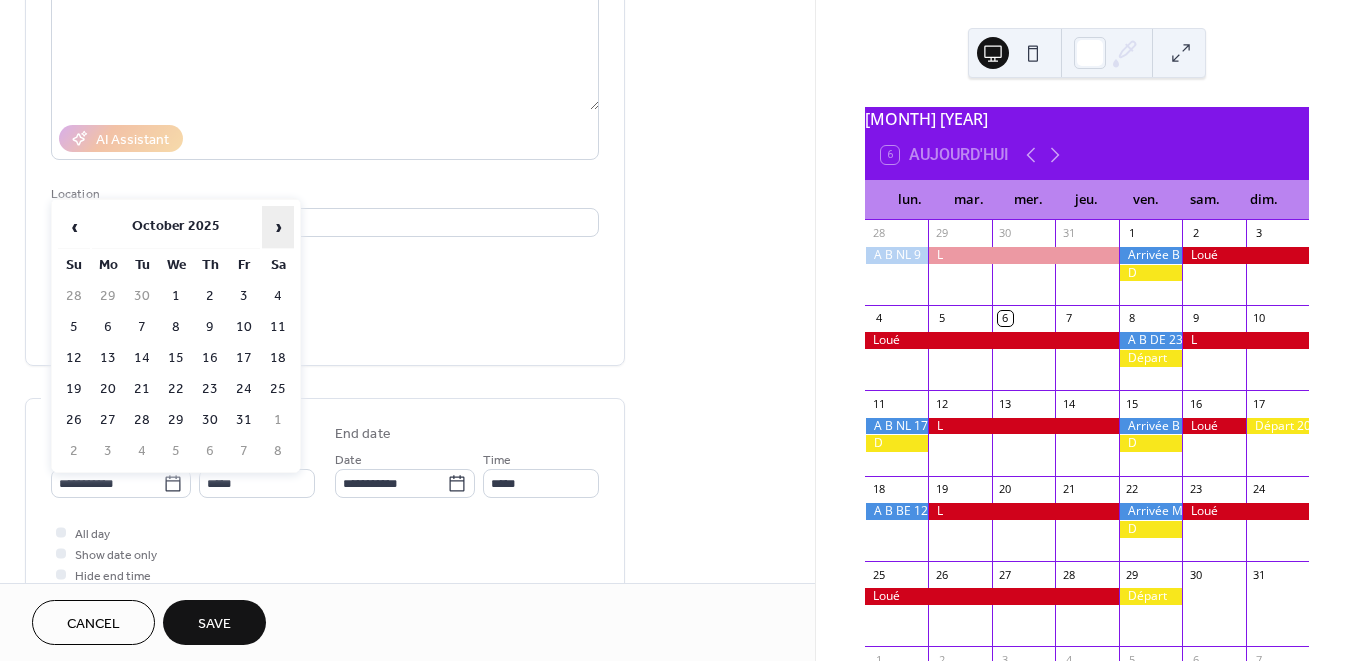 click on "›" at bounding box center [278, 227] 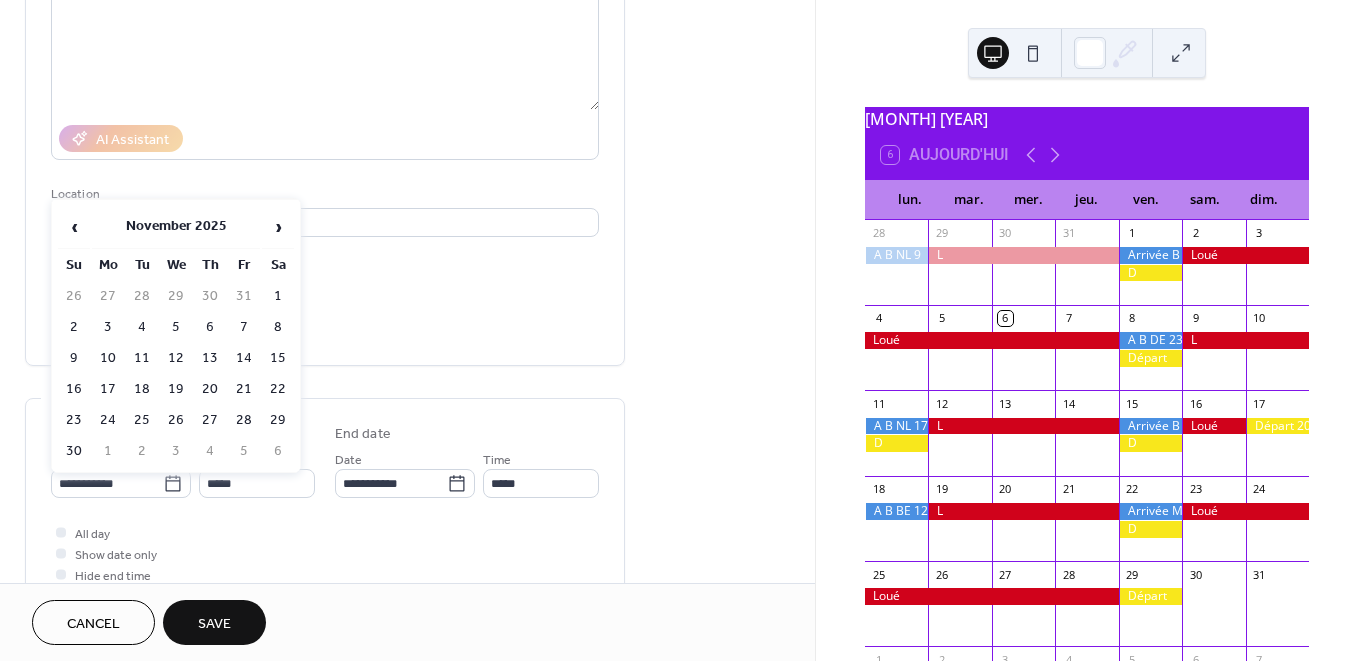 drag, startPoint x: 236, startPoint y: 418, endPoint x: 255, endPoint y: 425, distance: 20.248457 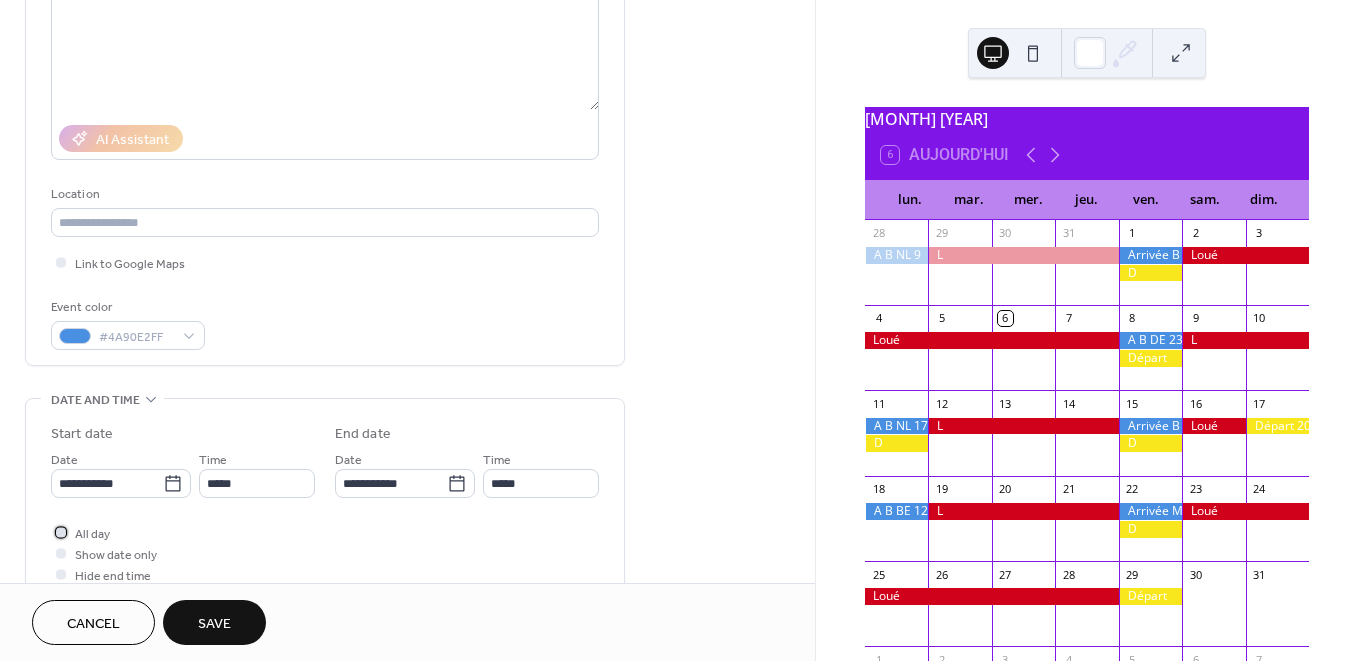 click on "All day" at bounding box center [92, 534] 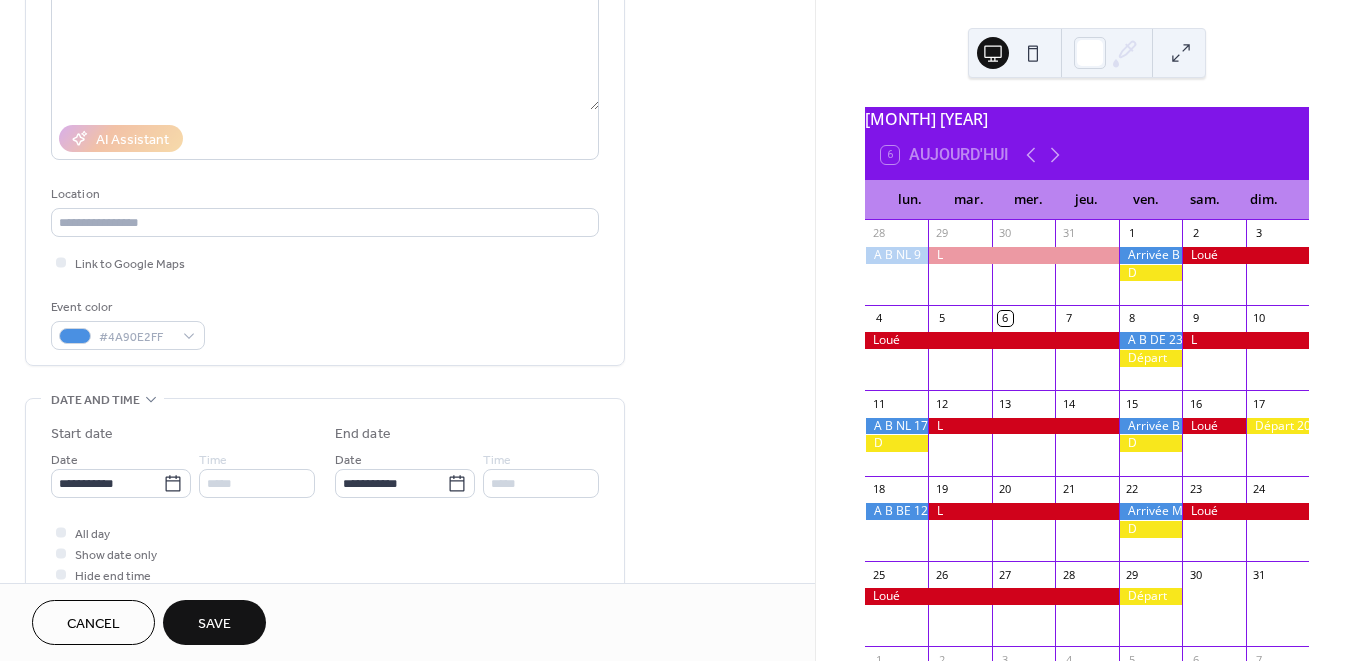 click on "Save" at bounding box center (214, 622) 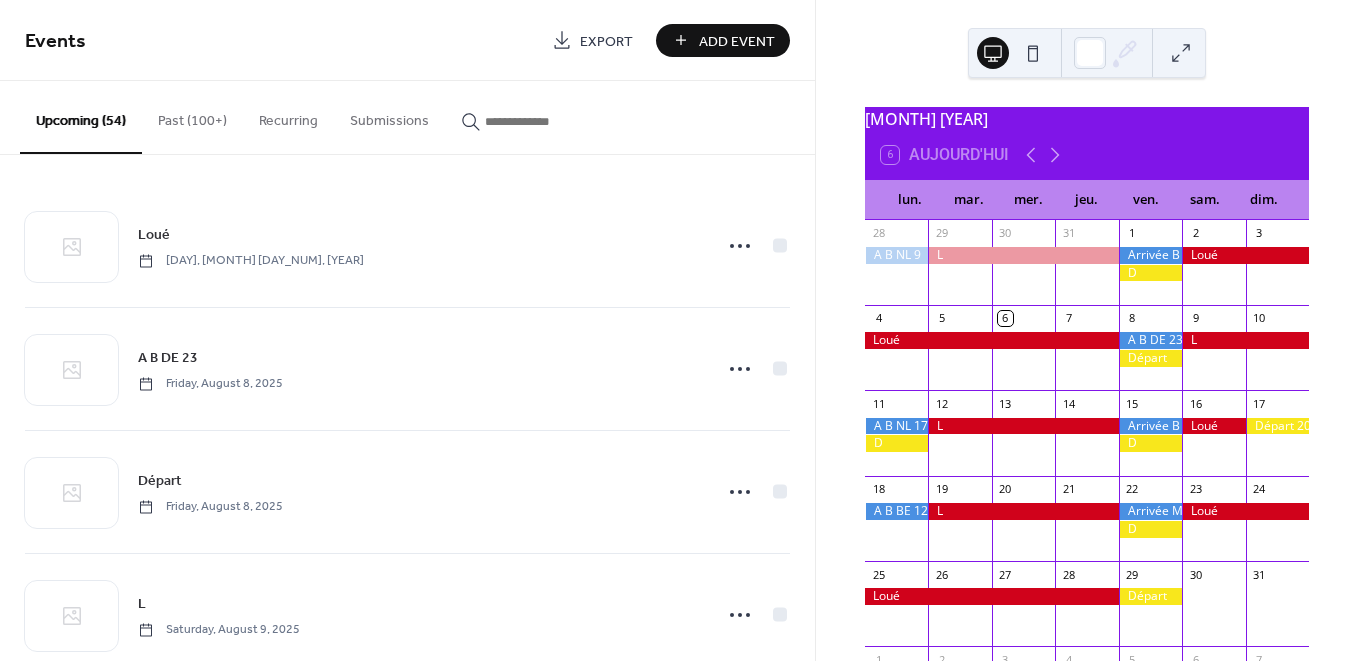click on "Add Event" at bounding box center (737, 41) 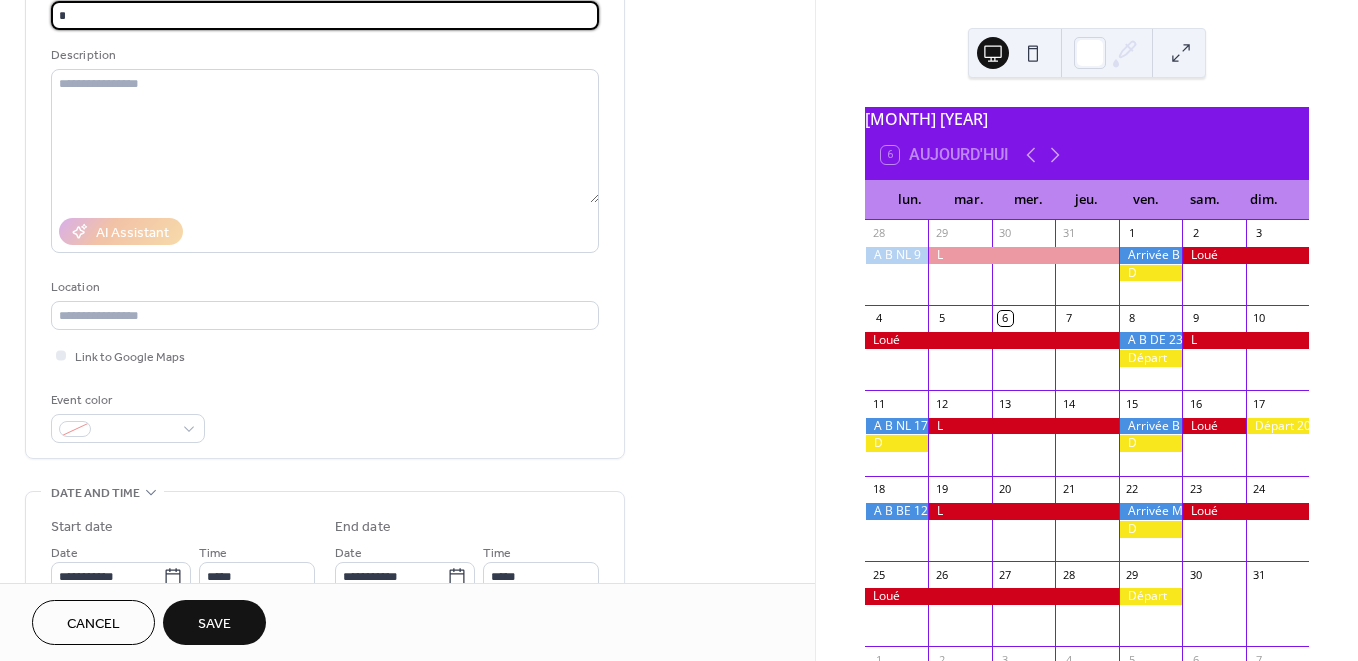 scroll, scrollTop: 162, scrollLeft: 0, axis: vertical 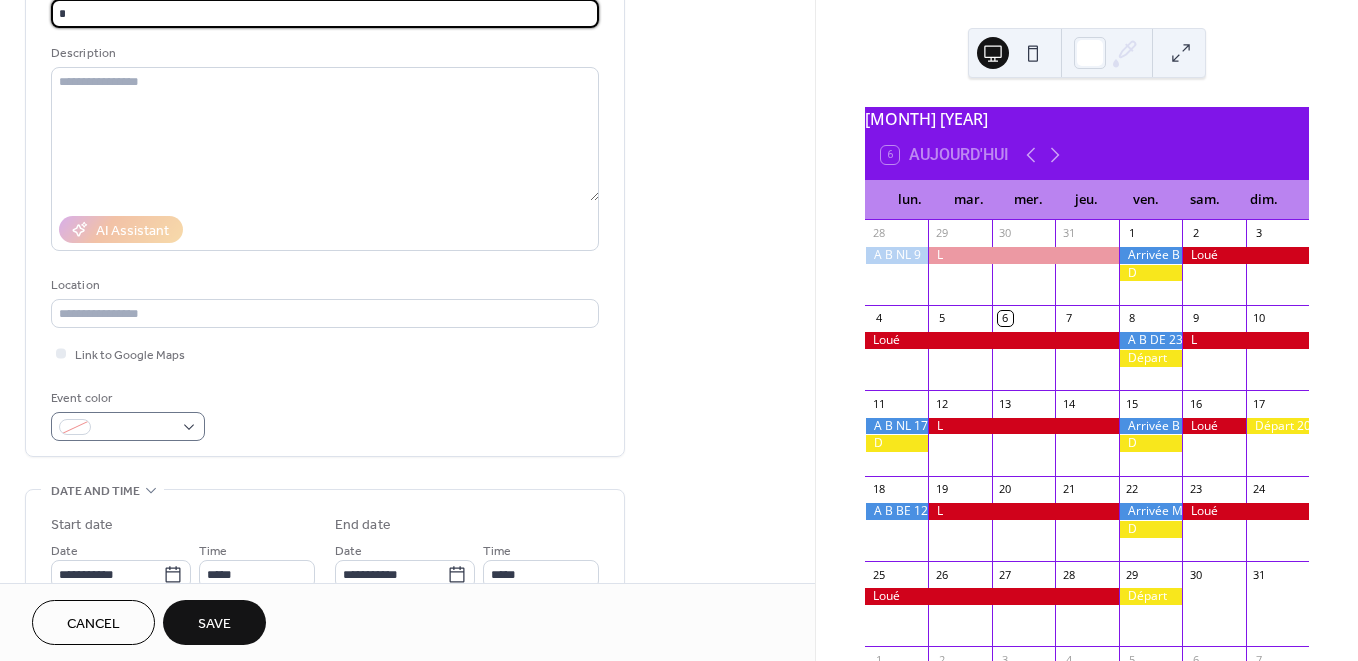 type on "*" 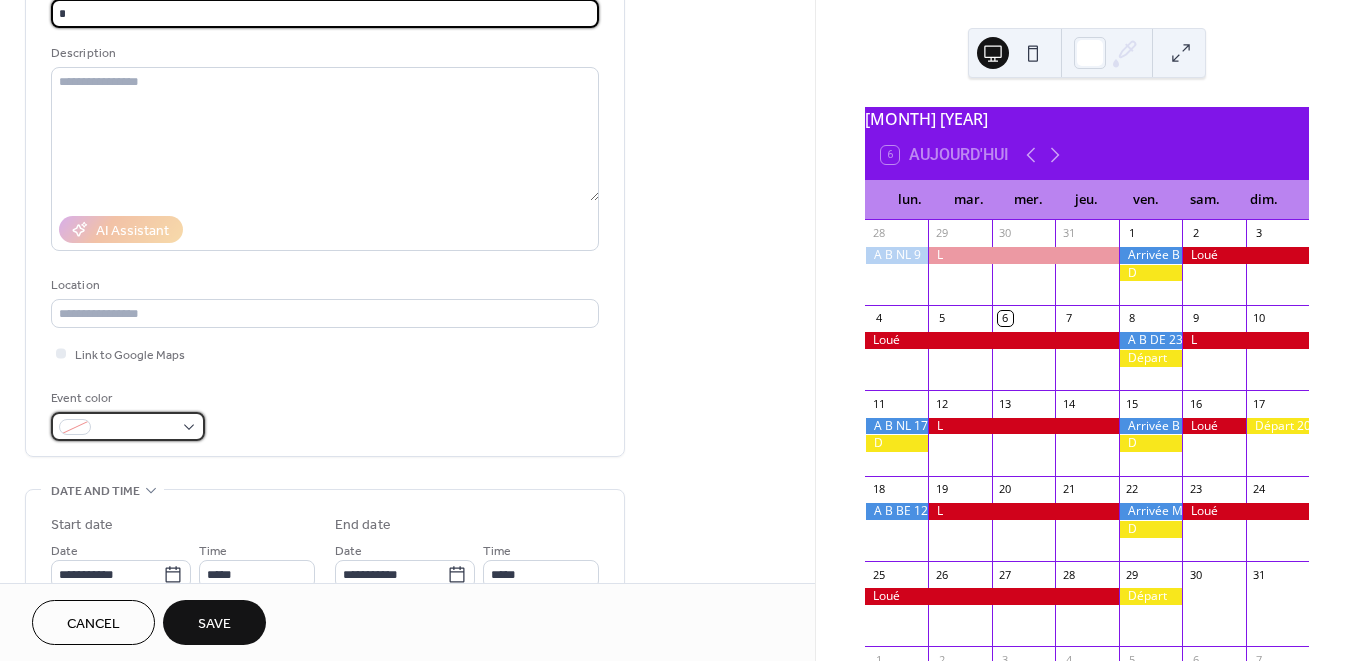 click at bounding box center (128, 426) 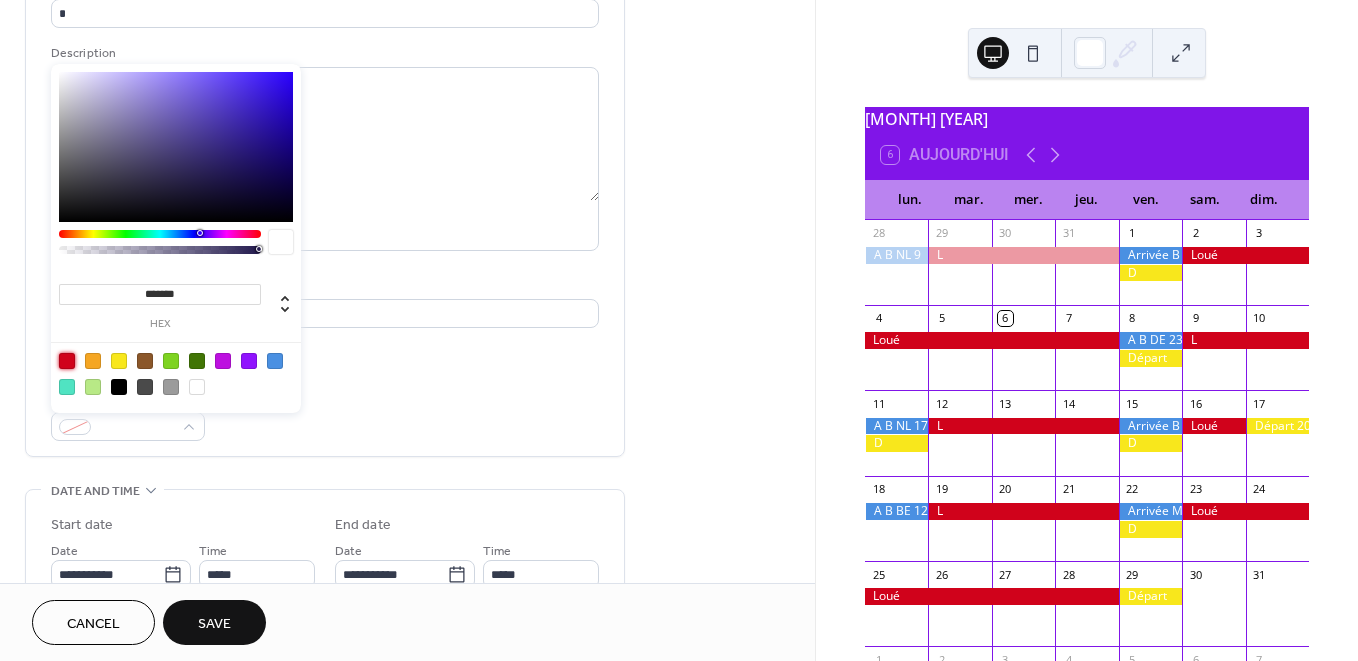drag, startPoint x: 62, startPoint y: 362, endPoint x: 195, endPoint y: 410, distance: 141.3966 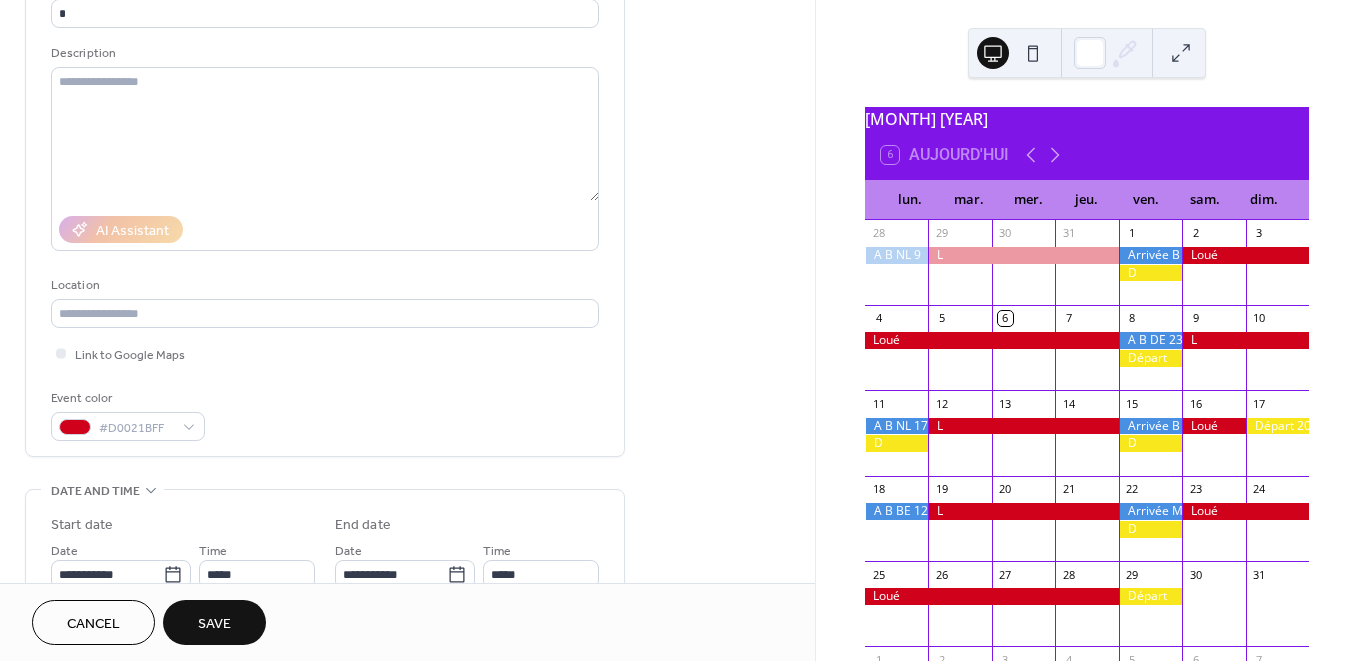 click on "Event color #D0021BFF" at bounding box center [325, 414] 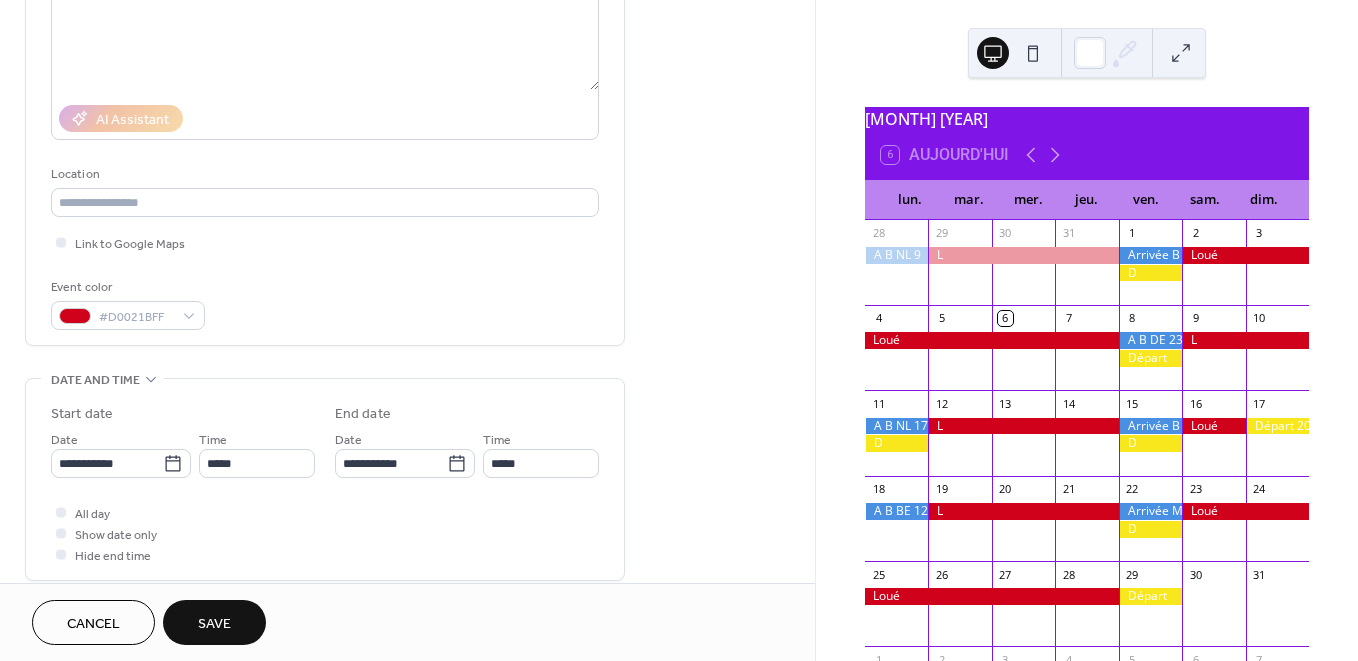 scroll, scrollTop: 330, scrollLeft: 0, axis: vertical 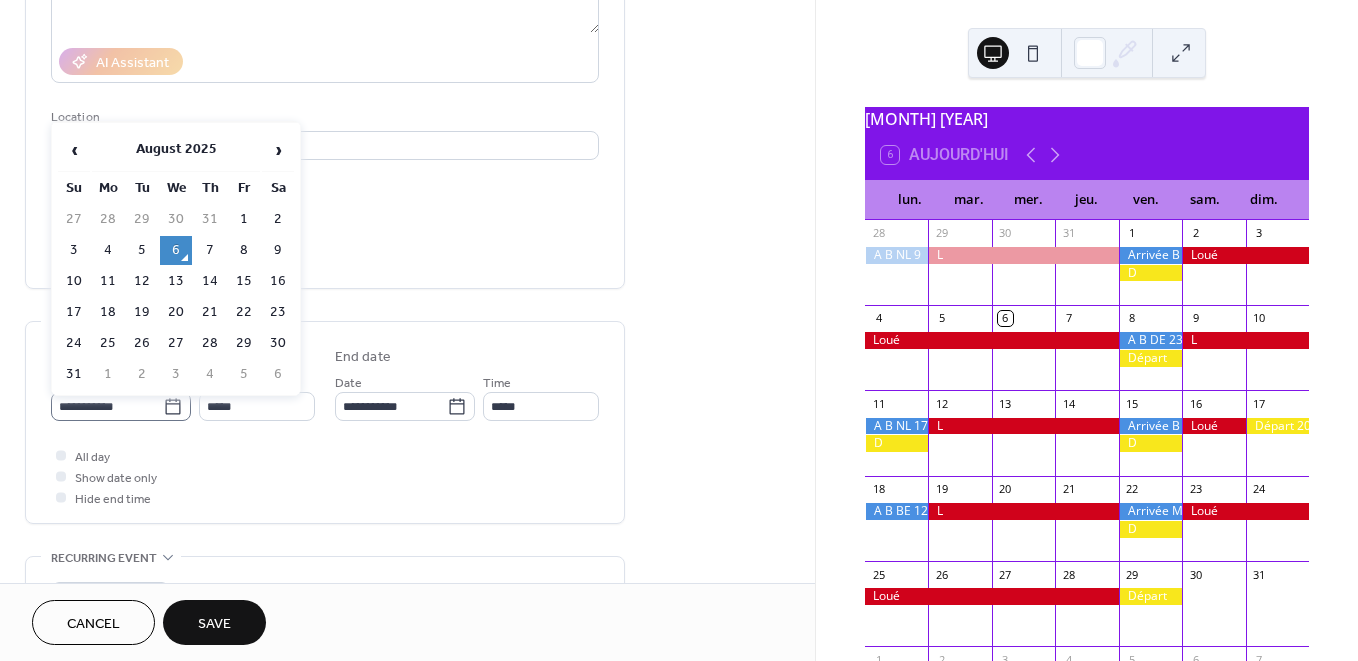 click 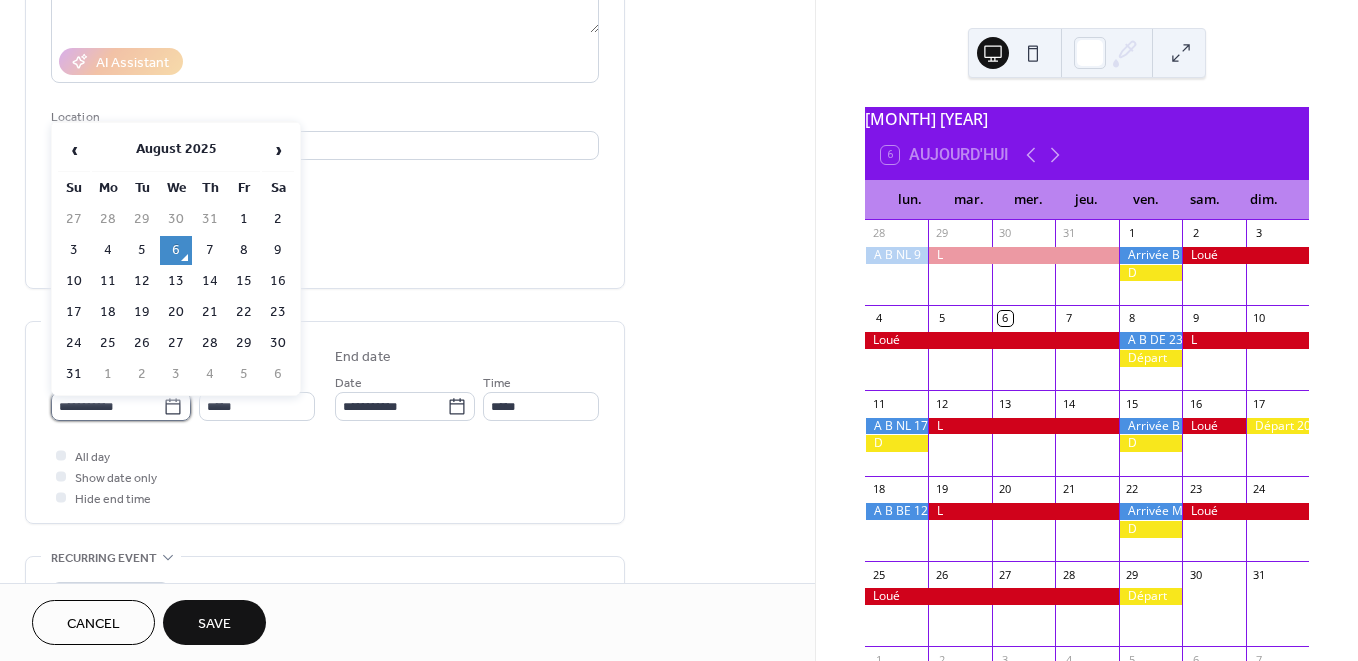 click on "**********" at bounding box center [107, 406] 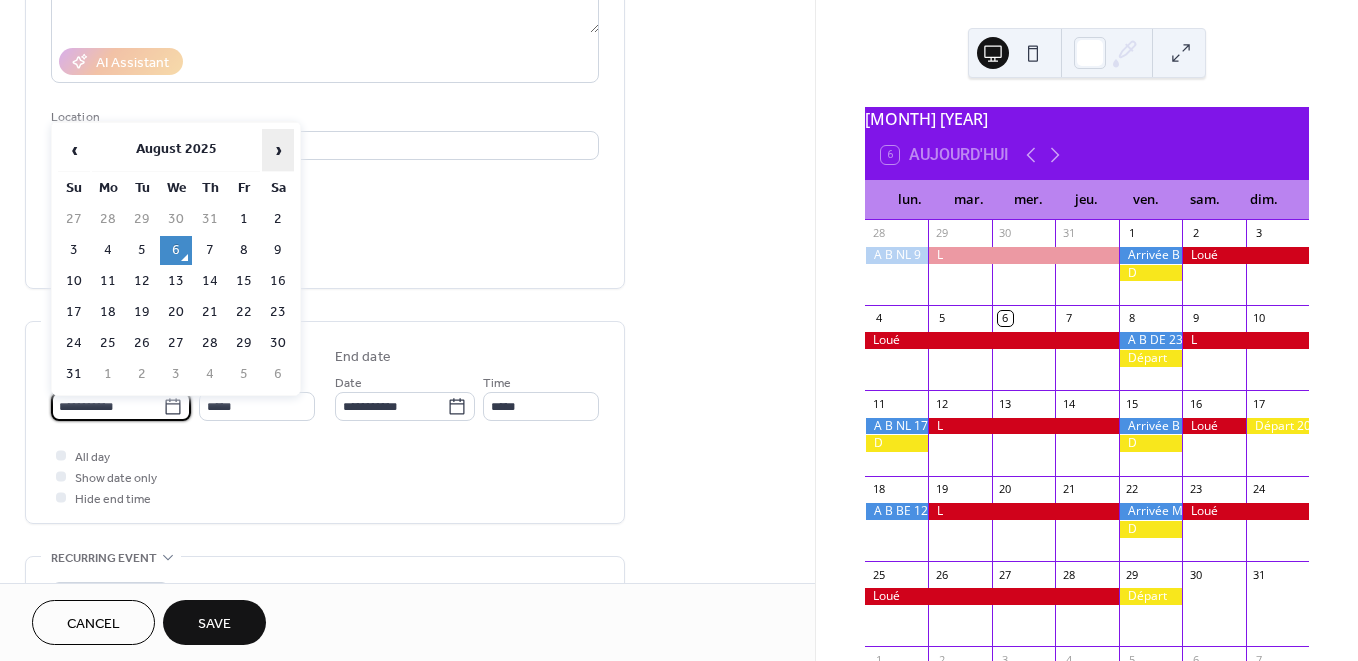 click on "›" at bounding box center (278, 150) 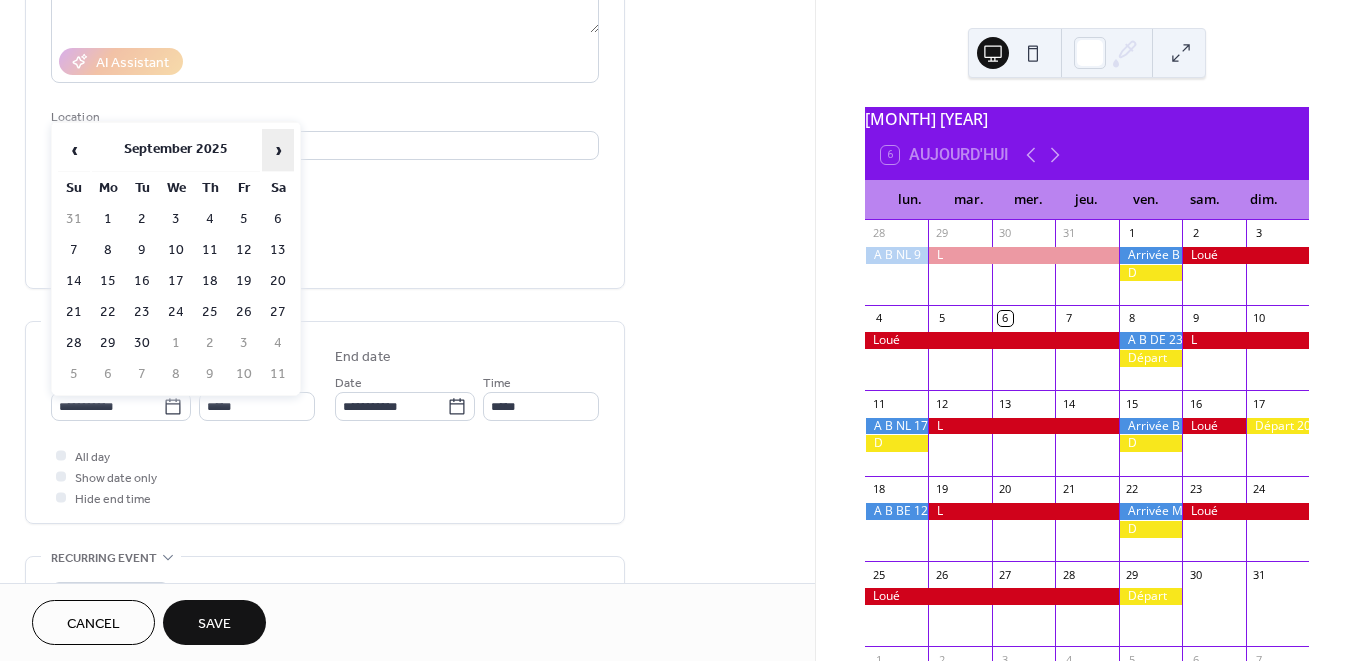 click on "›" at bounding box center [278, 150] 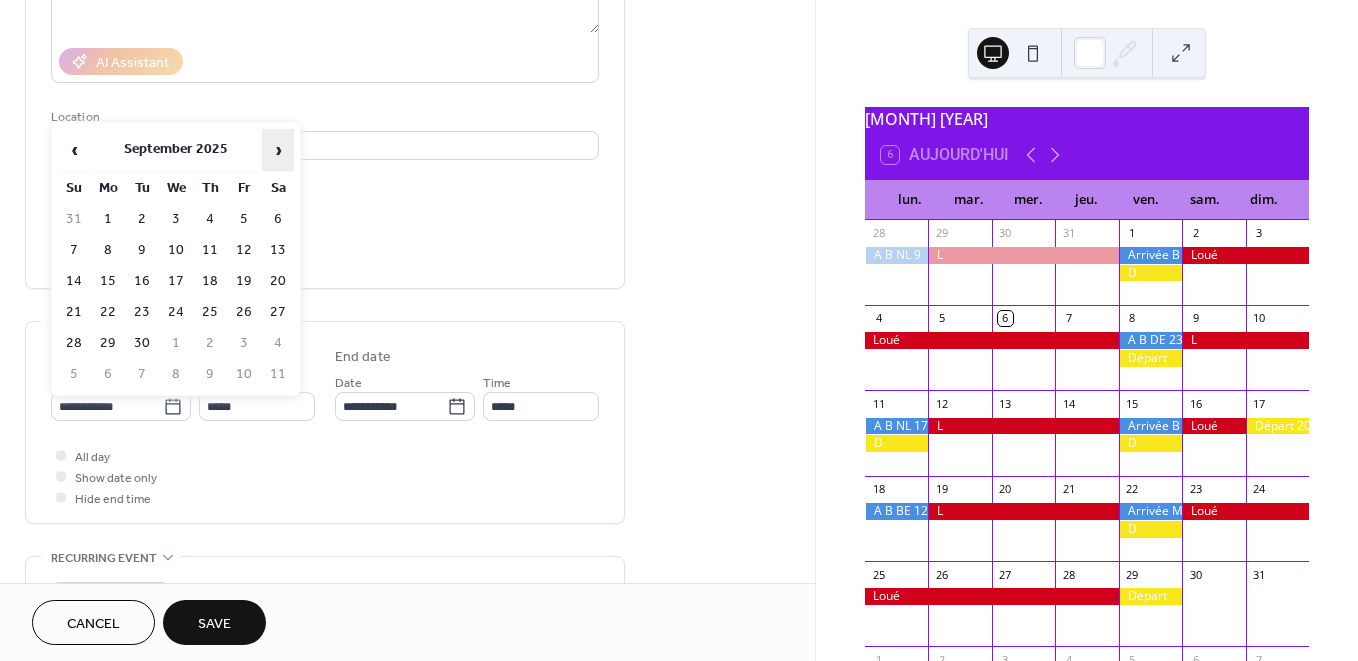 click on "›" at bounding box center (278, 150) 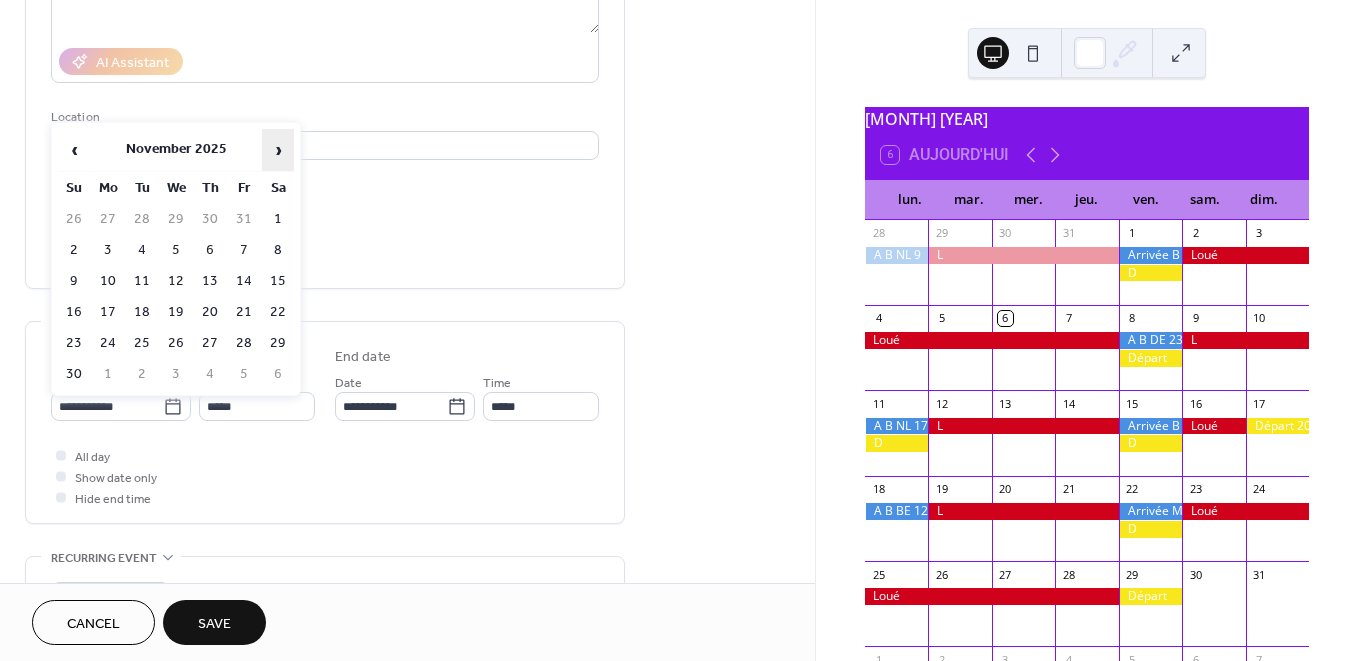 click on "›" at bounding box center (278, 150) 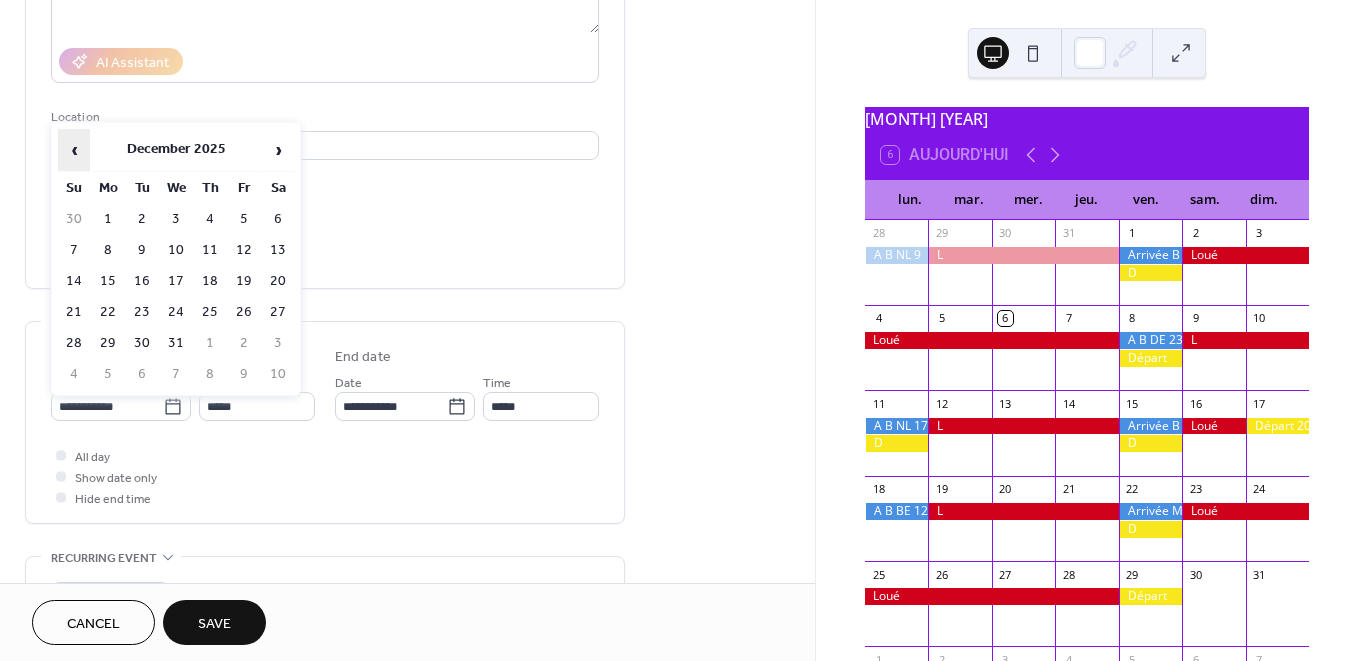 click on "‹" at bounding box center [74, 150] 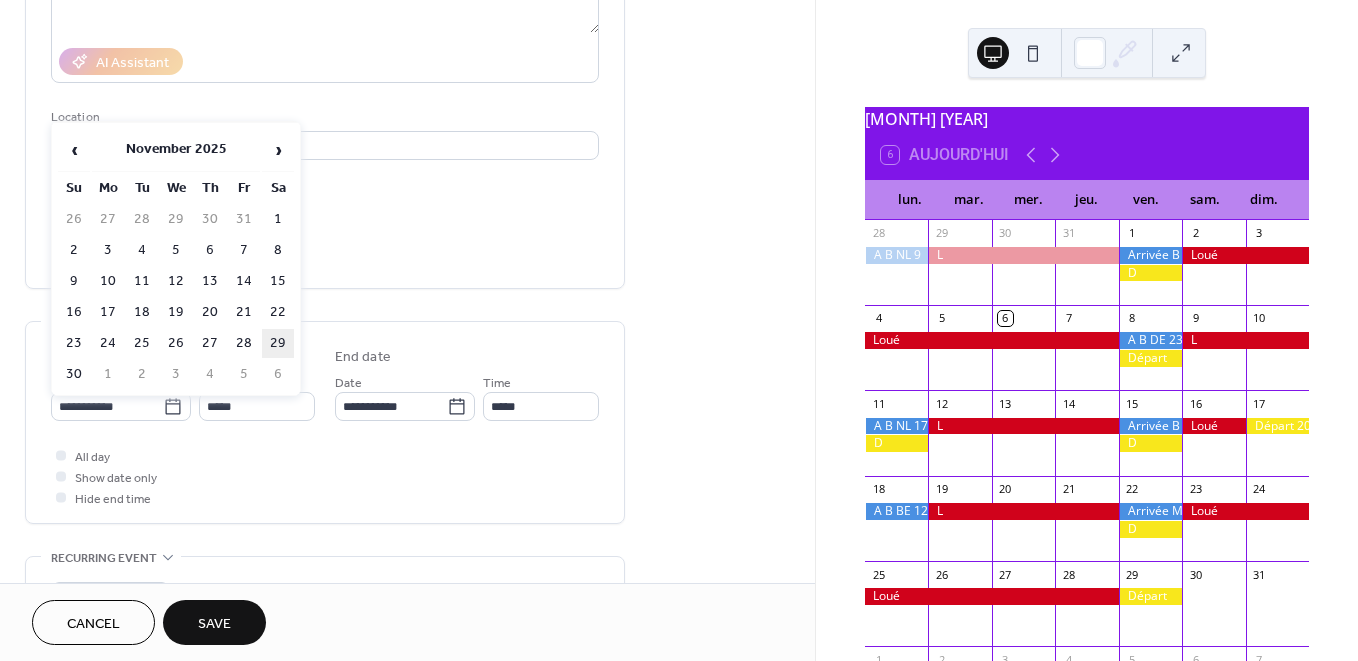 click on "29" at bounding box center [278, 343] 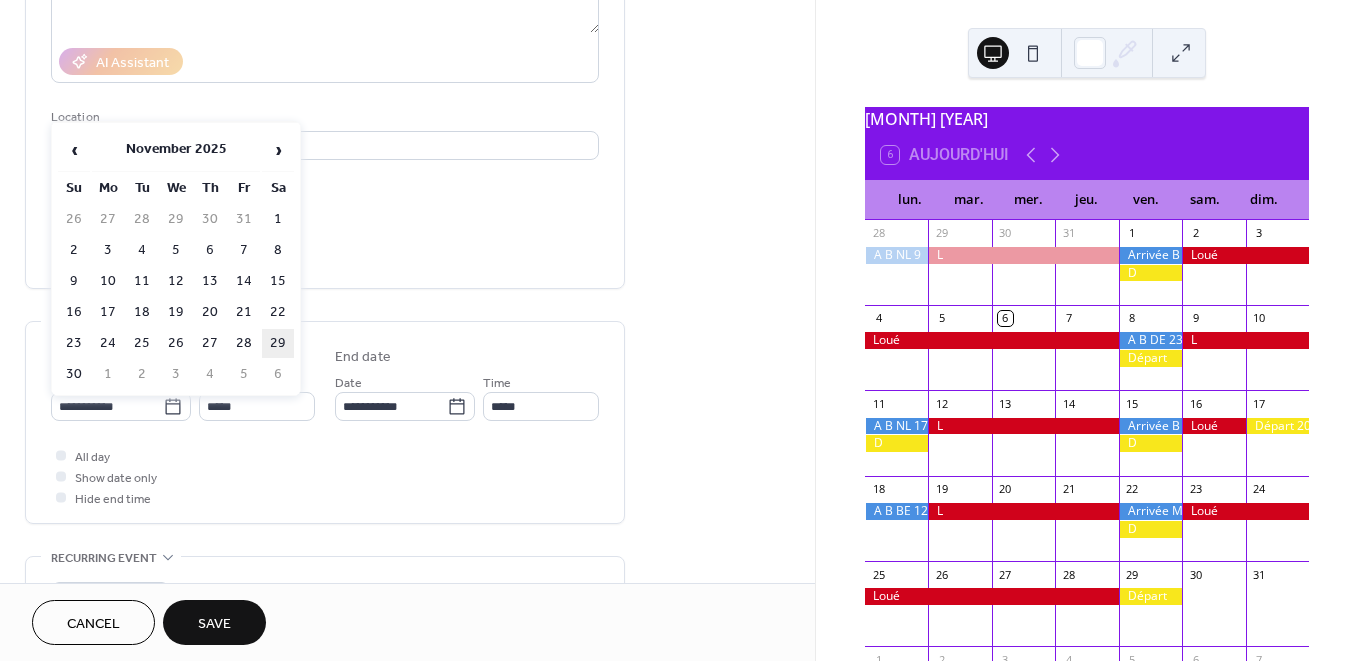 type on "**********" 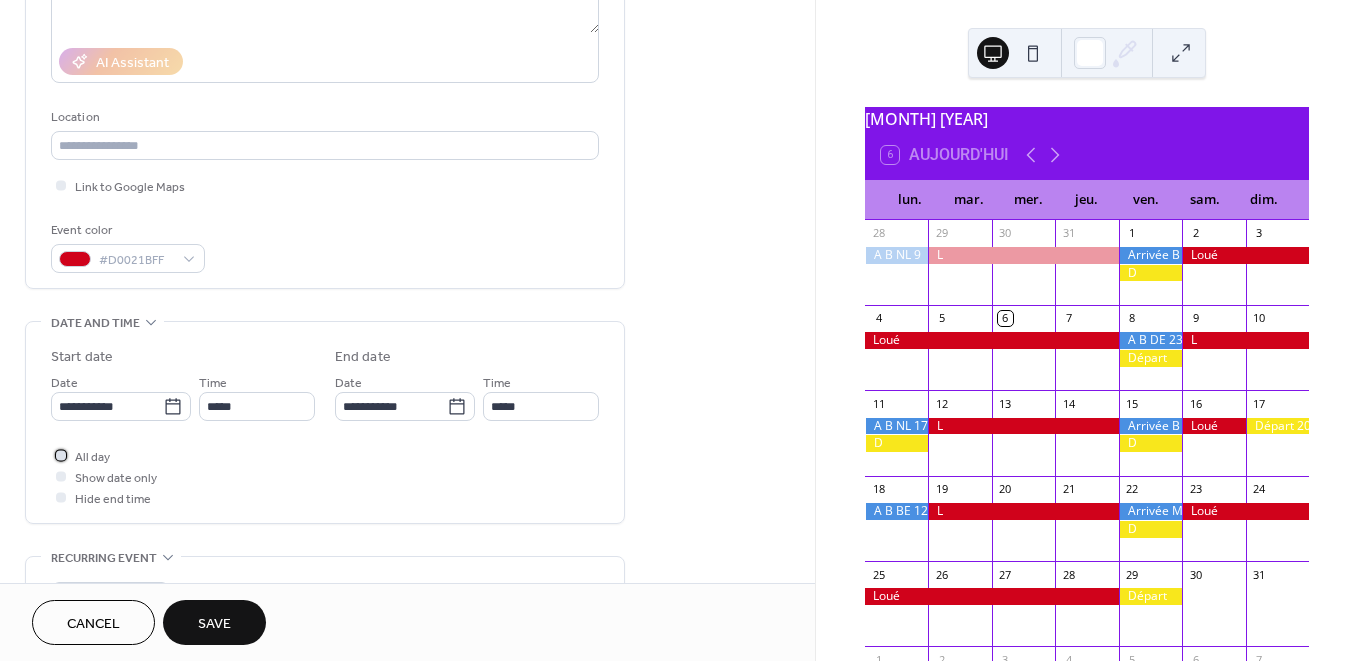 click on "All day" at bounding box center [92, 457] 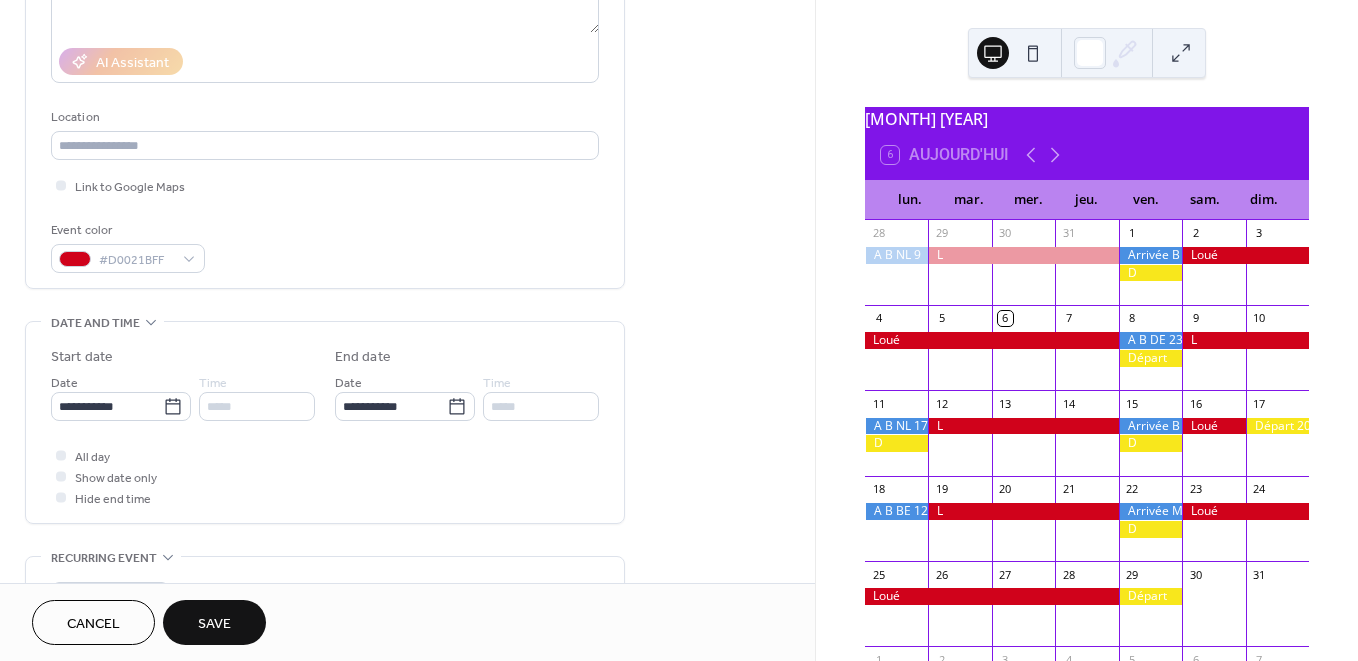 drag, startPoint x: 213, startPoint y: 615, endPoint x: 260, endPoint y: 572, distance: 63.702435 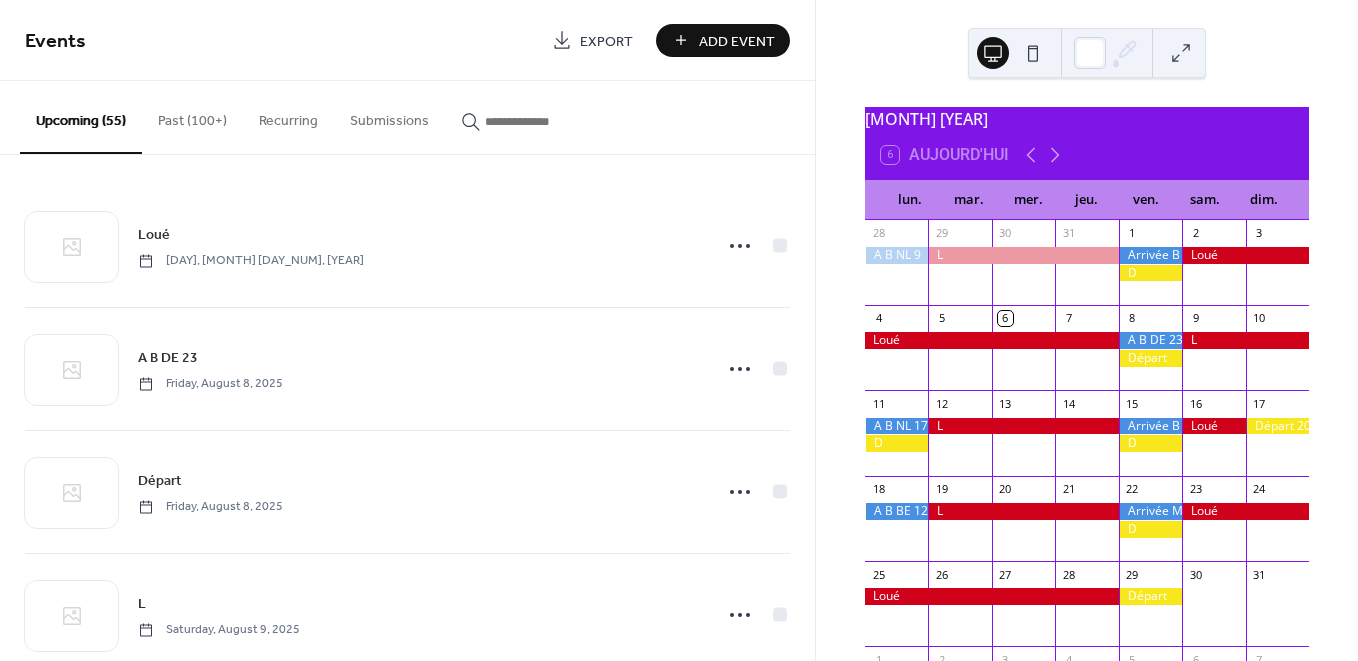 click on "Add Event" at bounding box center (737, 41) 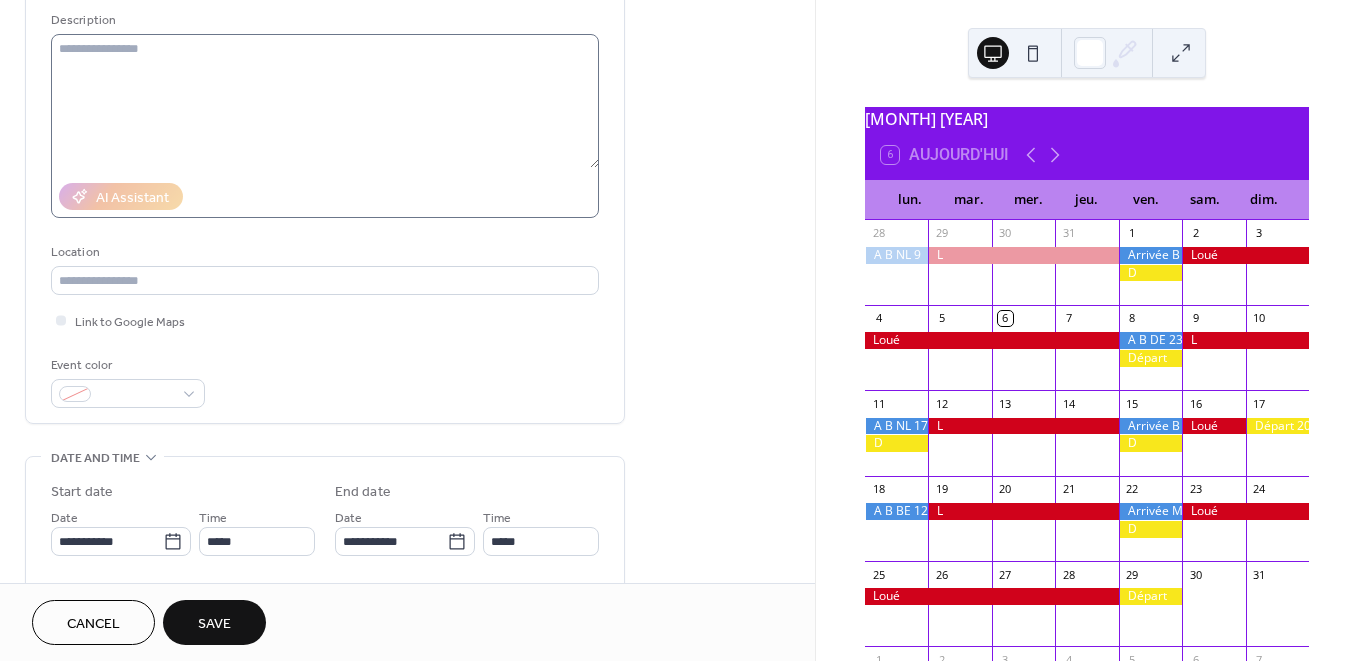 scroll, scrollTop: 346, scrollLeft: 0, axis: vertical 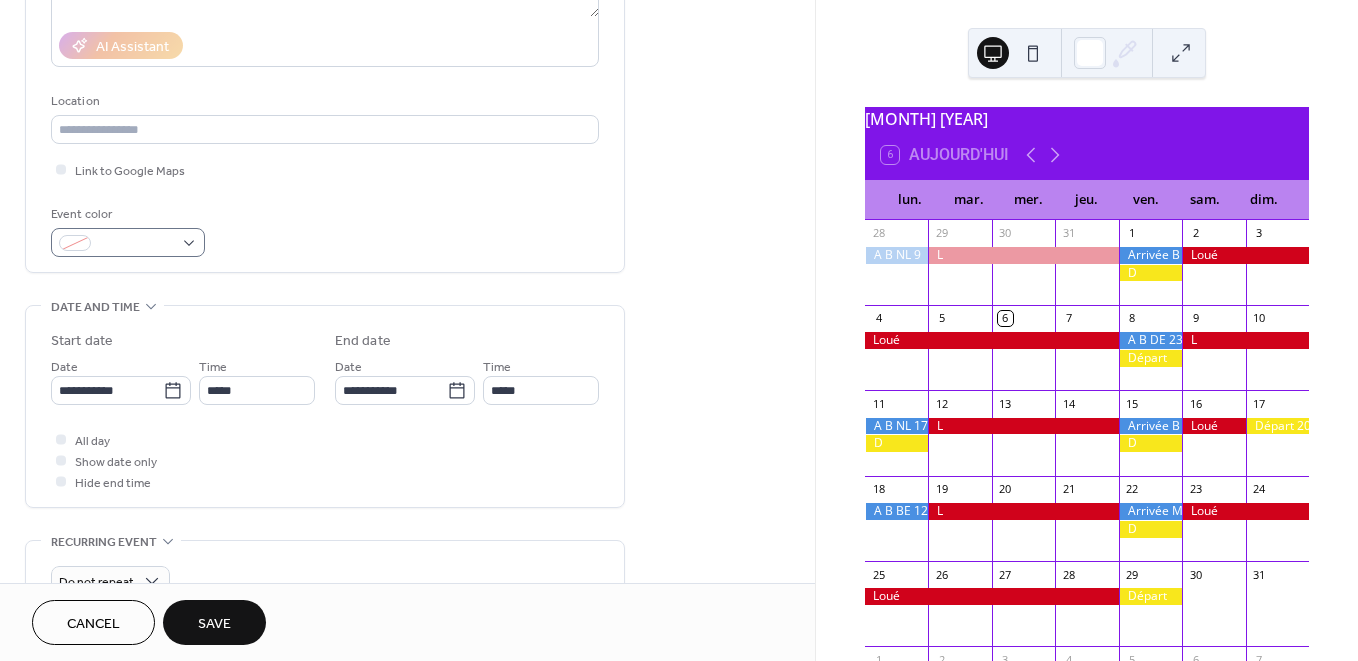 type on "*******" 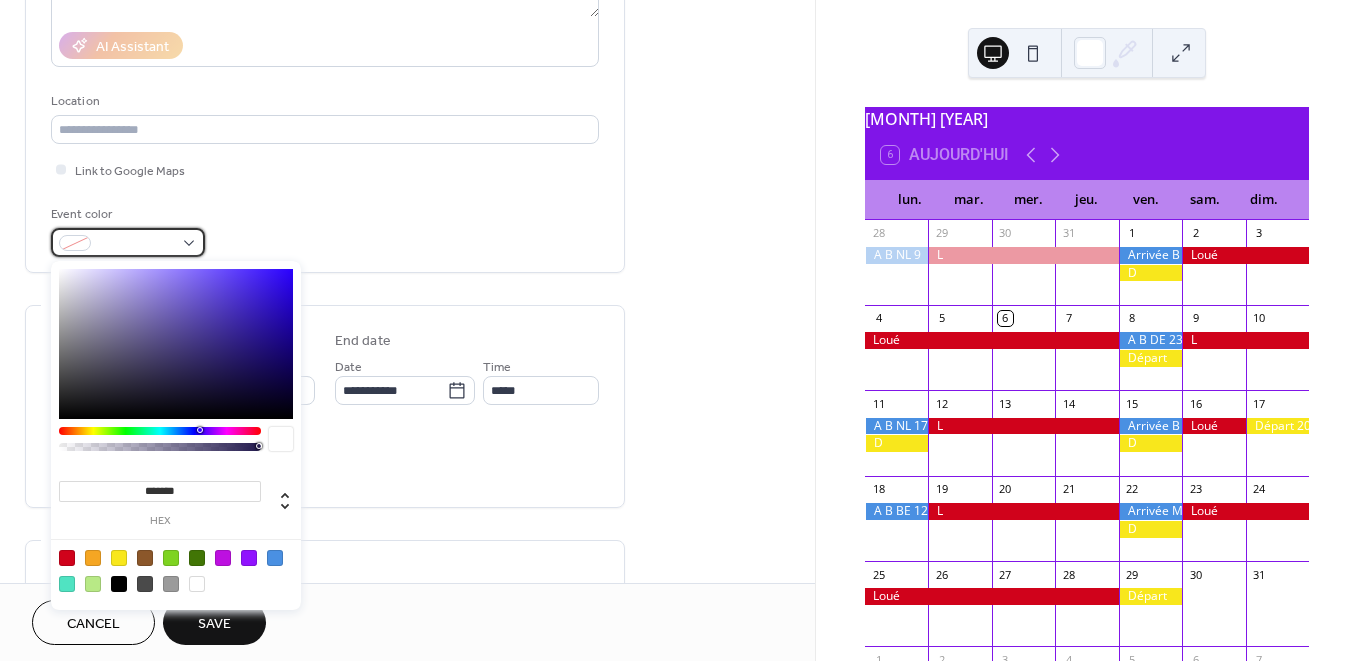 click at bounding box center (128, 242) 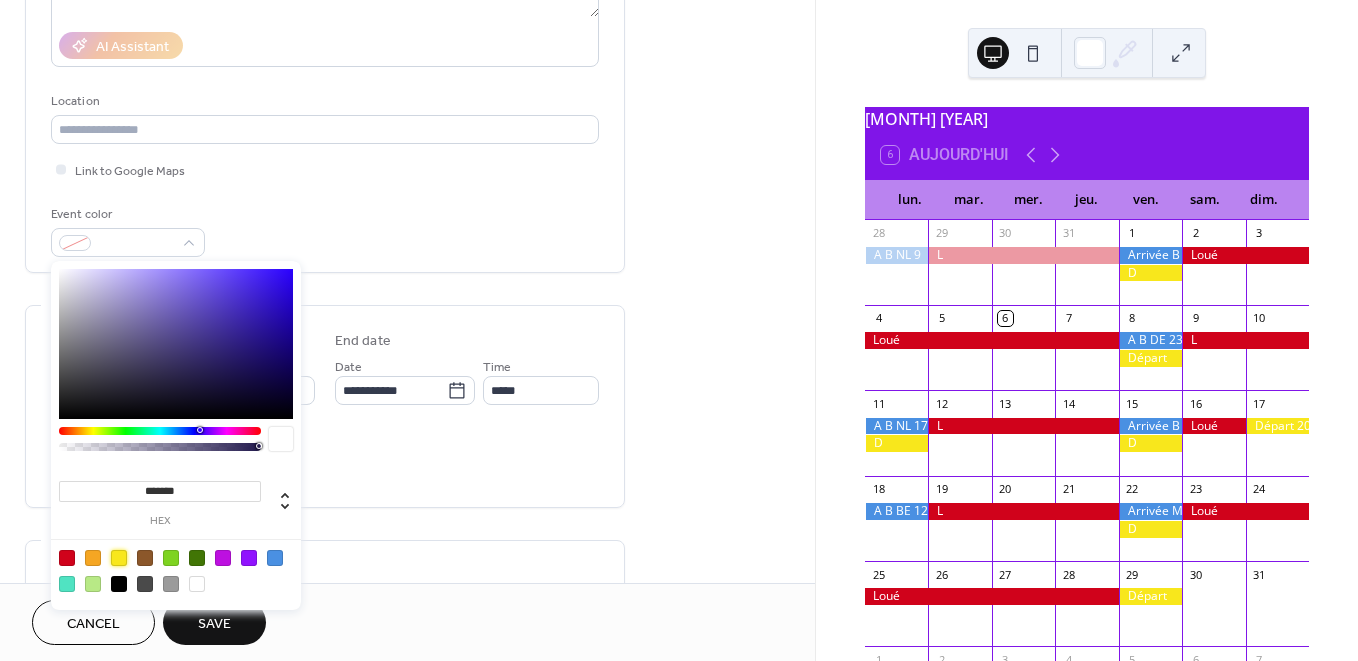 click at bounding box center [119, 558] 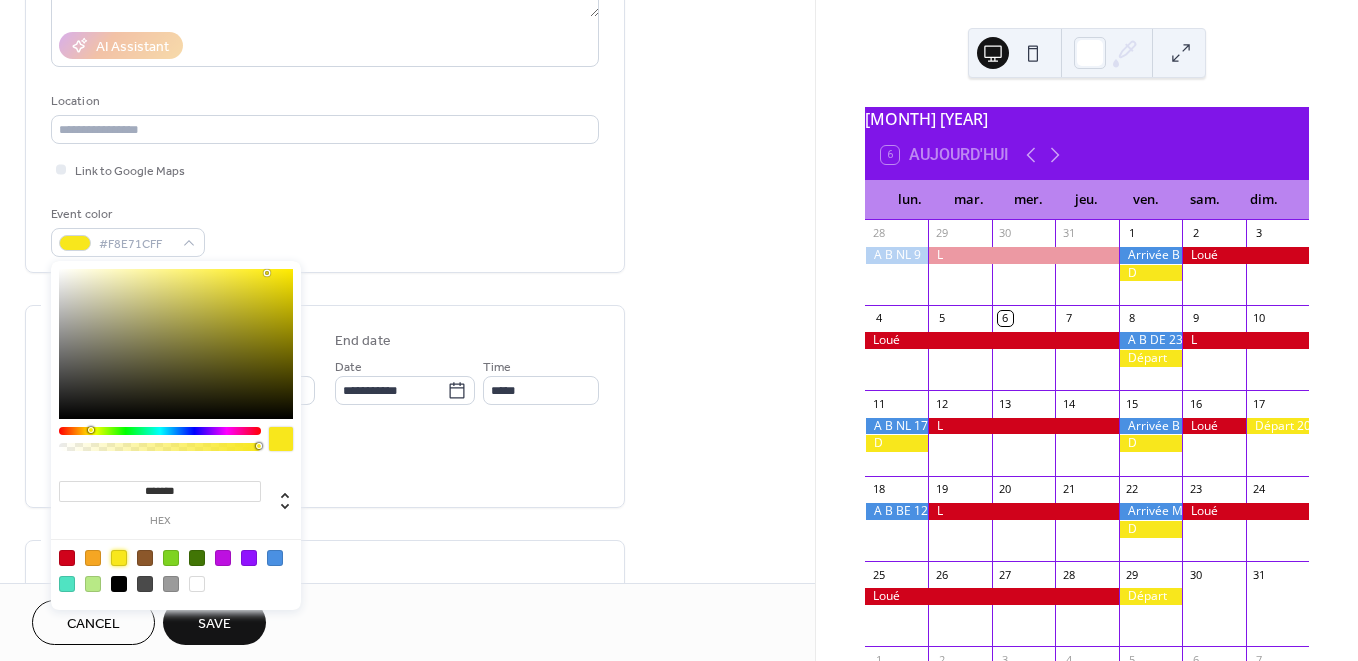 click on "All day Show date only Hide end time" at bounding box center (325, 460) 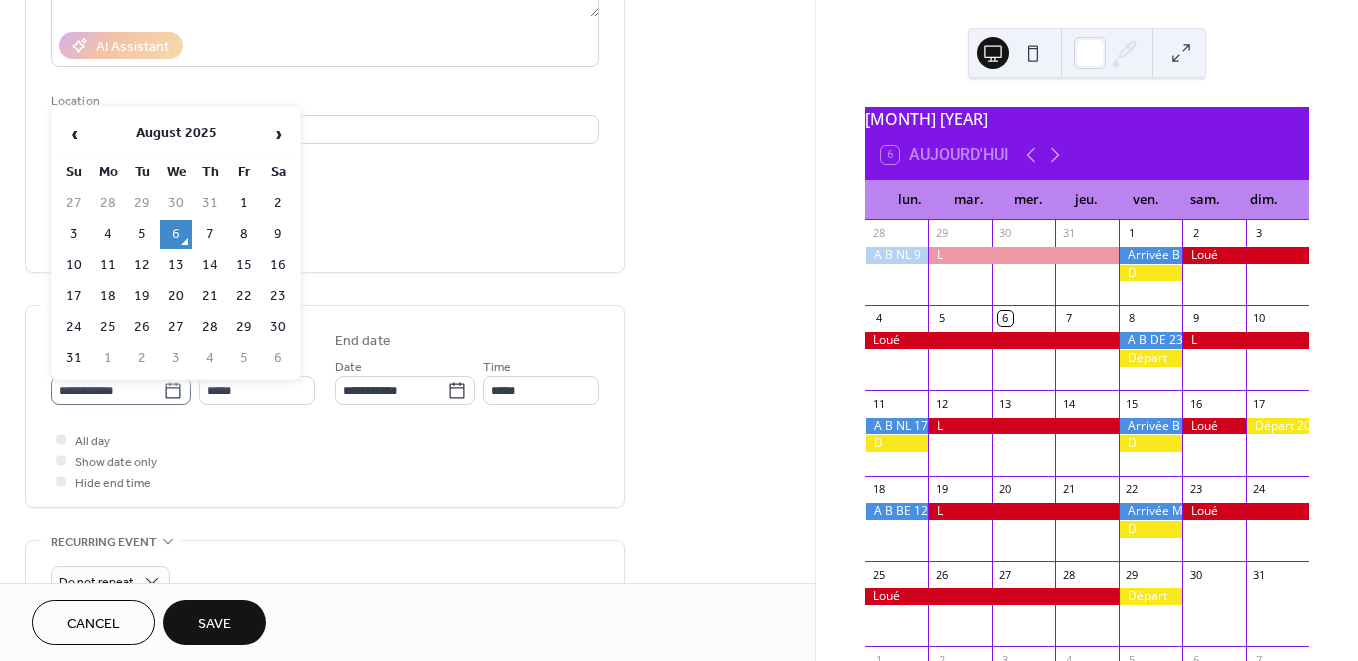 click 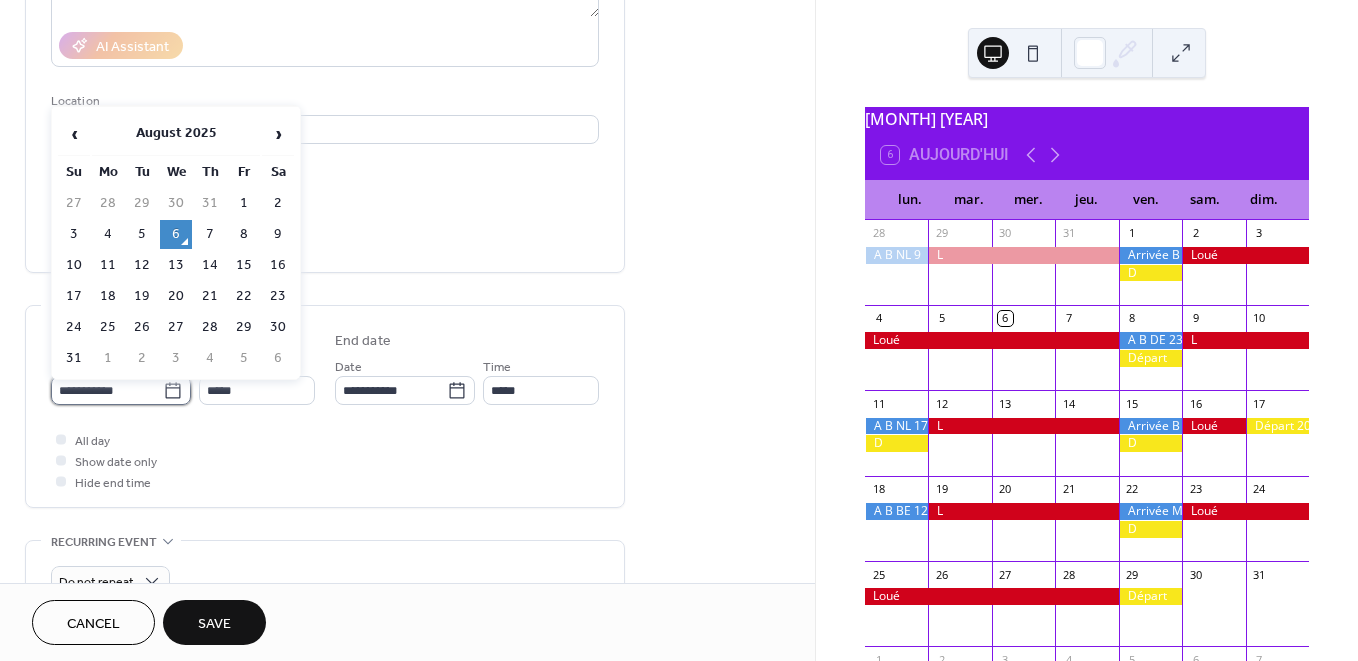 click on "**********" at bounding box center (107, 390) 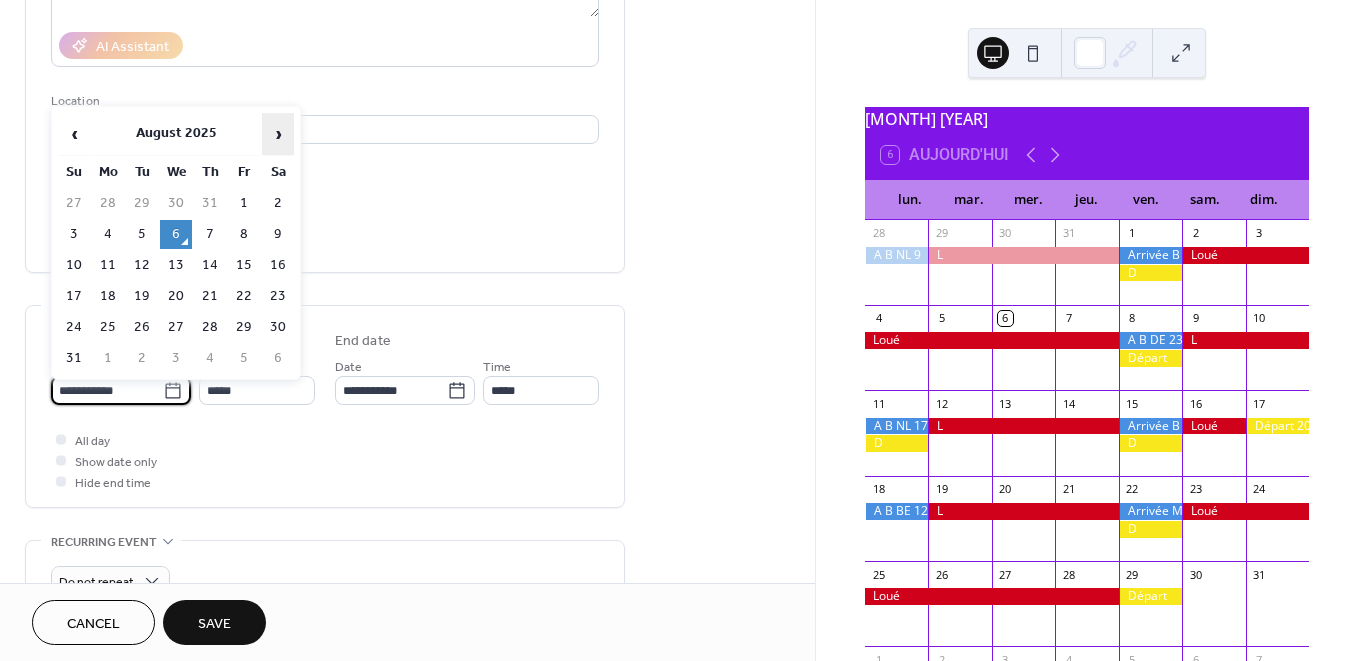 click on "›" at bounding box center (278, 134) 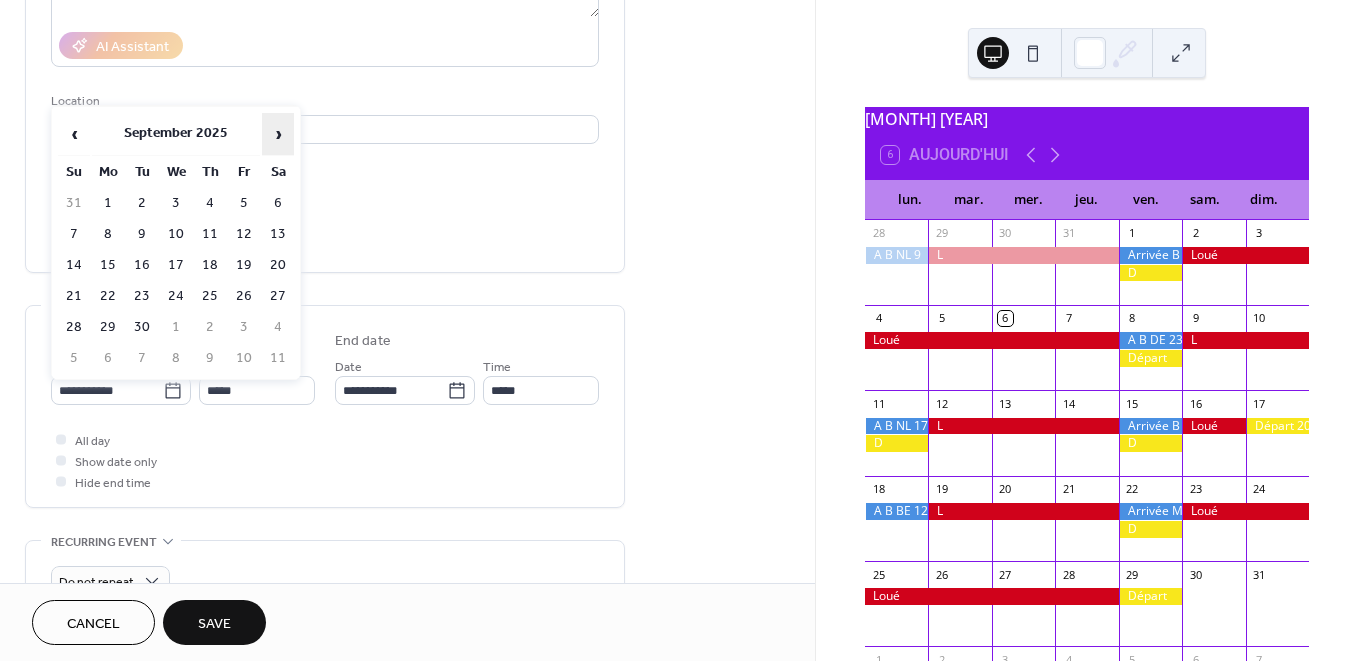 click on "›" at bounding box center (278, 134) 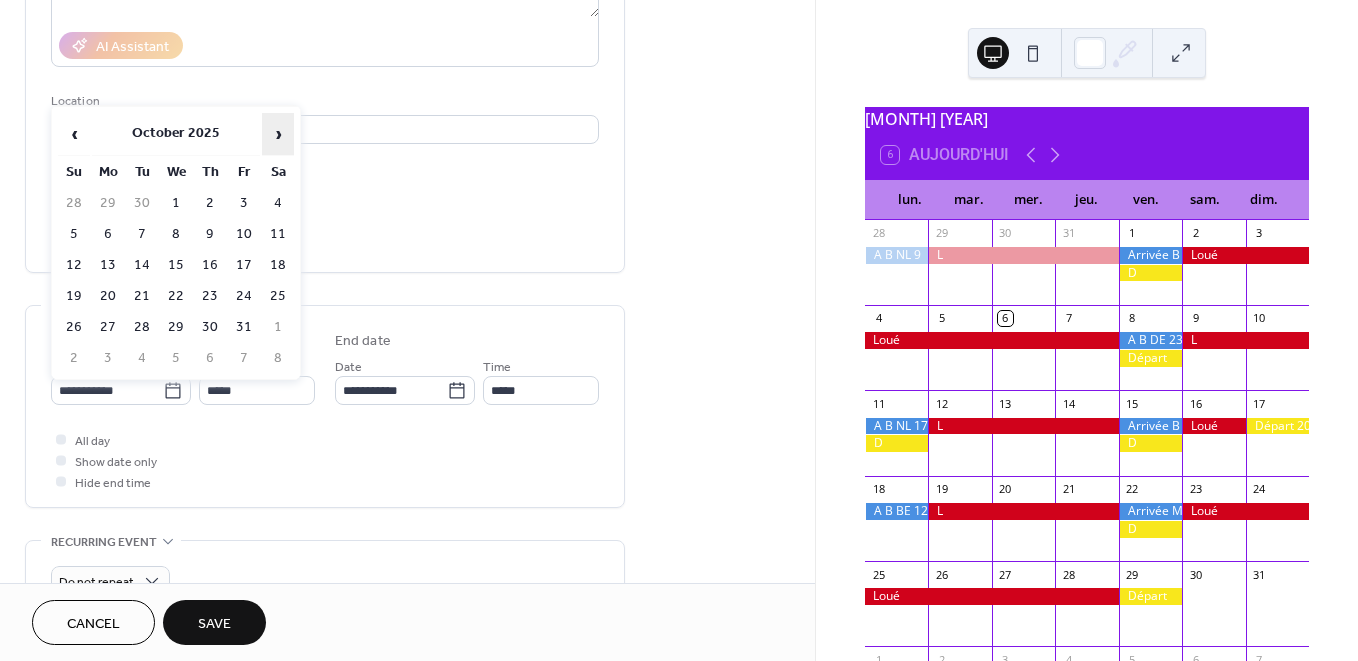 click on "›" at bounding box center (278, 134) 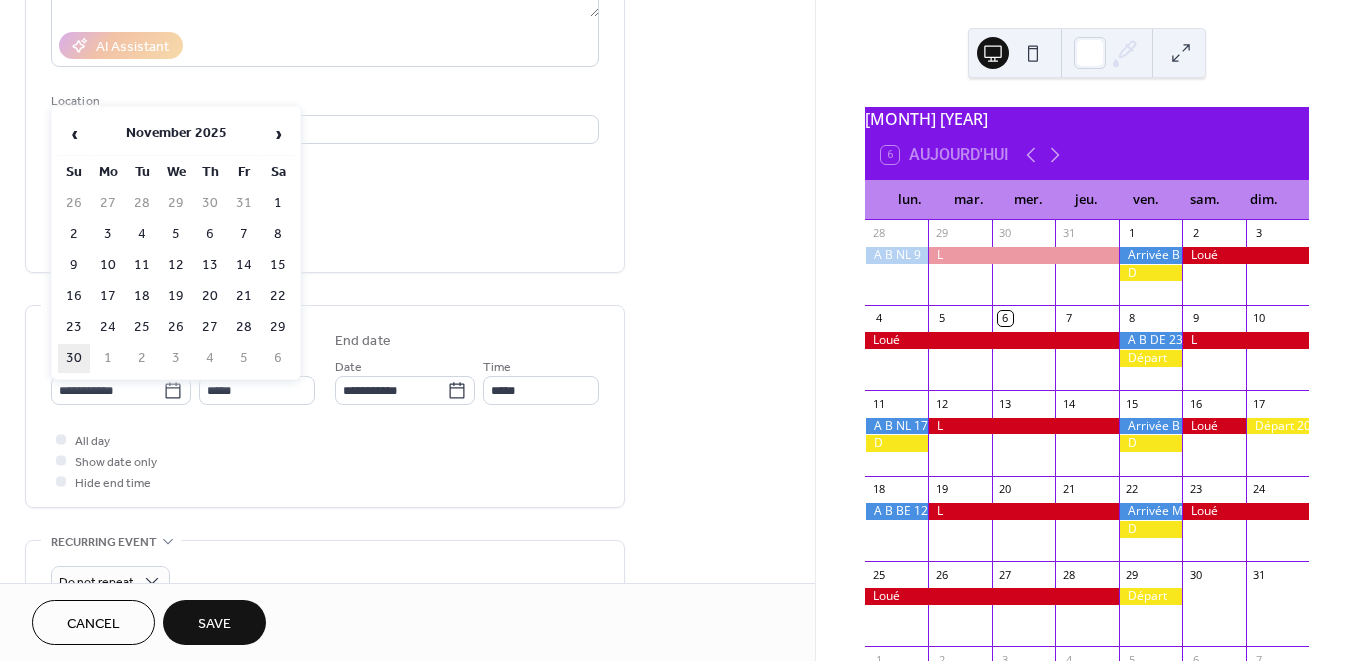 click on "30" at bounding box center [74, 358] 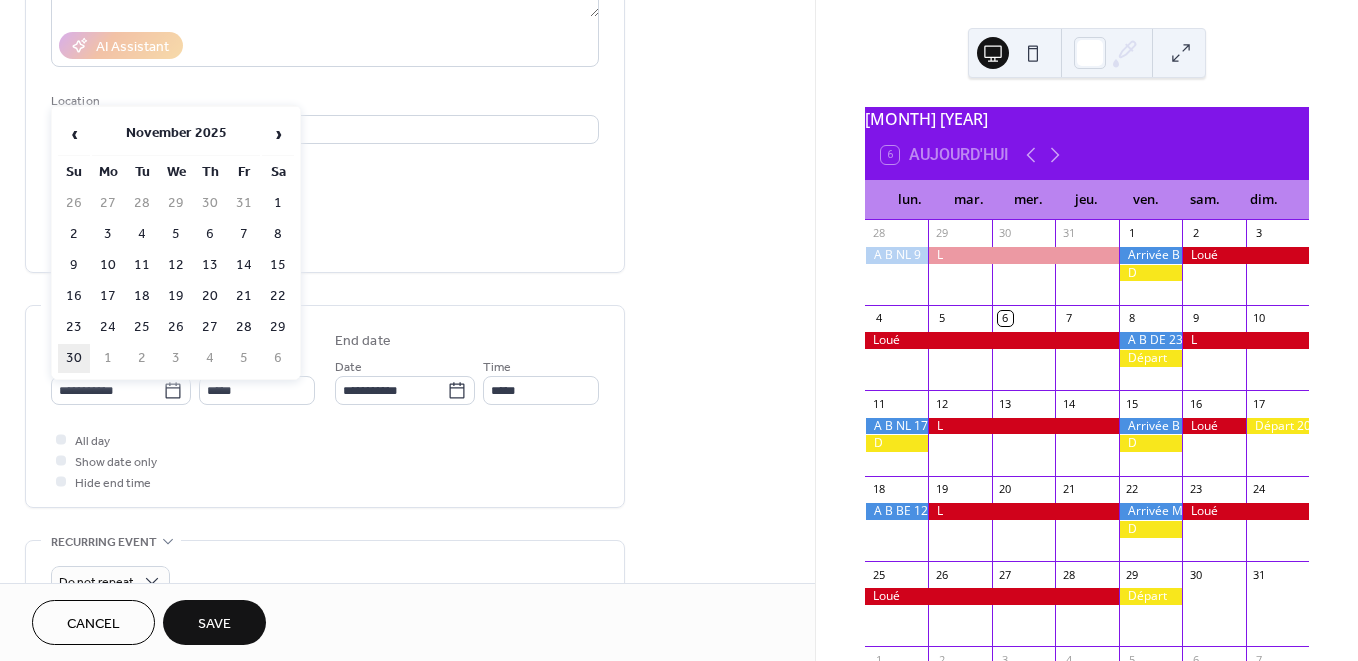 type on "**********" 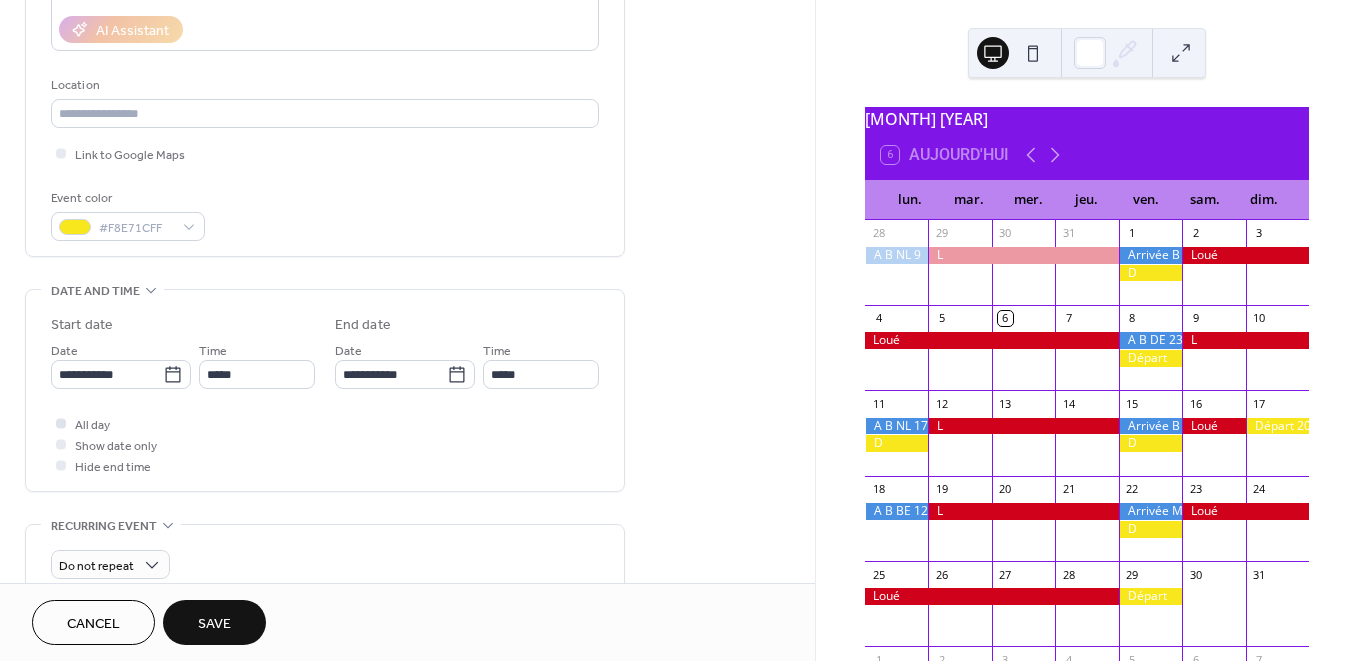 scroll, scrollTop: 366, scrollLeft: 0, axis: vertical 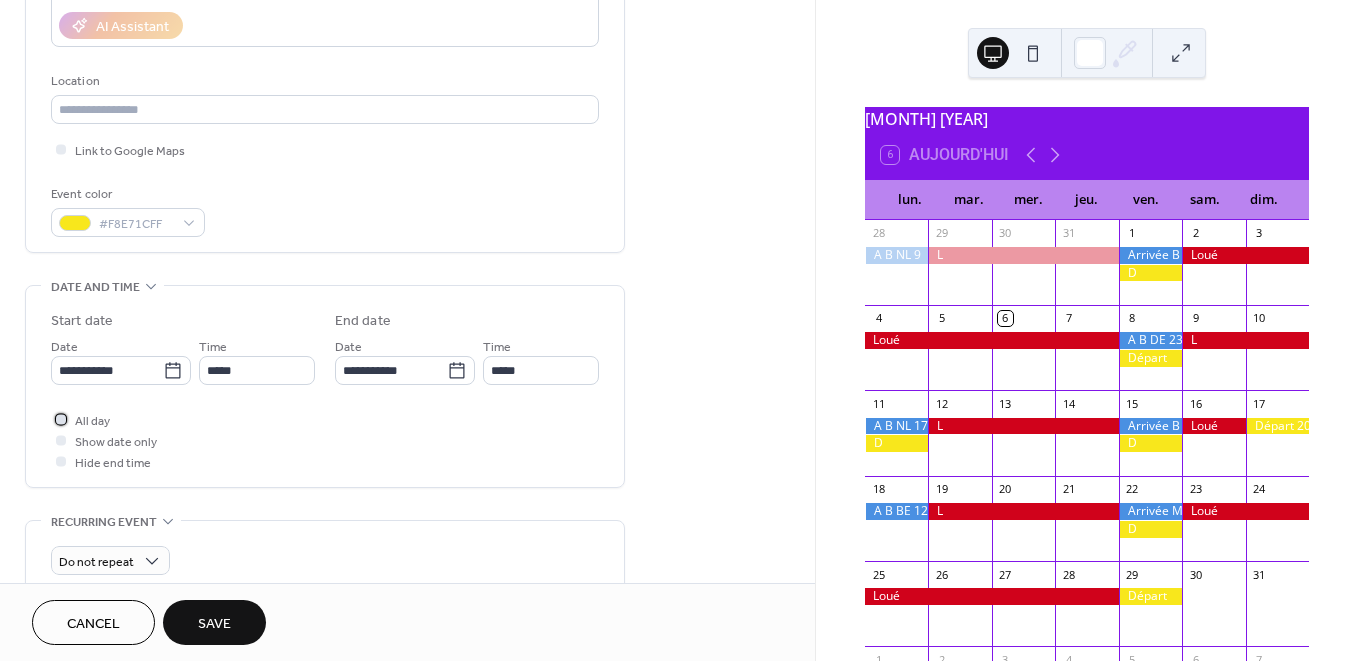 click on "All day" at bounding box center [92, 421] 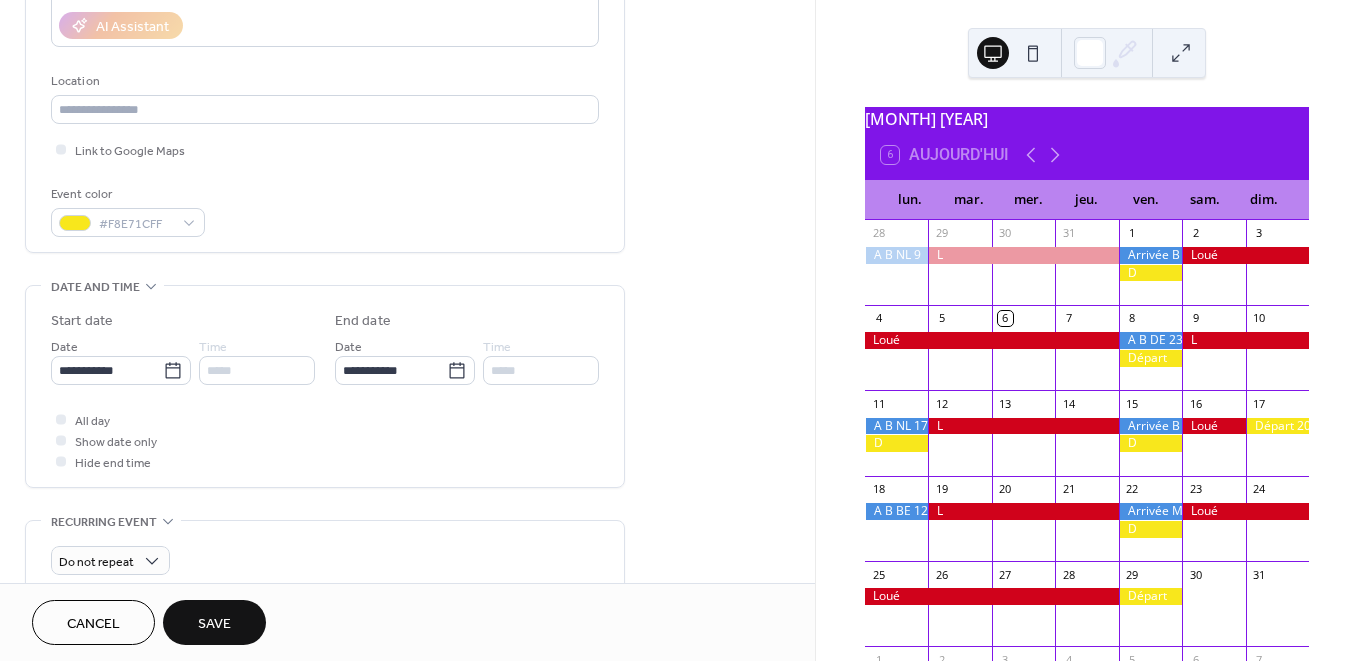 click on "Save" at bounding box center [214, 624] 